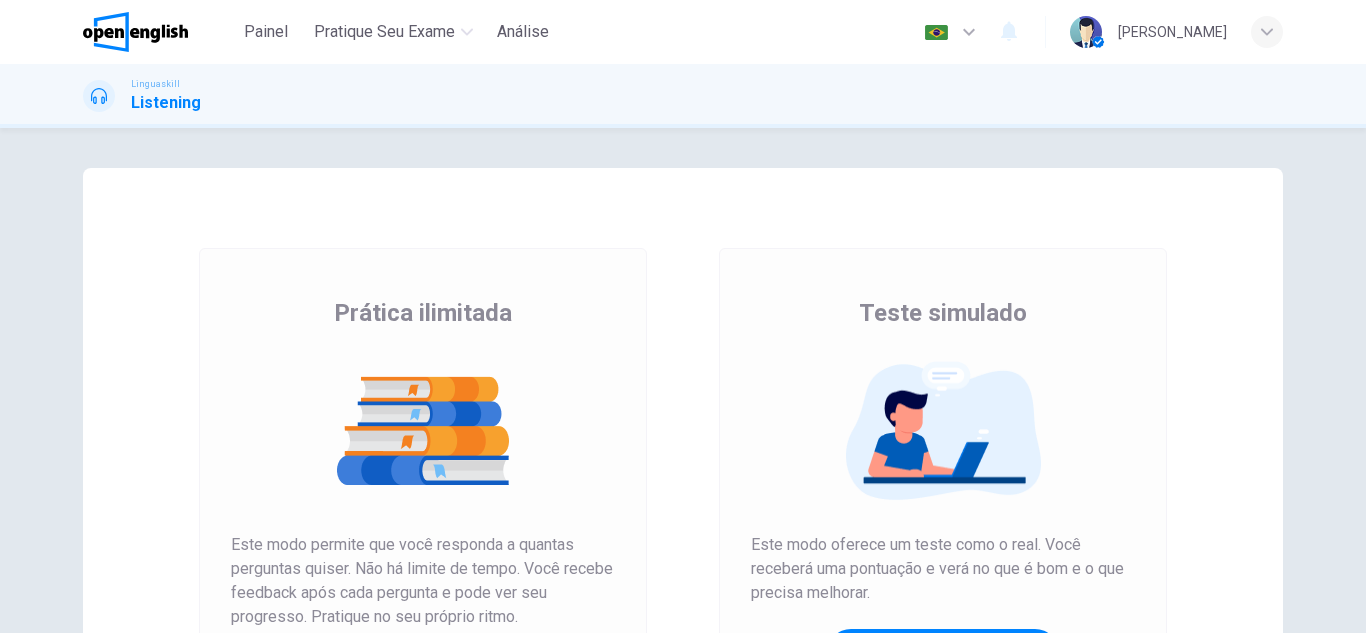 scroll, scrollTop: 0, scrollLeft: 0, axis: both 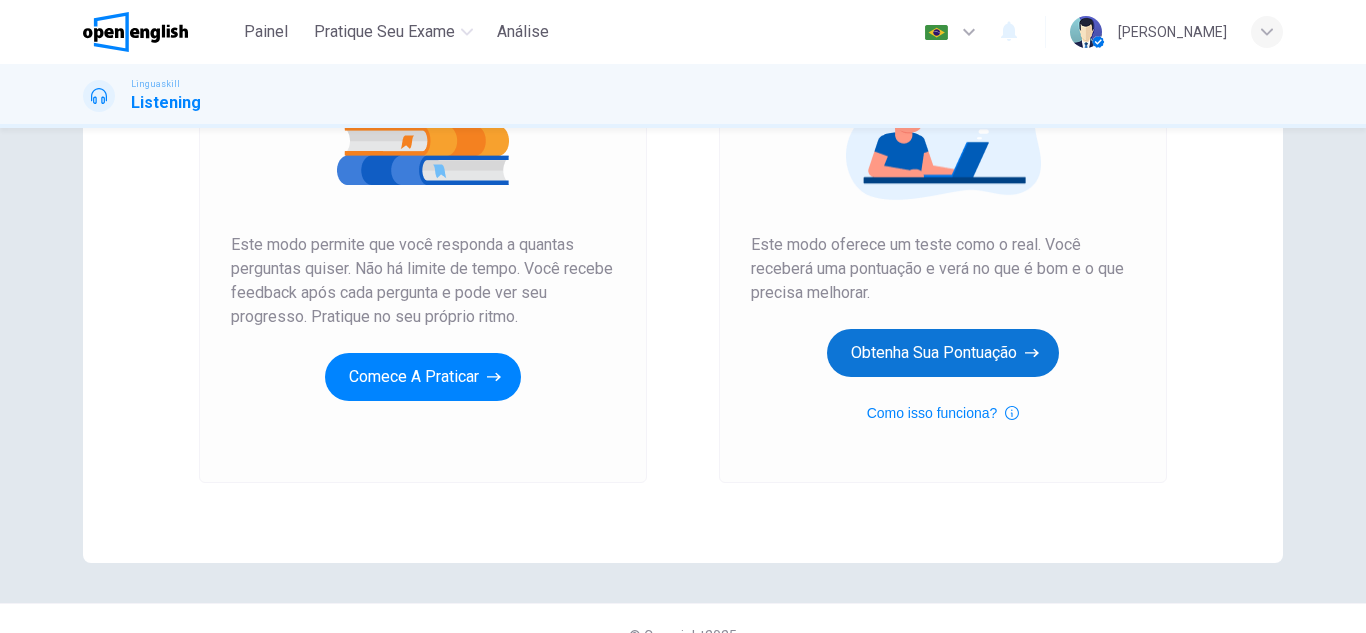 click on "Obtenha sua pontuação" at bounding box center (943, 353) 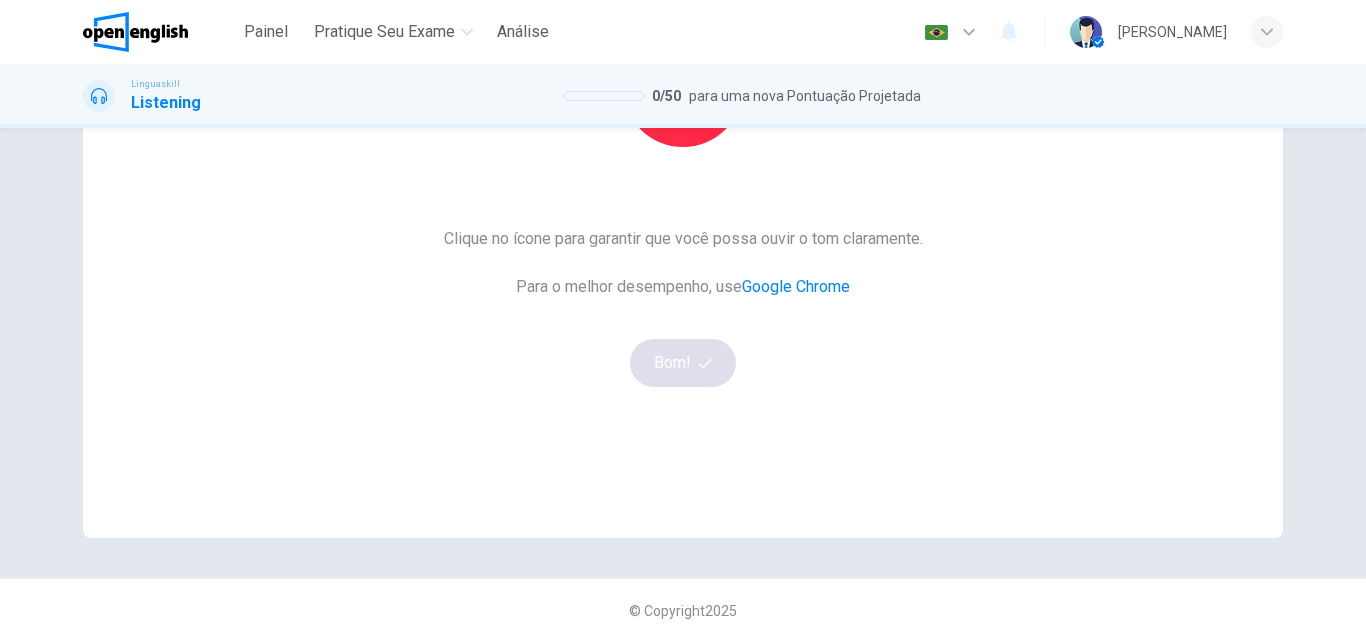 scroll, scrollTop: 334, scrollLeft: 0, axis: vertical 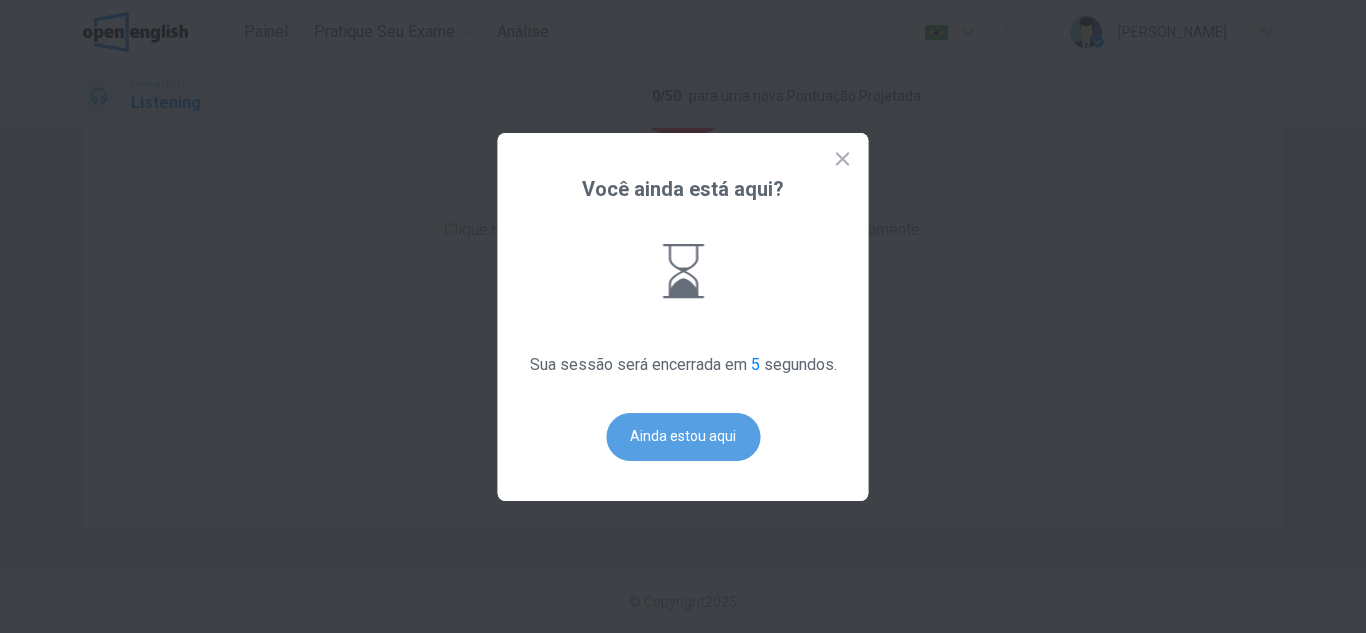 click on "Ainda estou aqui" at bounding box center (683, 437) 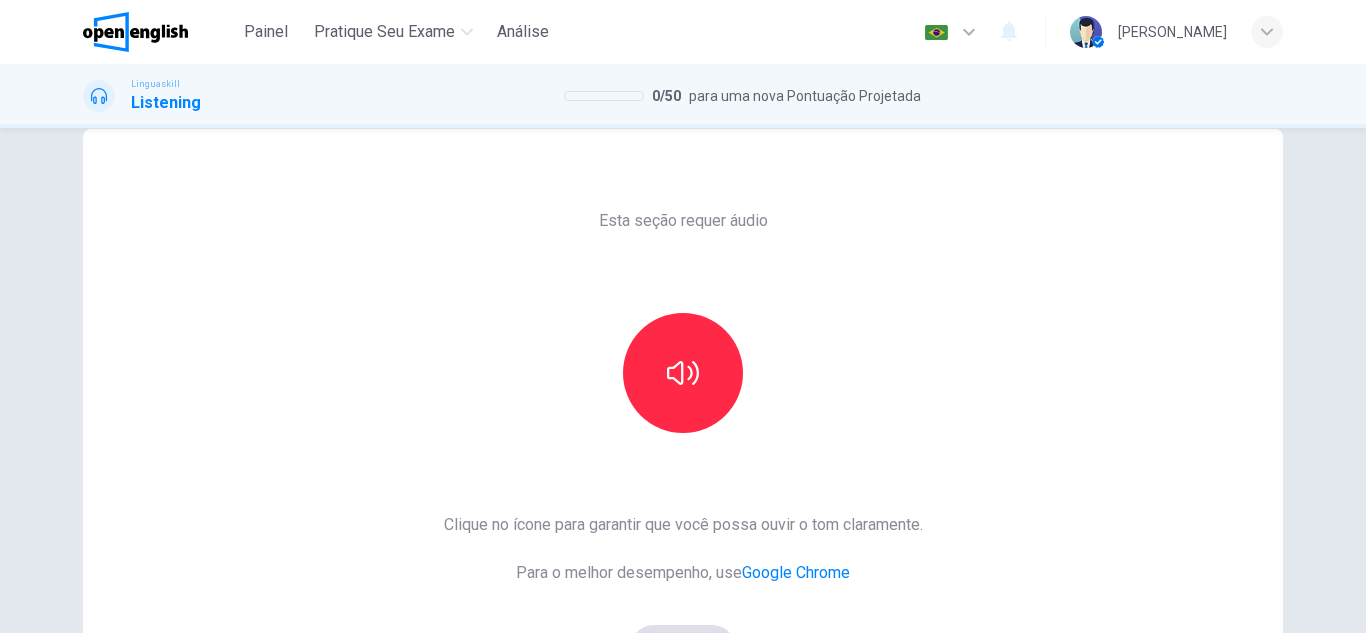 scroll, scrollTop: 34, scrollLeft: 0, axis: vertical 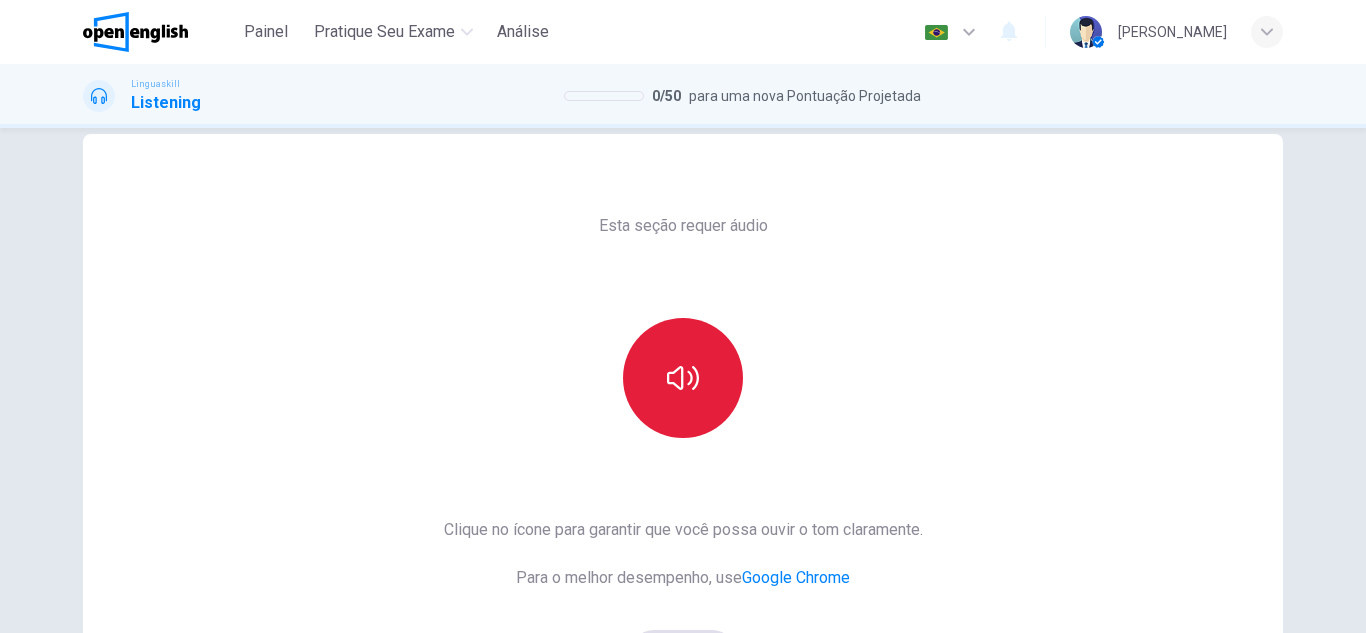 click at bounding box center (683, 378) 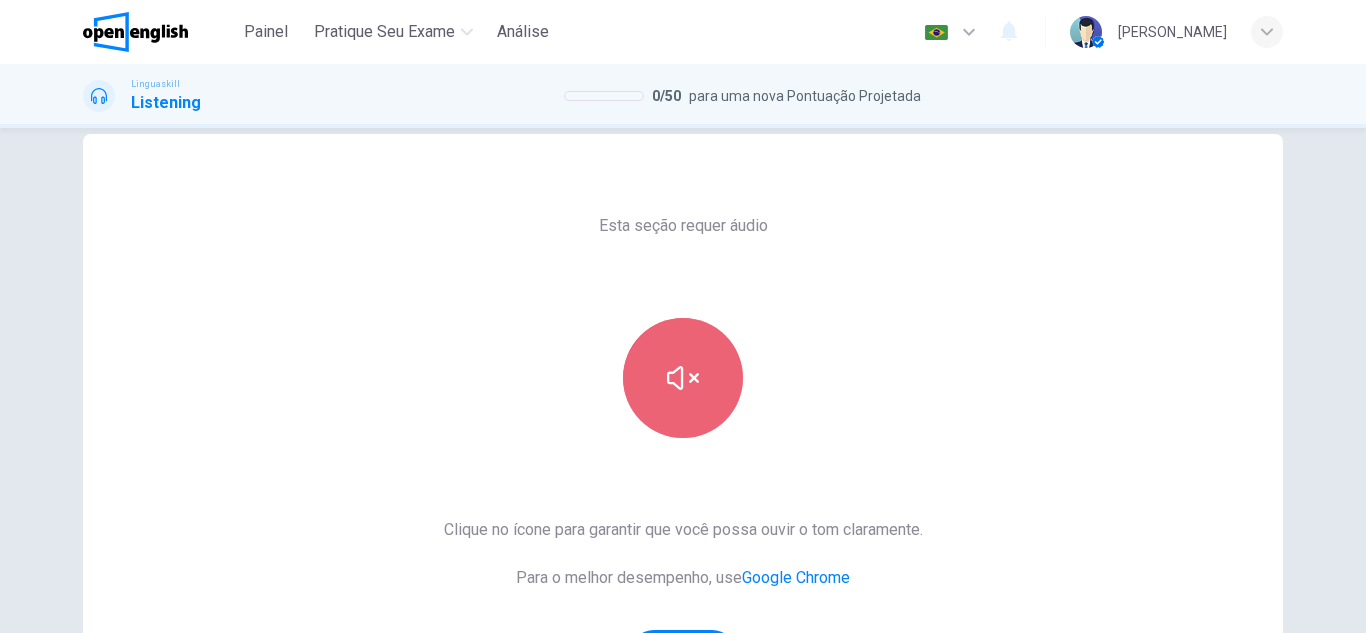 click at bounding box center (683, 378) 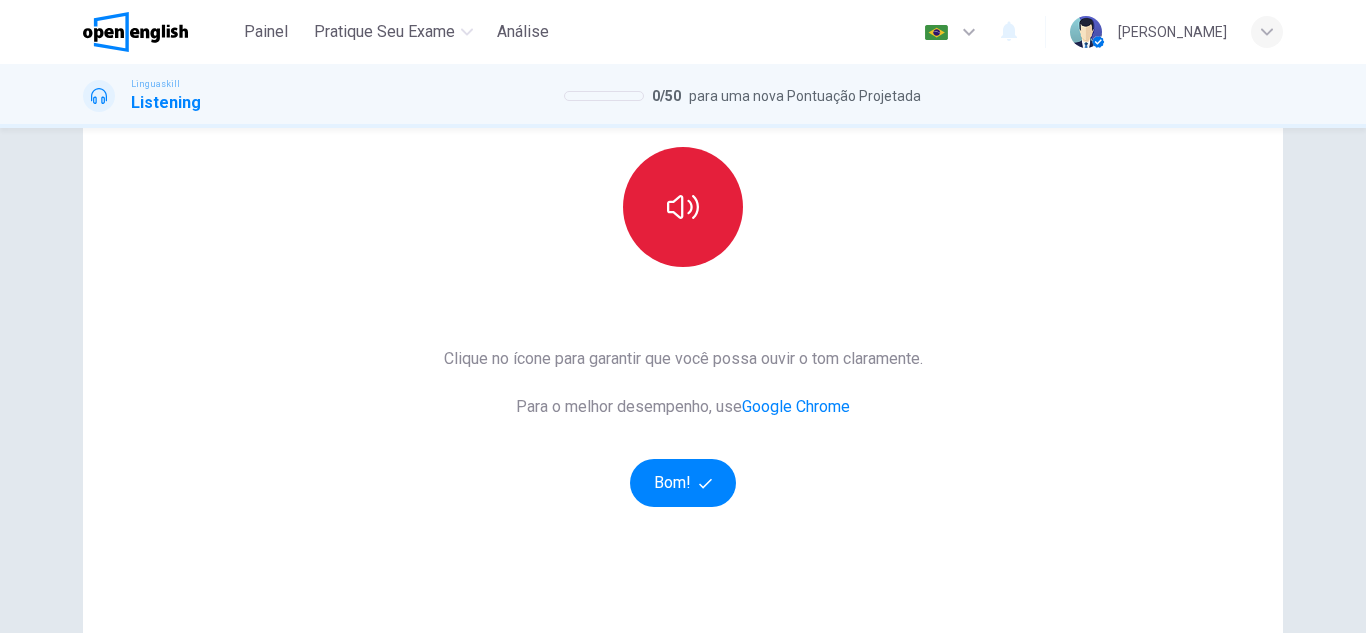 scroll, scrollTop: 234, scrollLeft: 0, axis: vertical 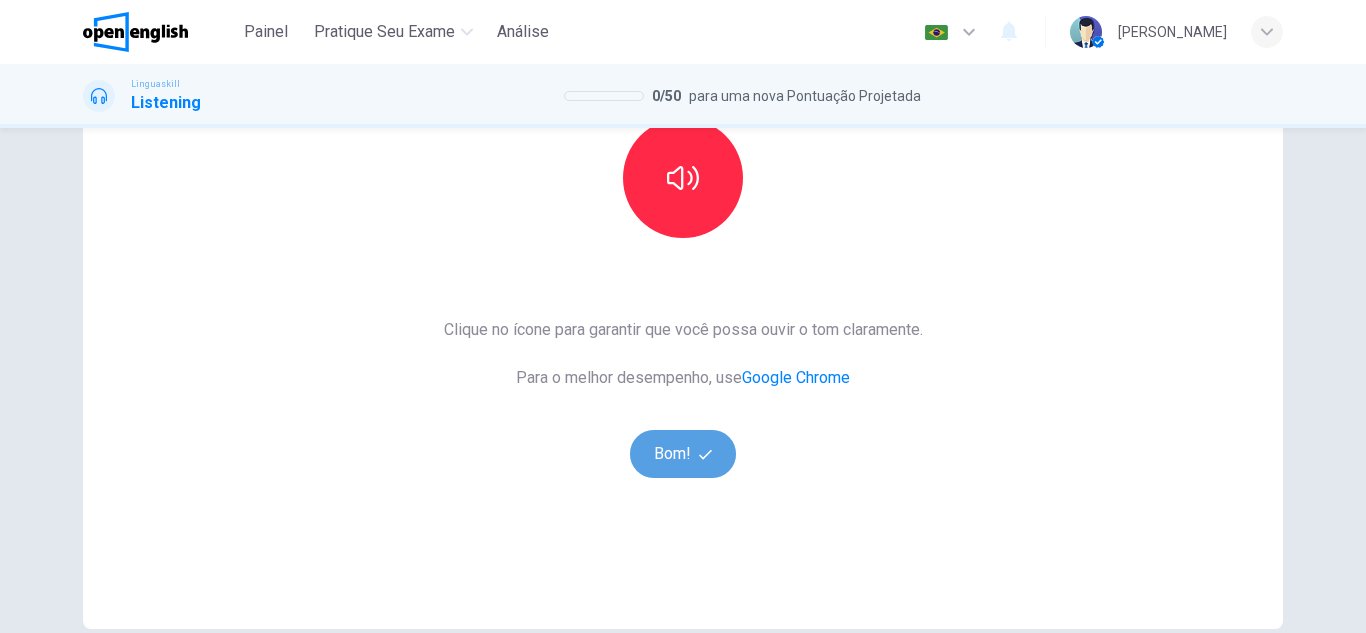 click on "Bom!" at bounding box center (683, 454) 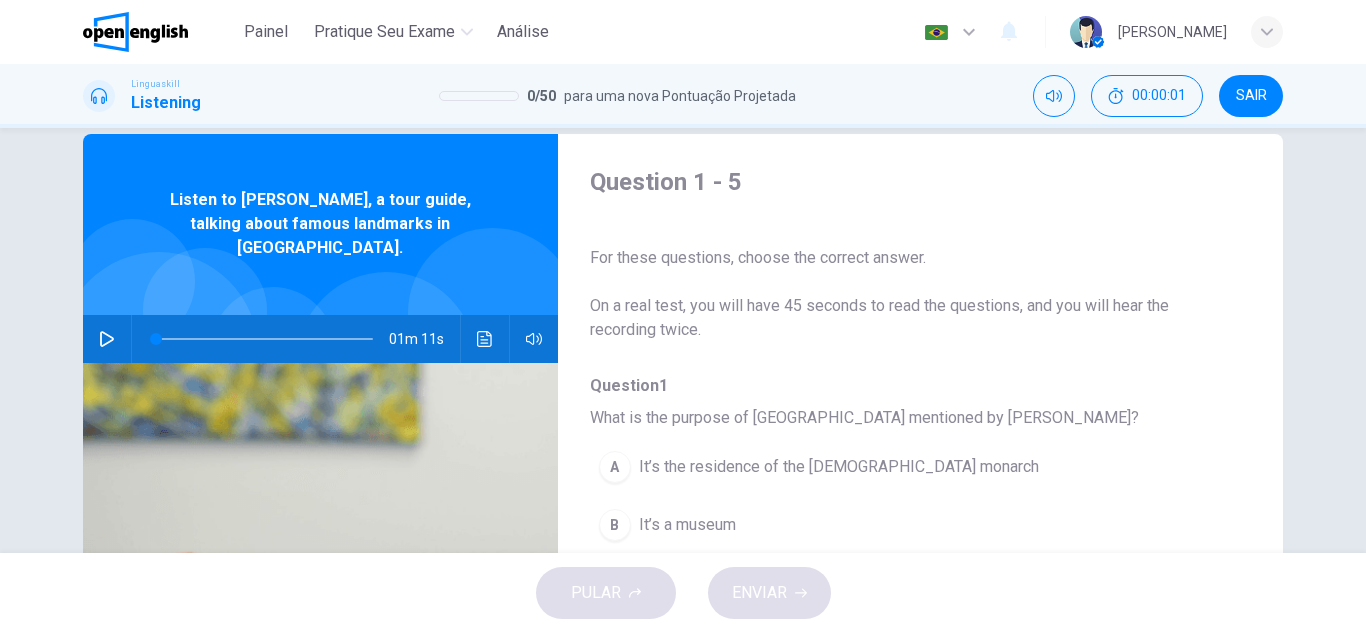 scroll, scrollTop: 0, scrollLeft: 0, axis: both 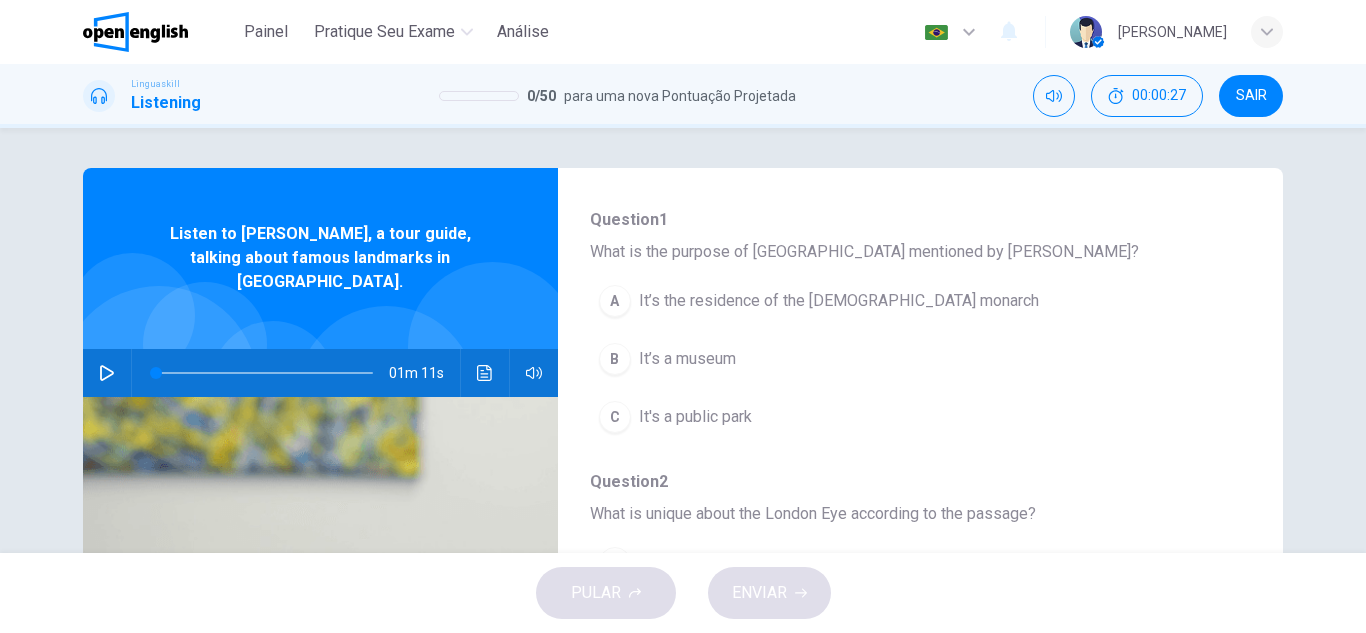 click 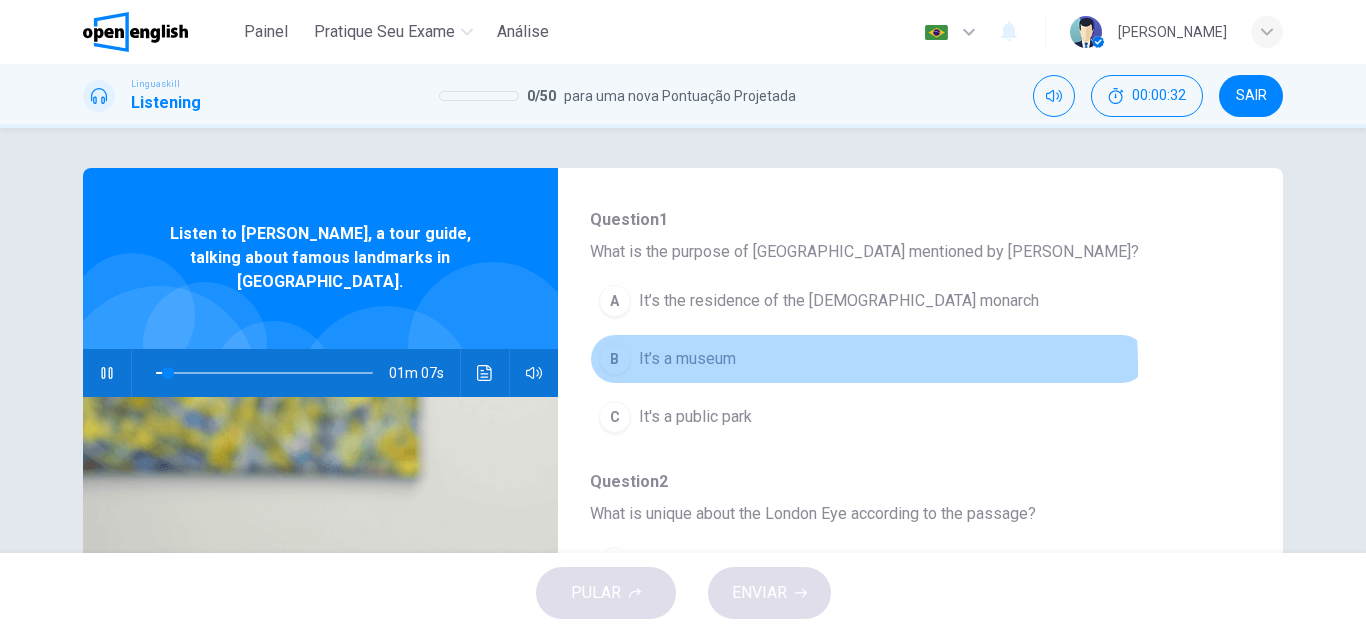 click on "B" at bounding box center [615, 359] 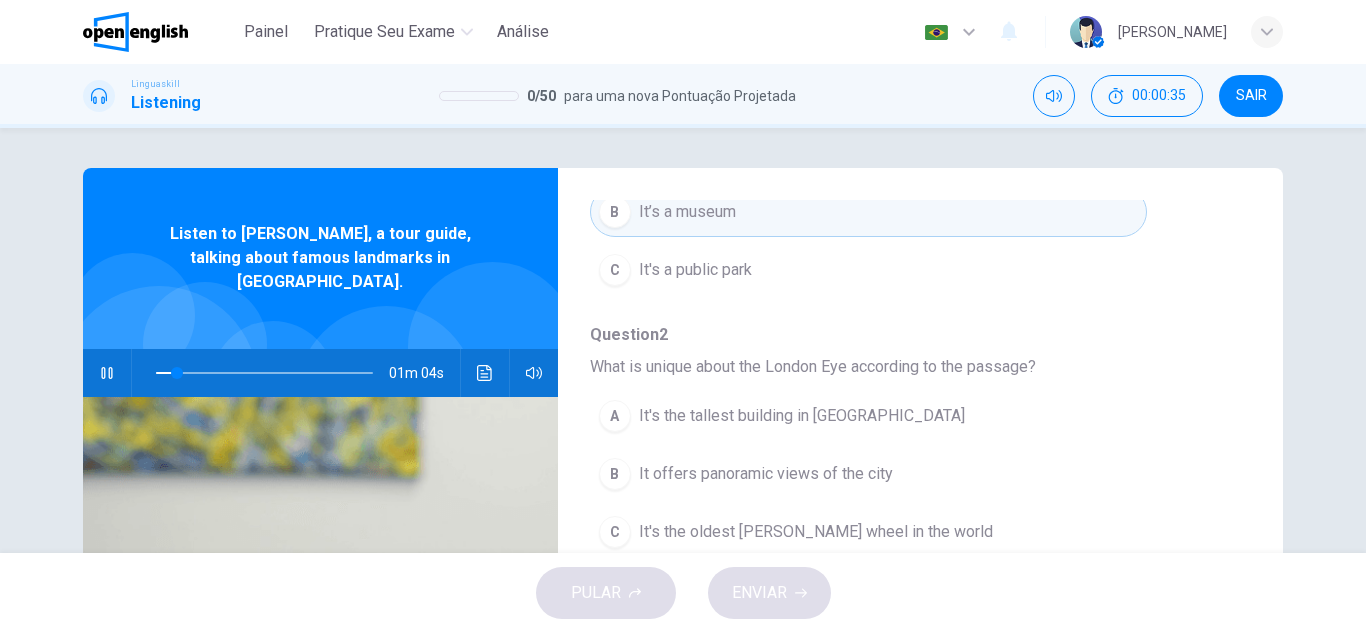 scroll, scrollTop: 200, scrollLeft: 0, axis: vertical 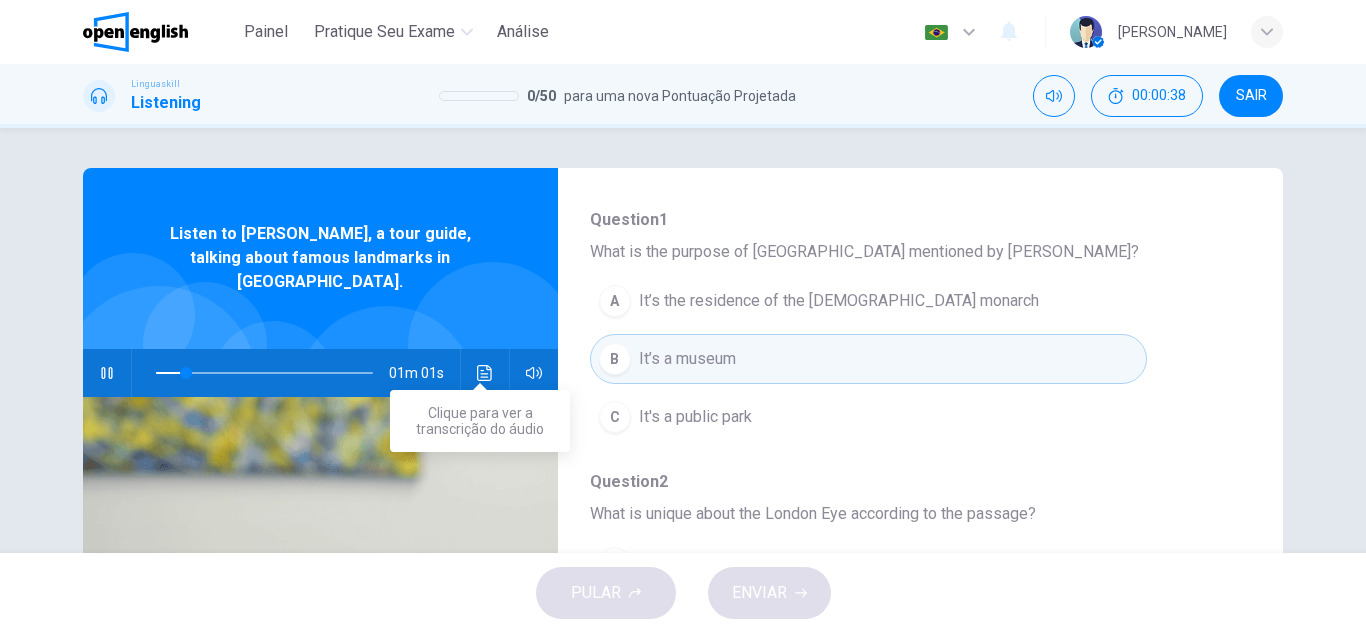 click 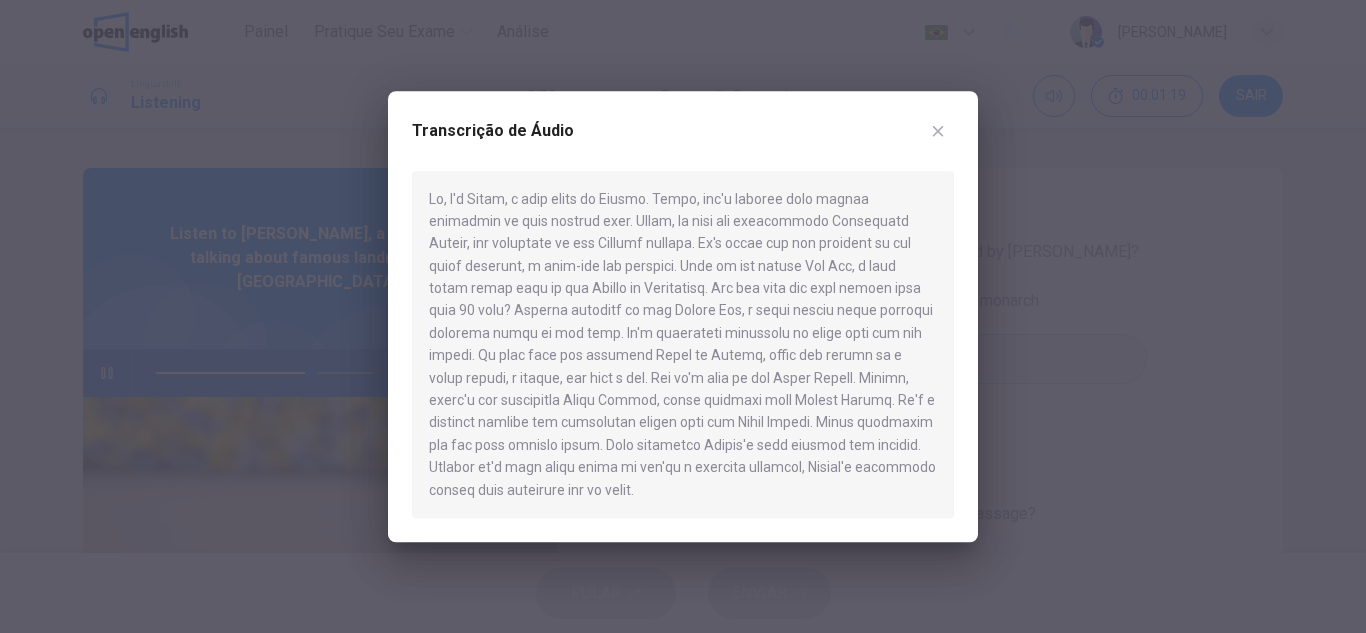 drag, startPoint x: 680, startPoint y: 391, endPoint x: 608, endPoint y: 380, distance: 72.835434 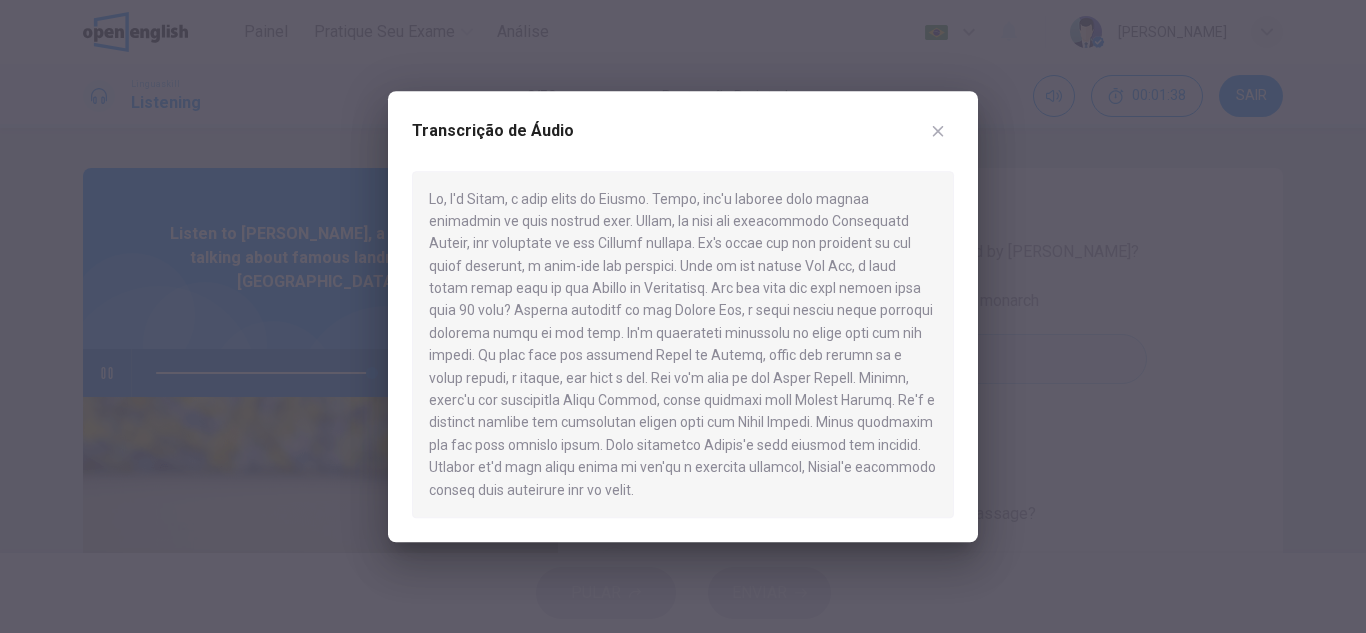 type on "*" 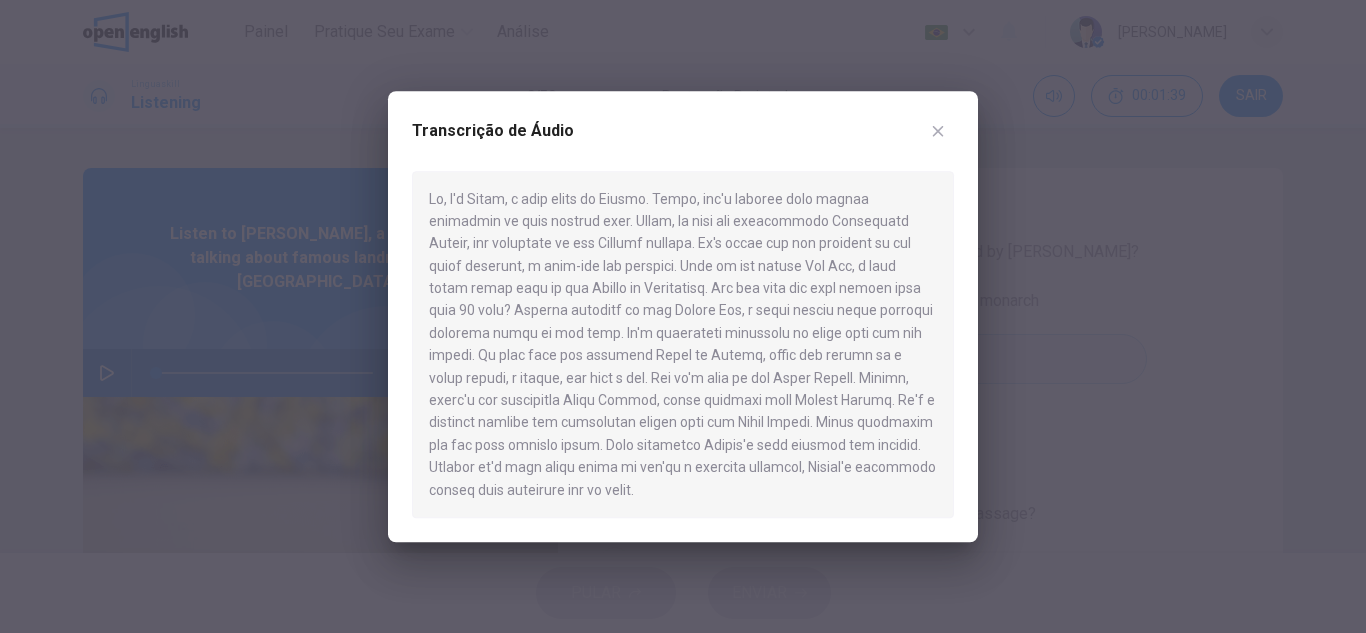 click 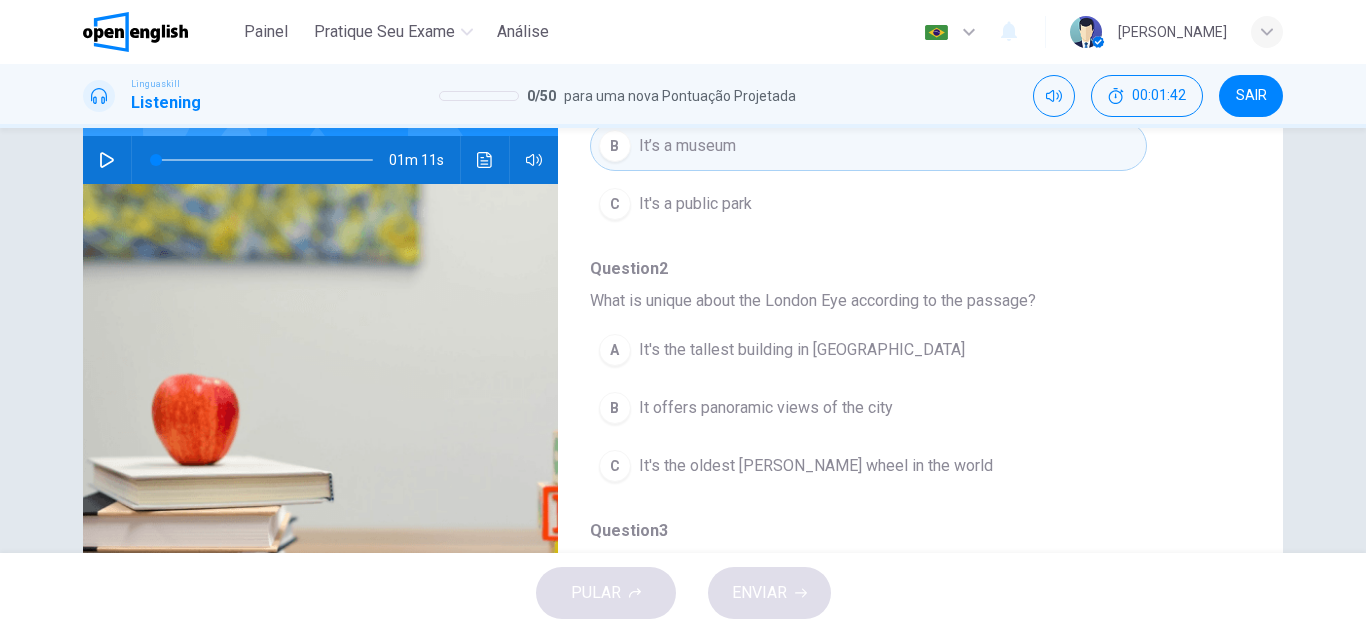 scroll, scrollTop: 100, scrollLeft: 0, axis: vertical 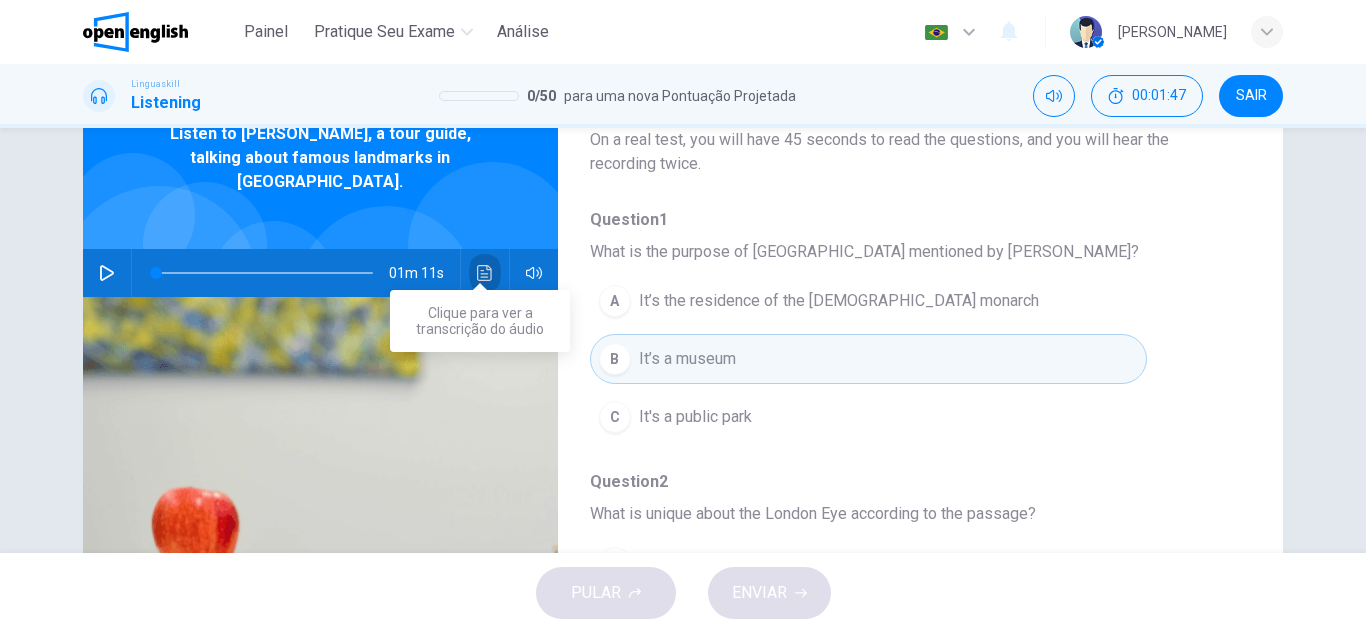 click 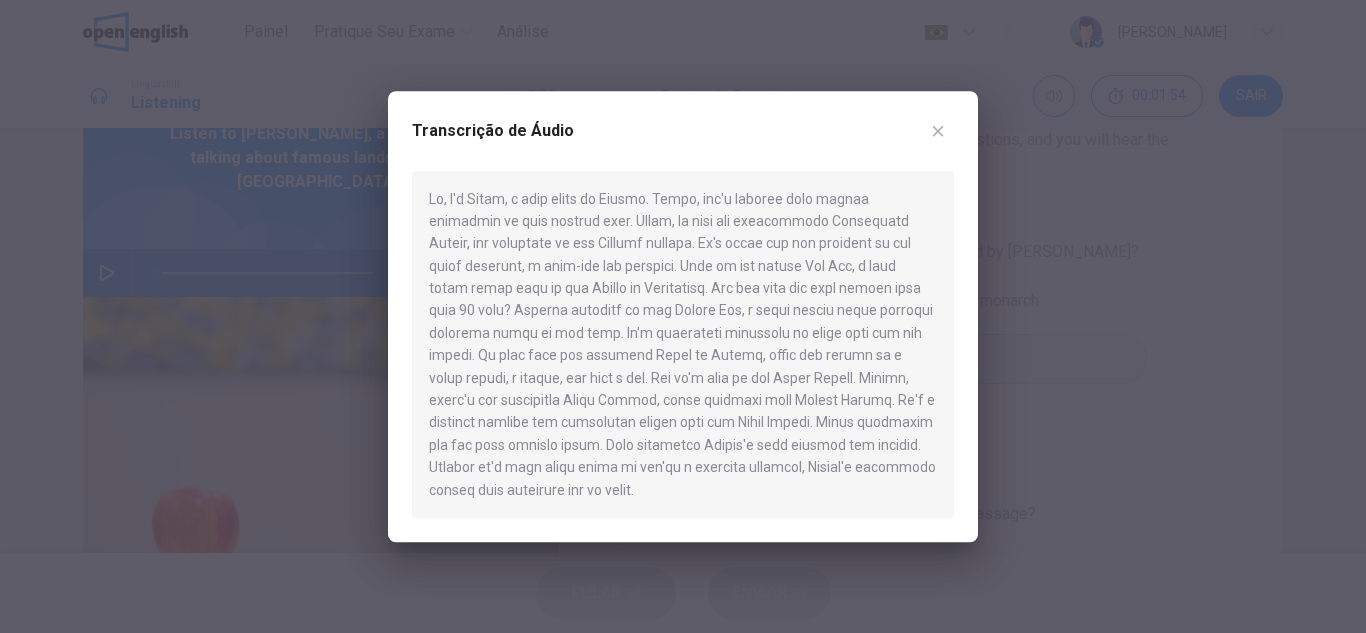 click at bounding box center [683, 316] 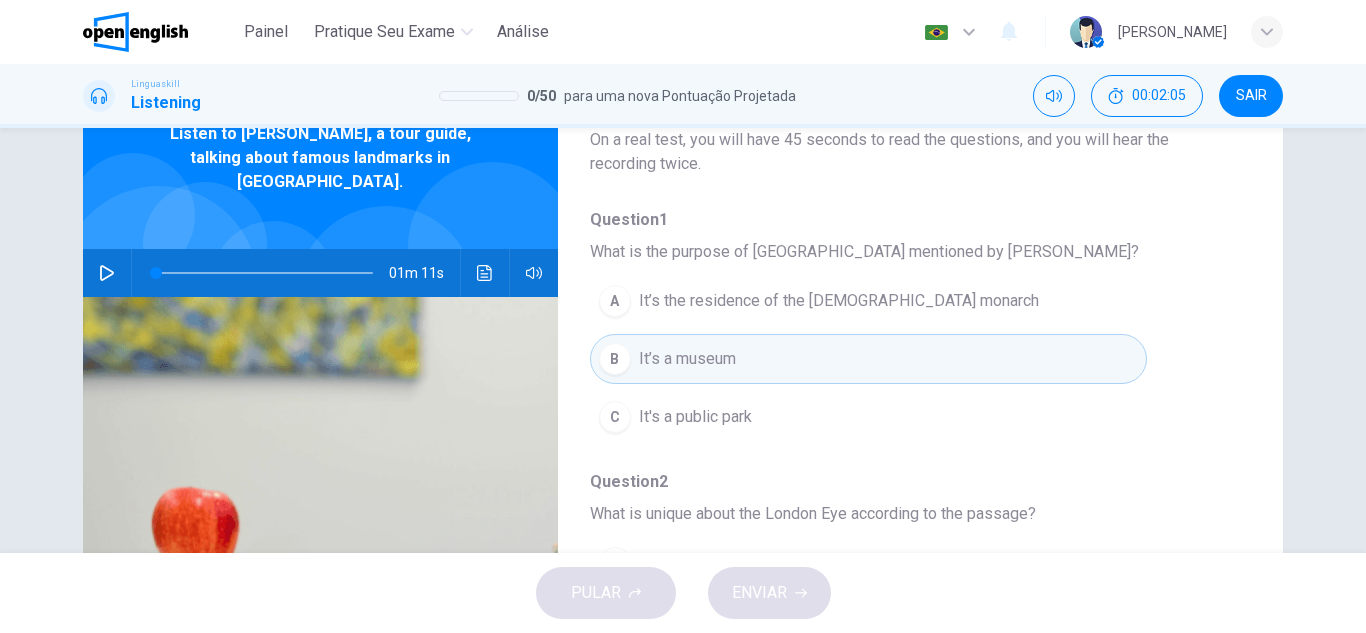 click 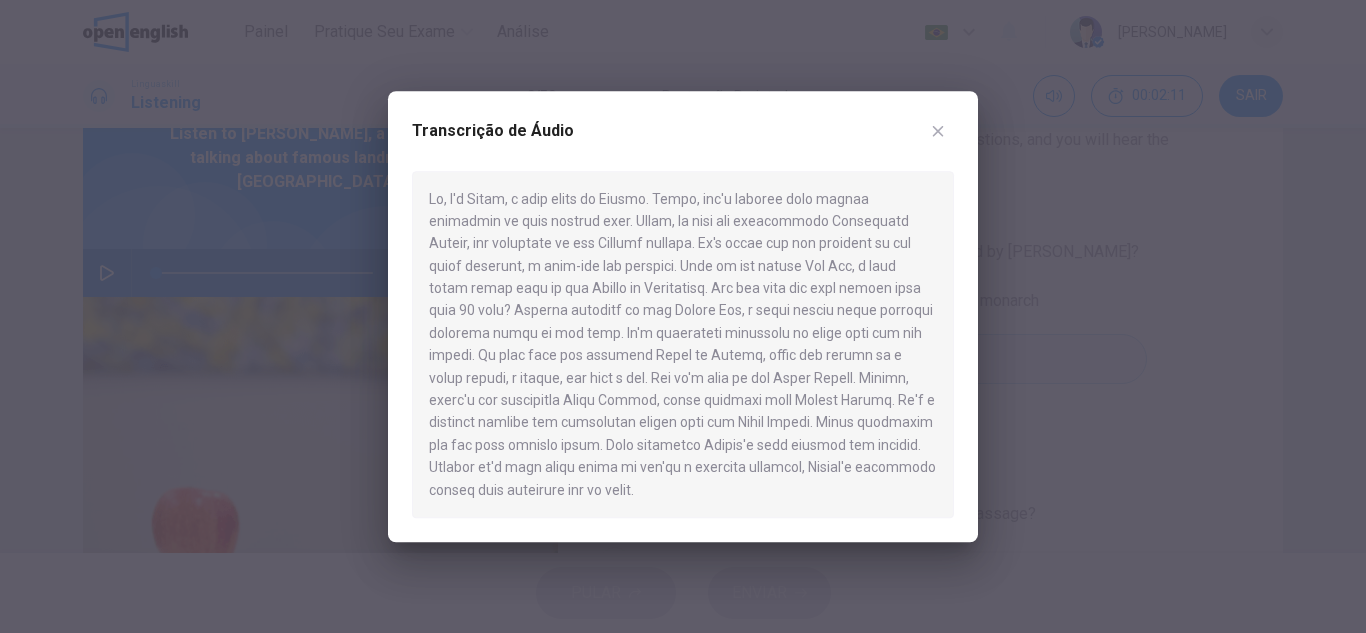 click 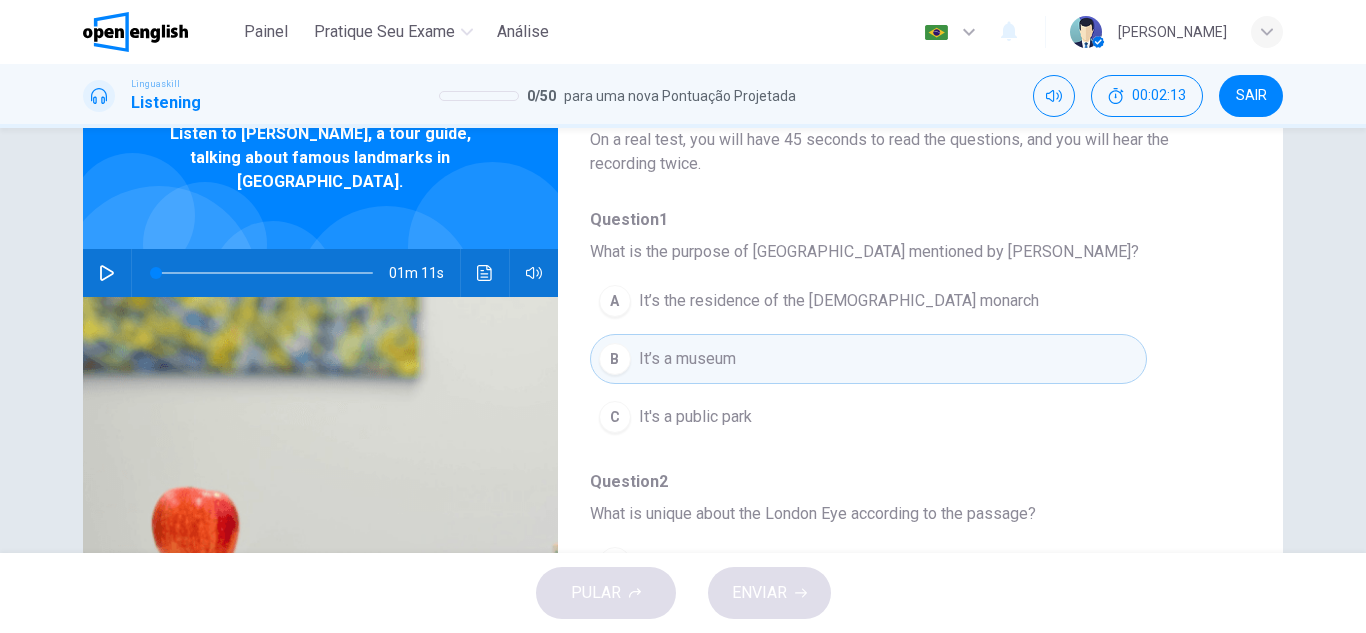 click on "A It’s the residence of the [DEMOGRAPHIC_DATA] monarch" at bounding box center (868, 301) 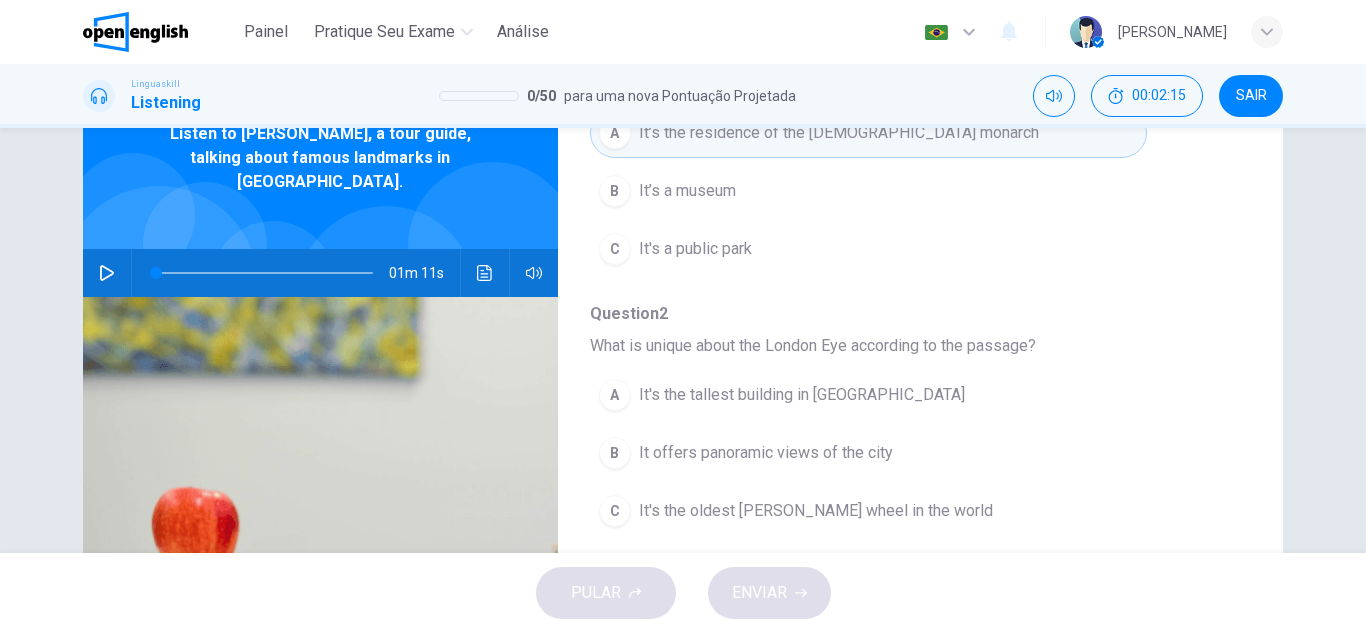 scroll, scrollTop: 300, scrollLeft: 0, axis: vertical 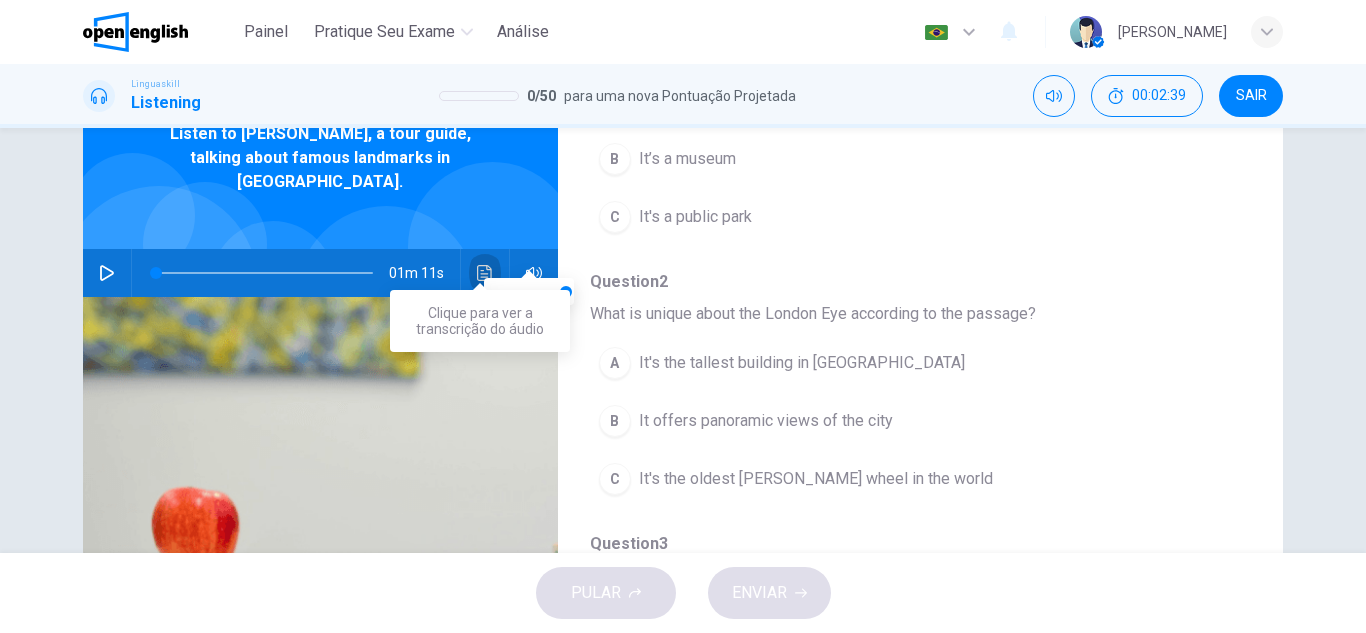click 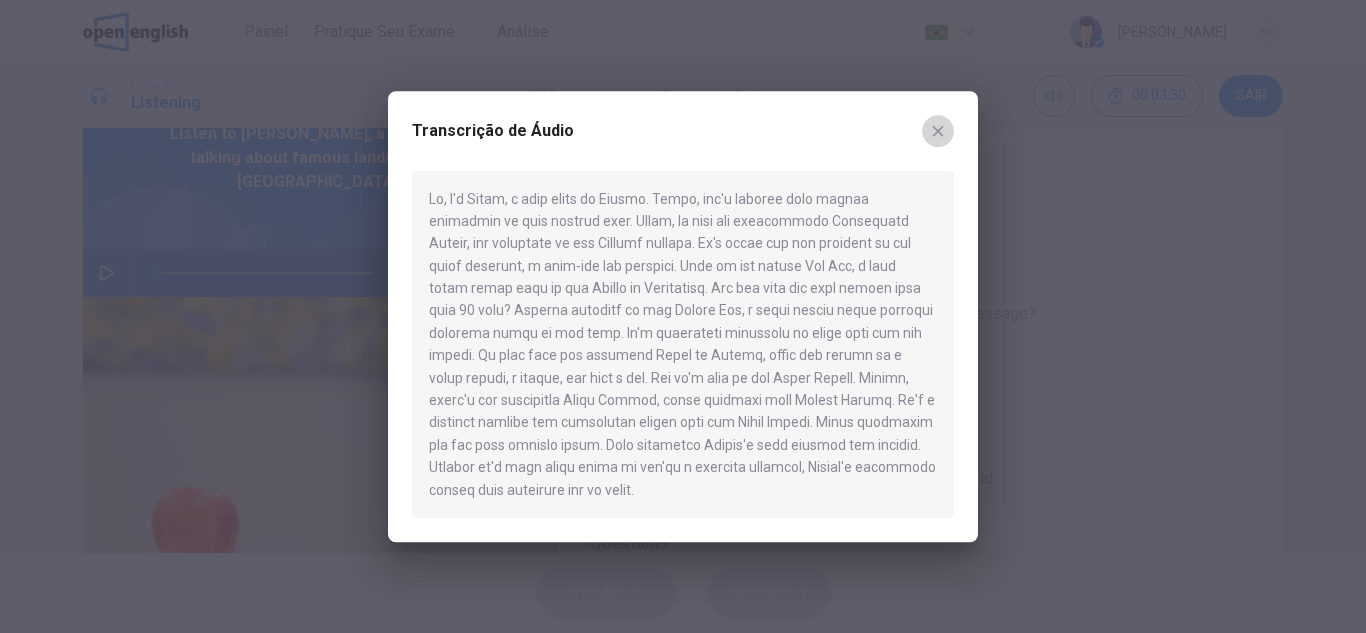 click 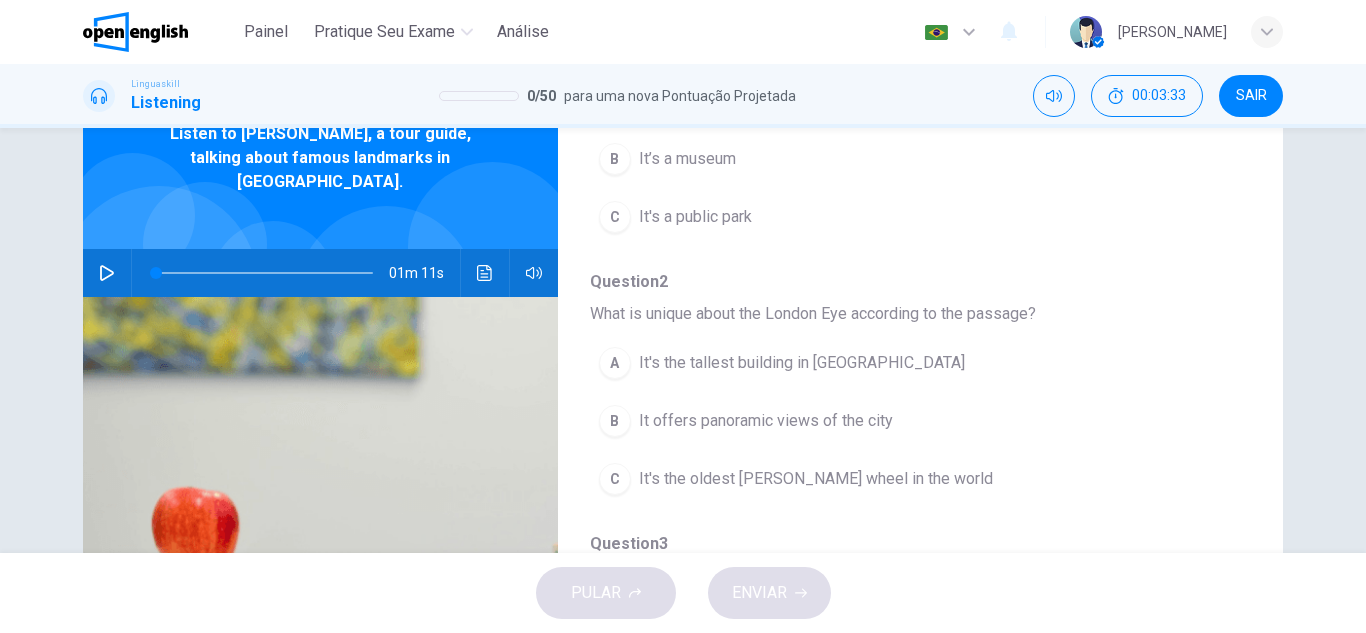 scroll, scrollTop: 400, scrollLeft: 0, axis: vertical 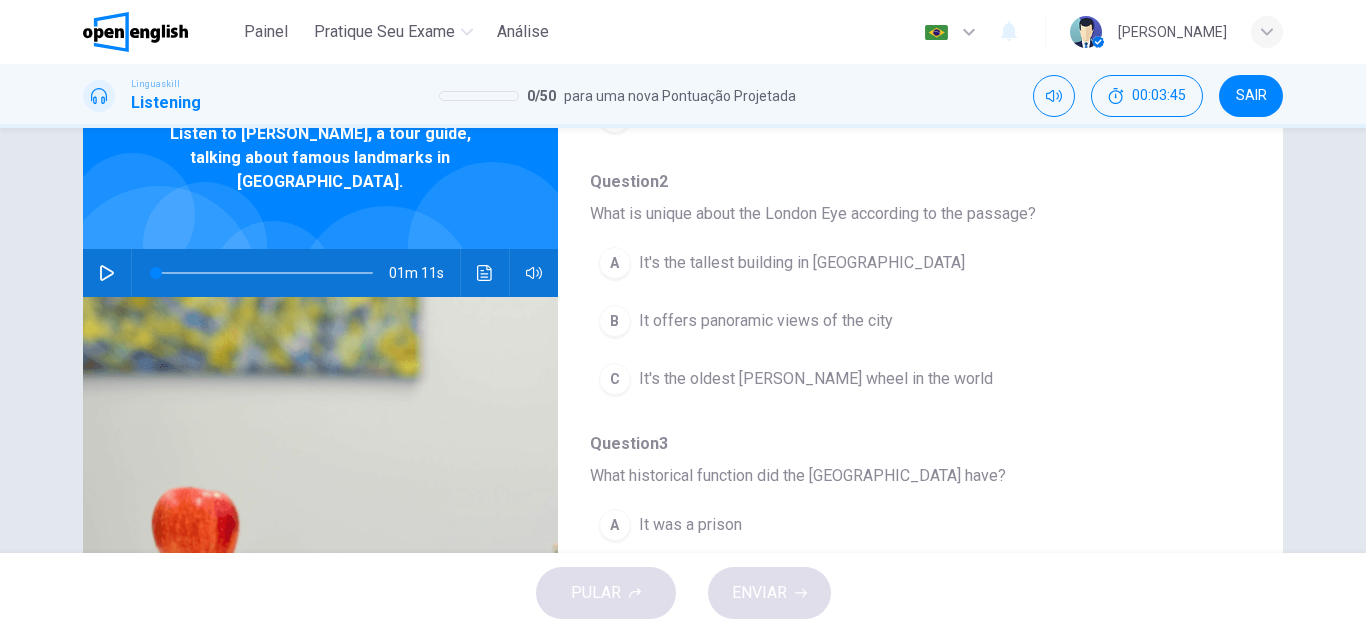 click on "A" at bounding box center [615, 263] 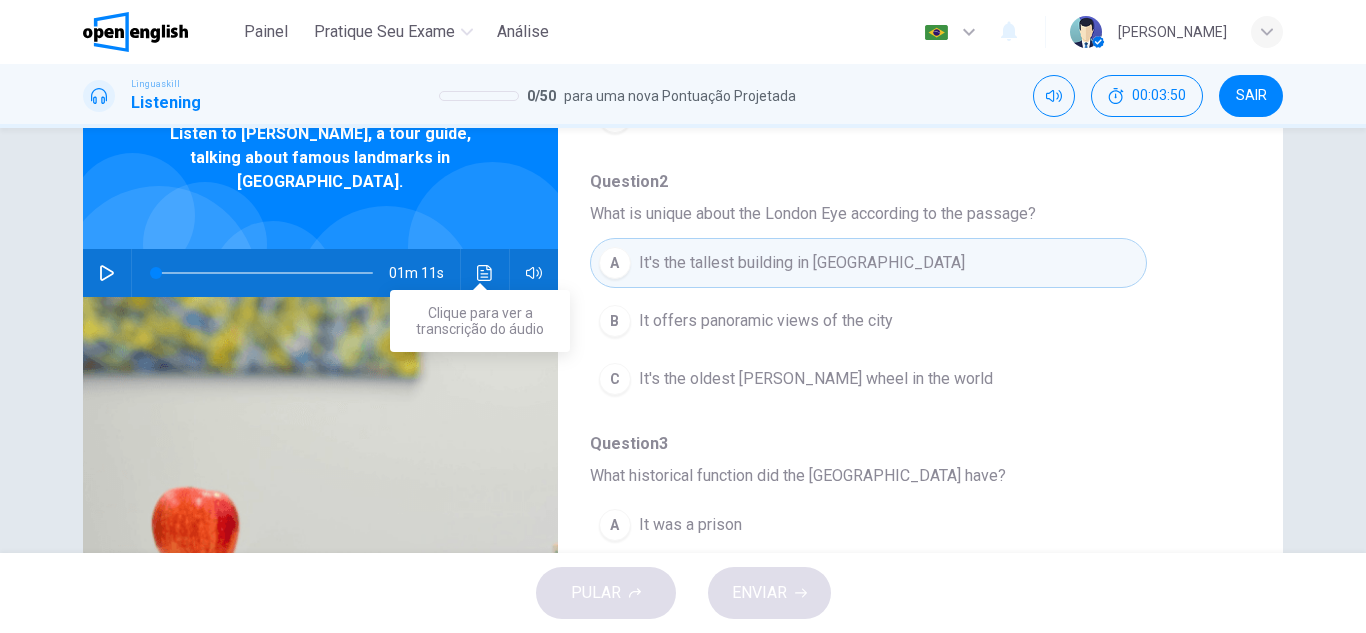 click 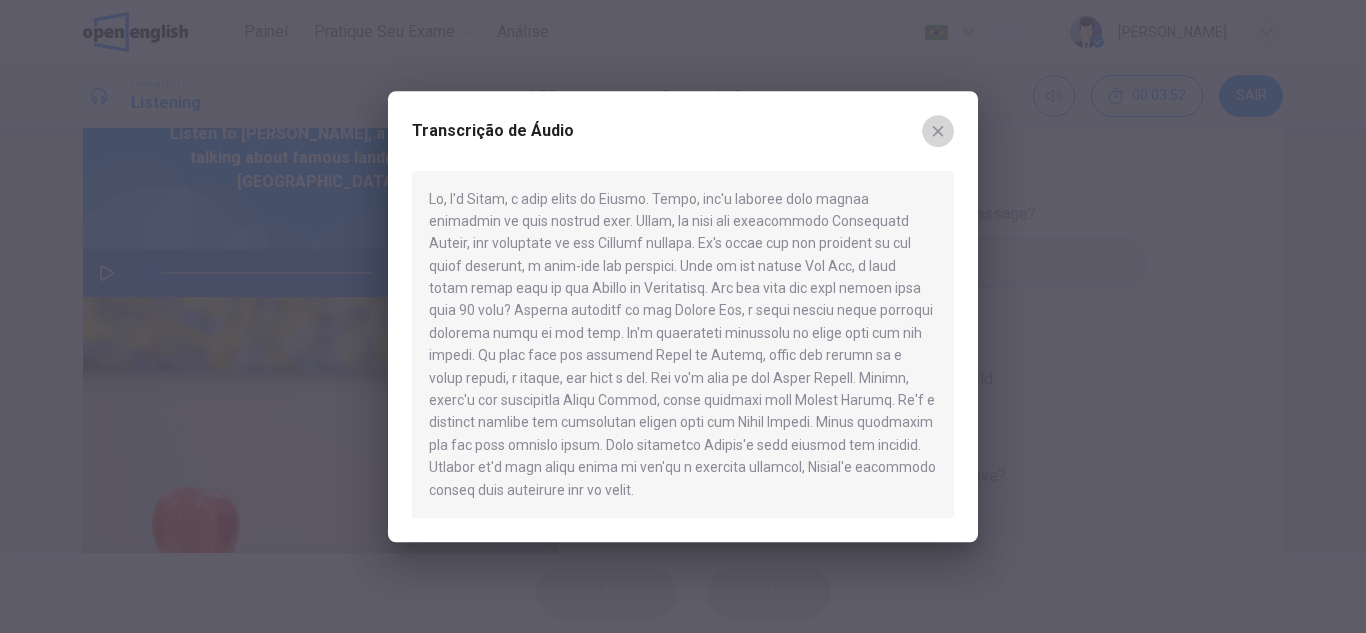 click 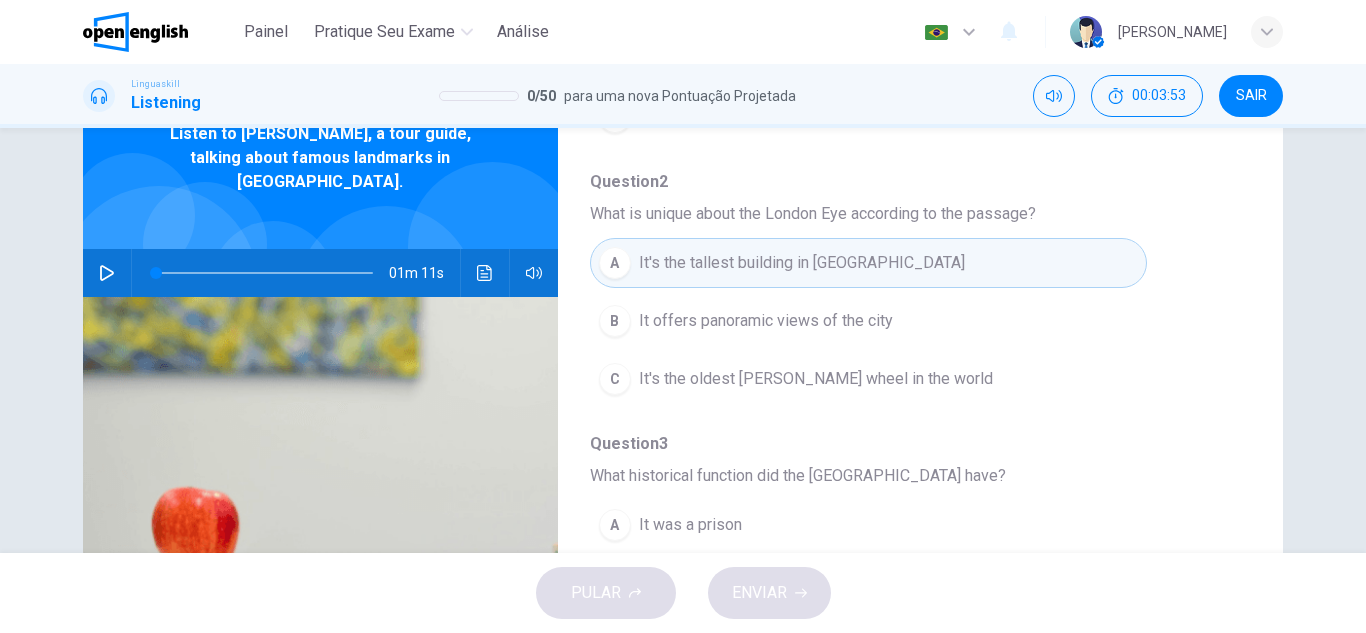 click 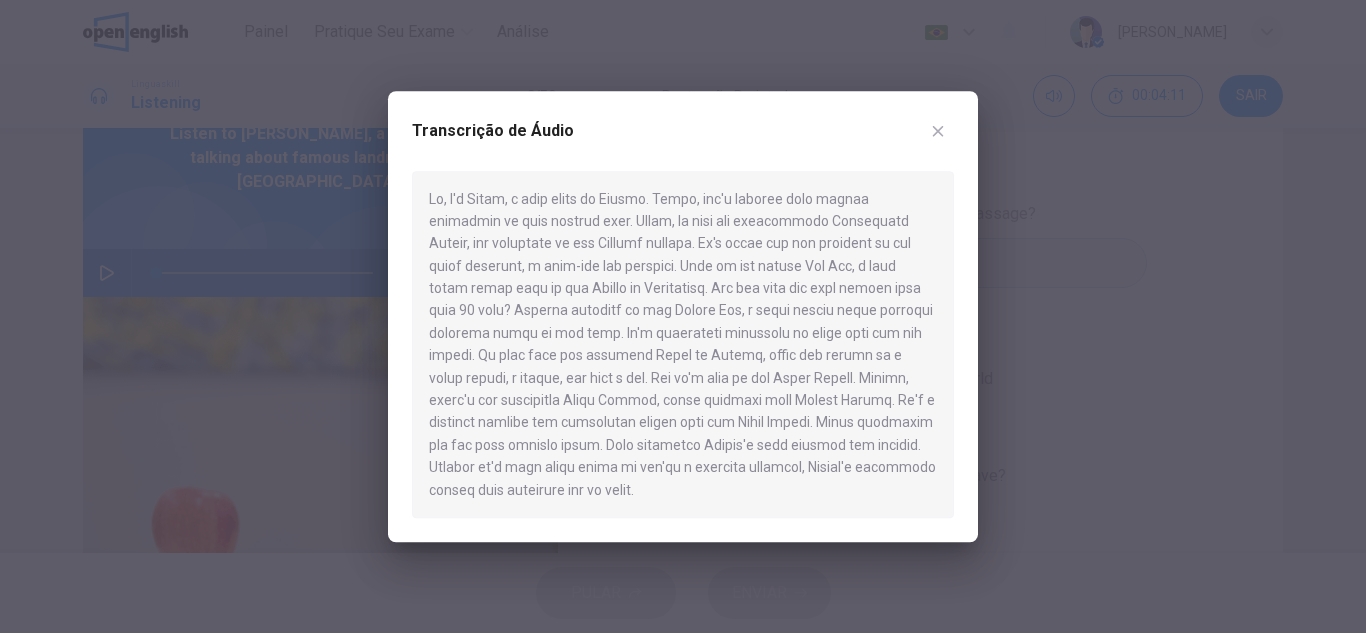 click 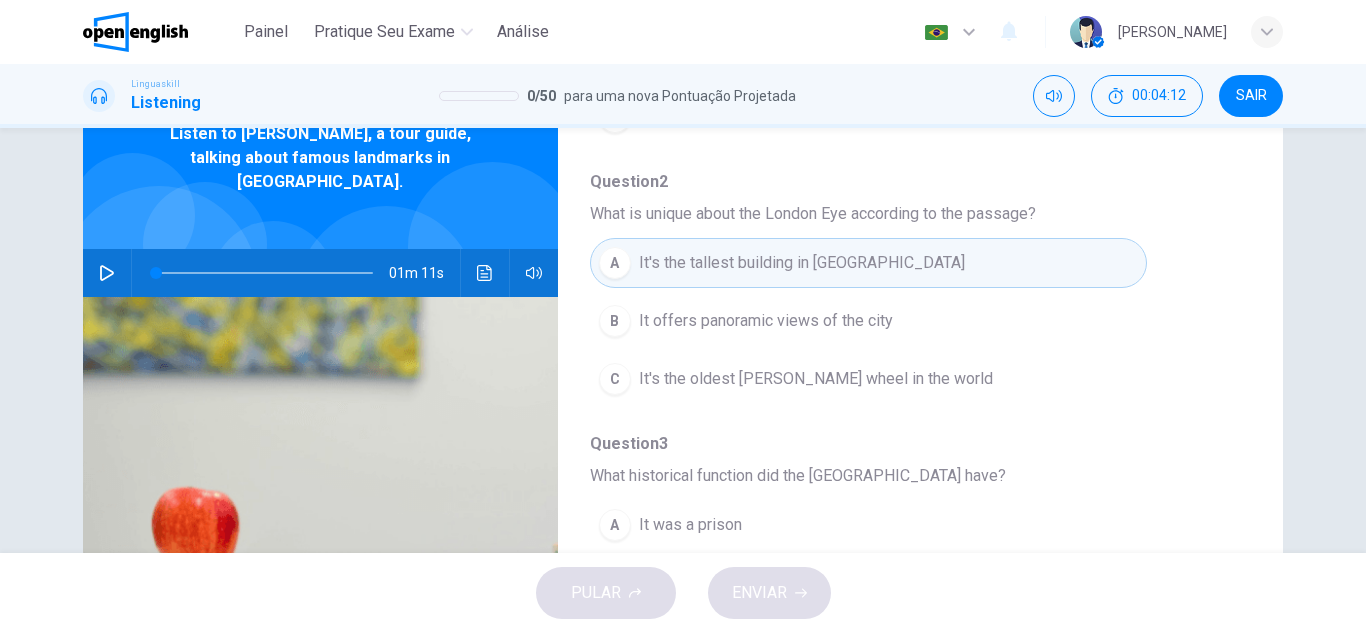 click on "It's the oldest [PERSON_NAME] wheel in the world" at bounding box center (816, 379) 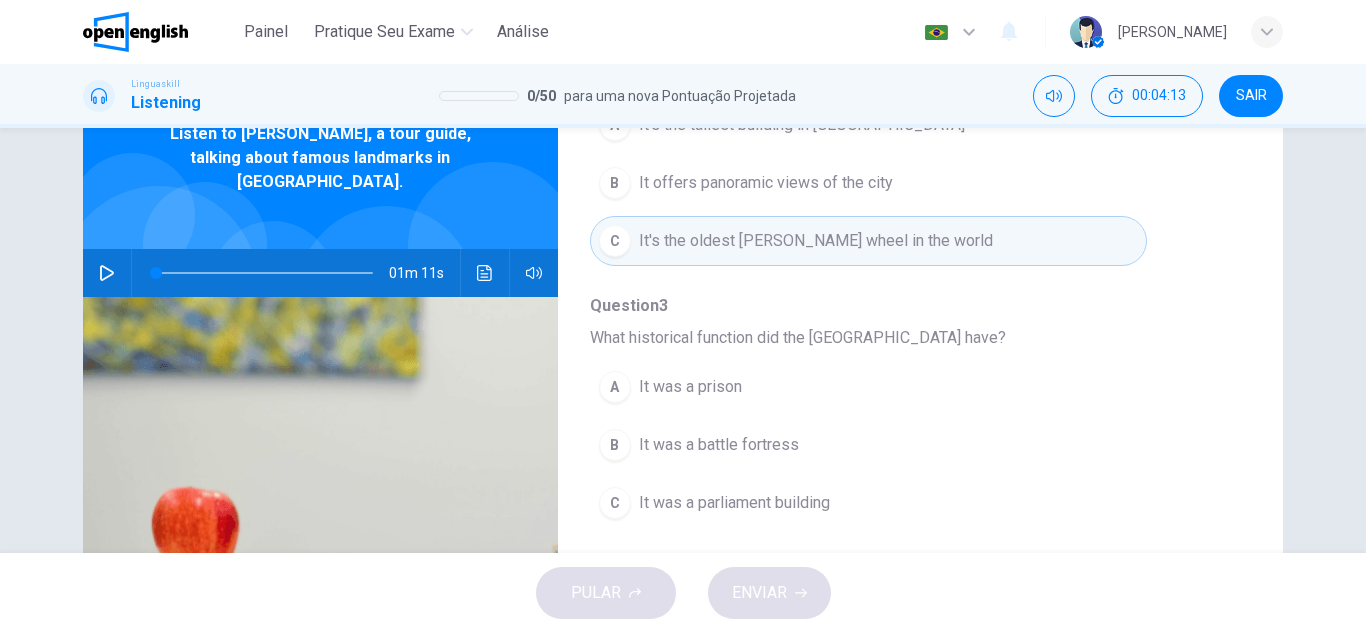 scroll, scrollTop: 600, scrollLeft: 0, axis: vertical 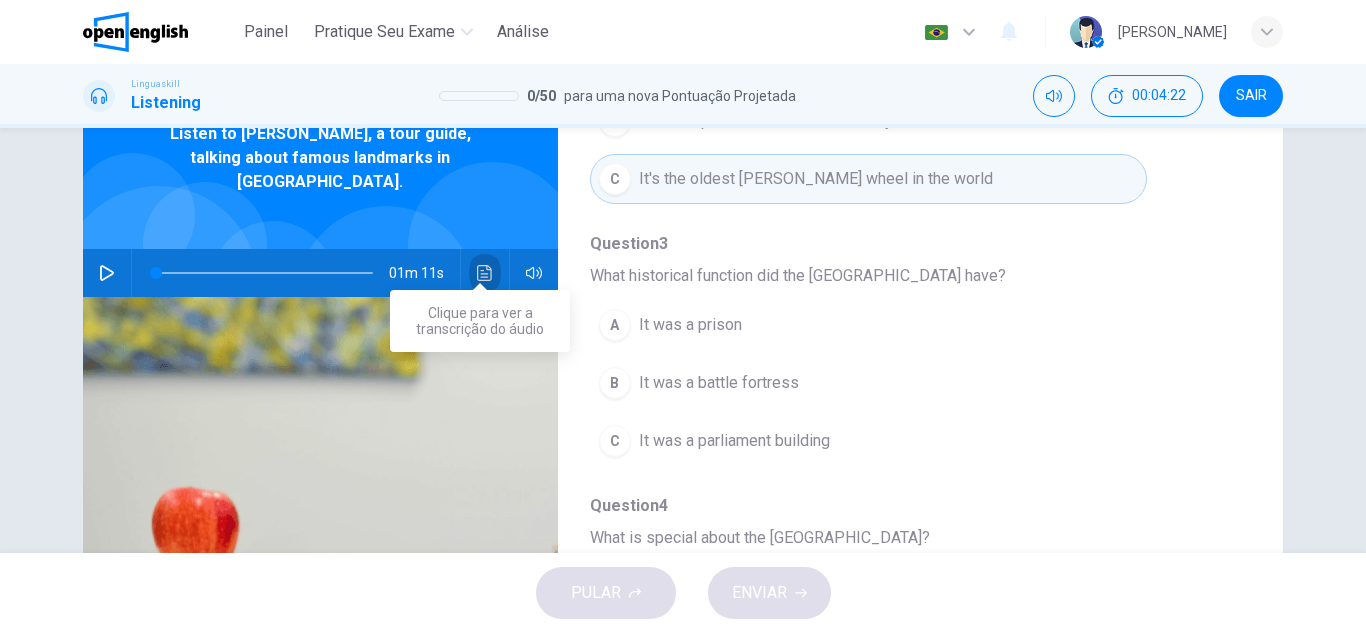 click 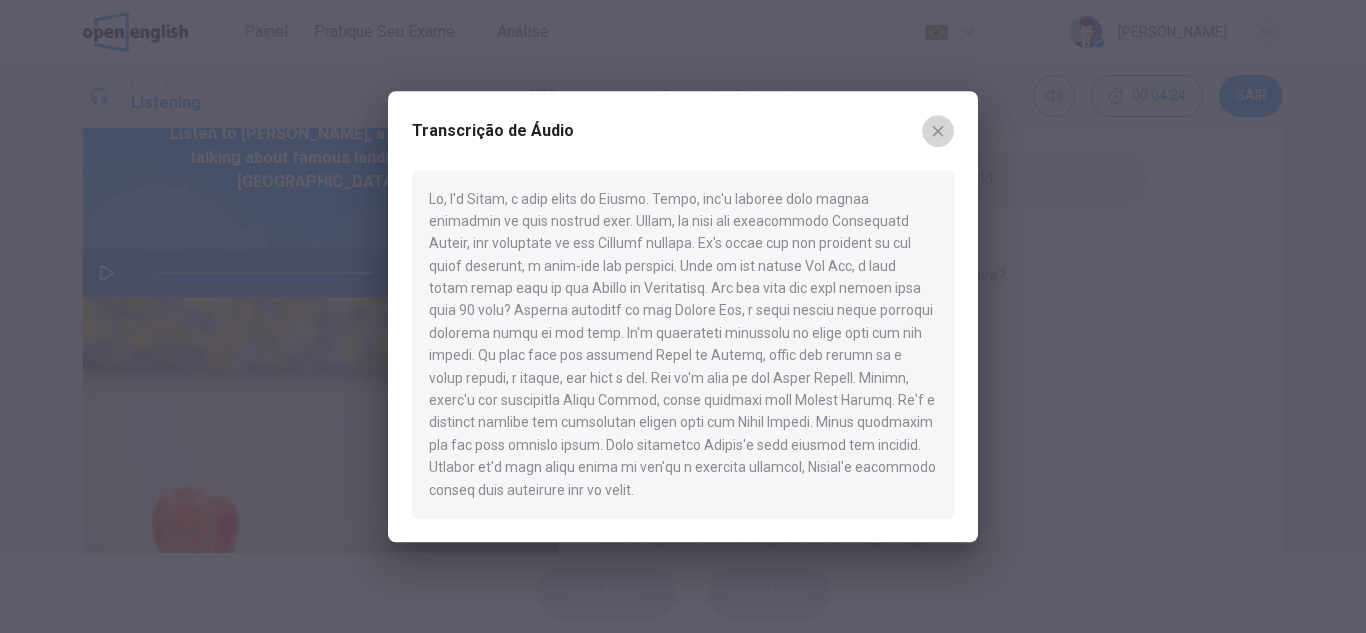 click 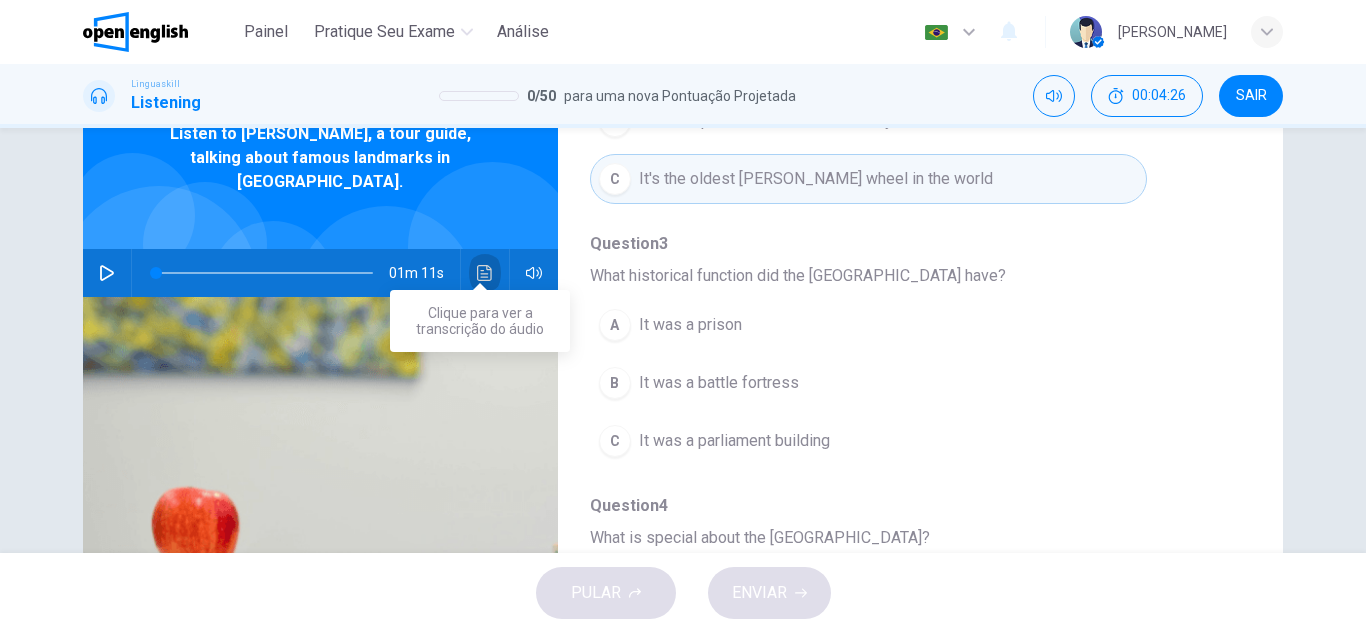 click at bounding box center [485, 273] 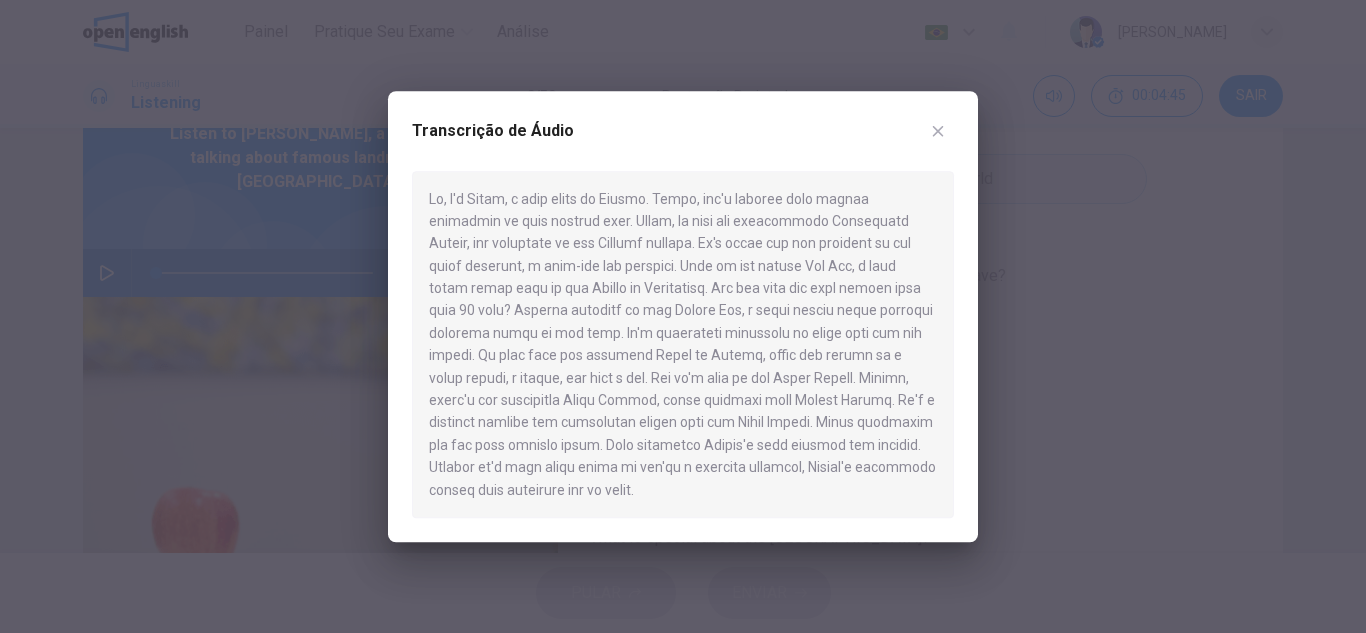 click 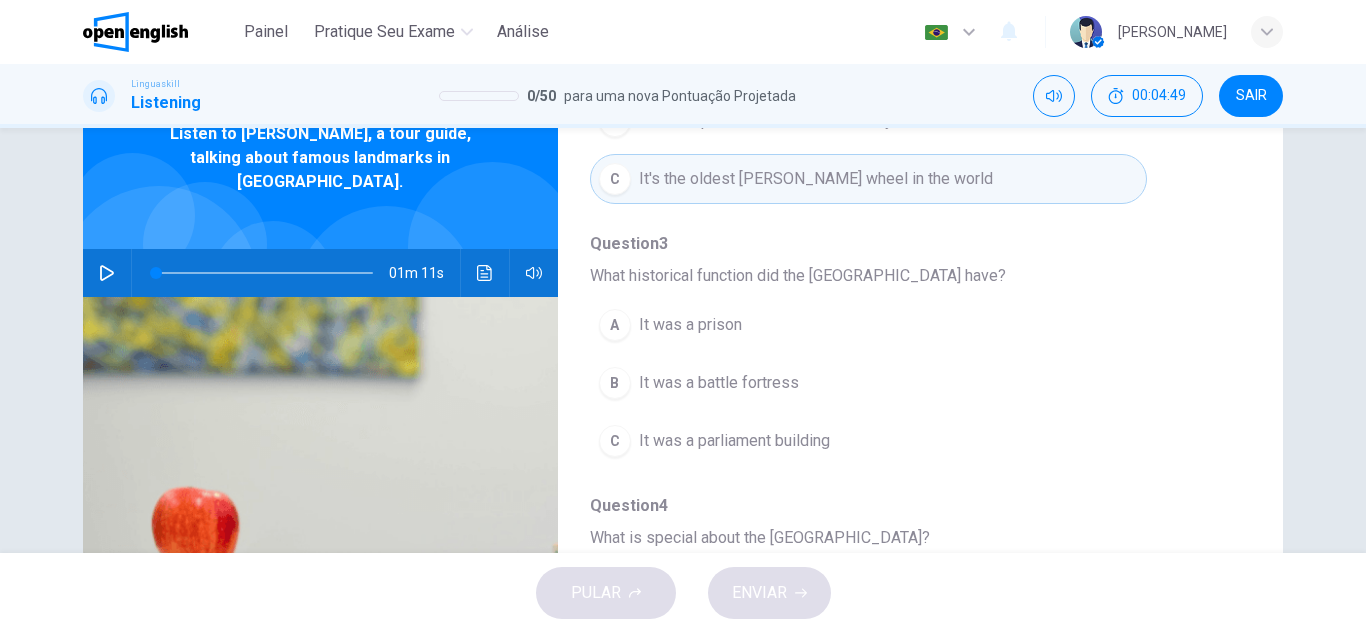click on "A It was a prison" at bounding box center (868, 325) 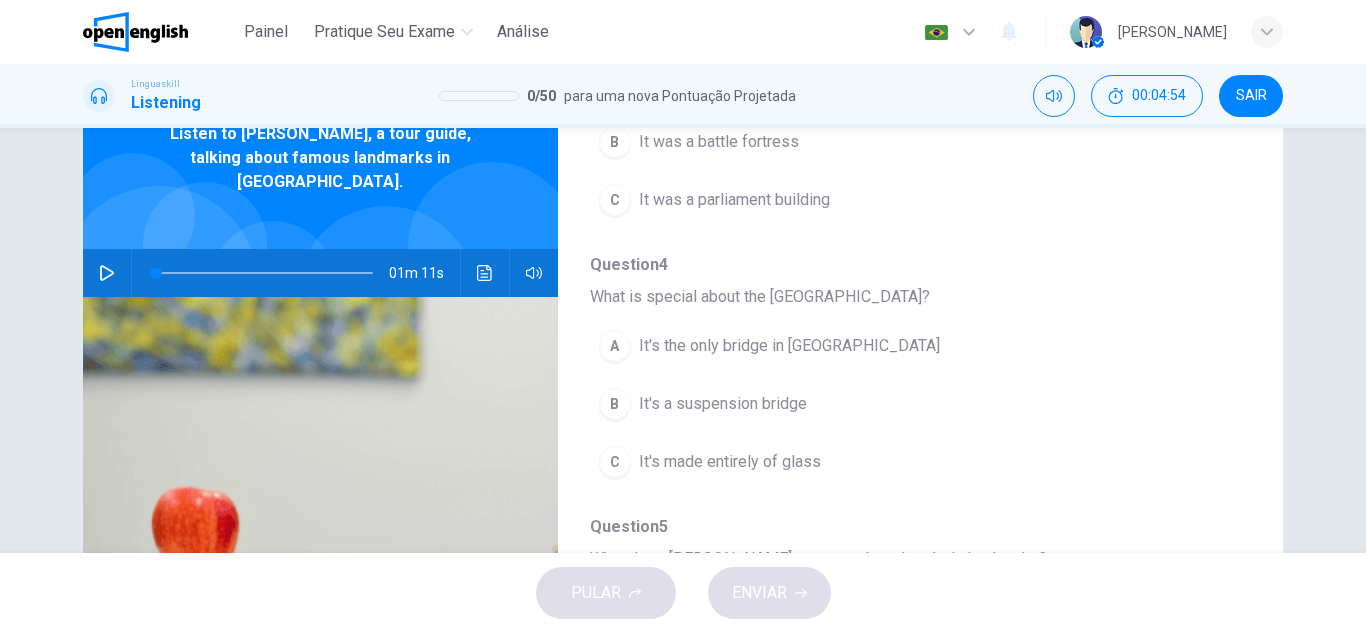 scroll, scrollTop: 863, scrollLeft: 0, axis: vertical 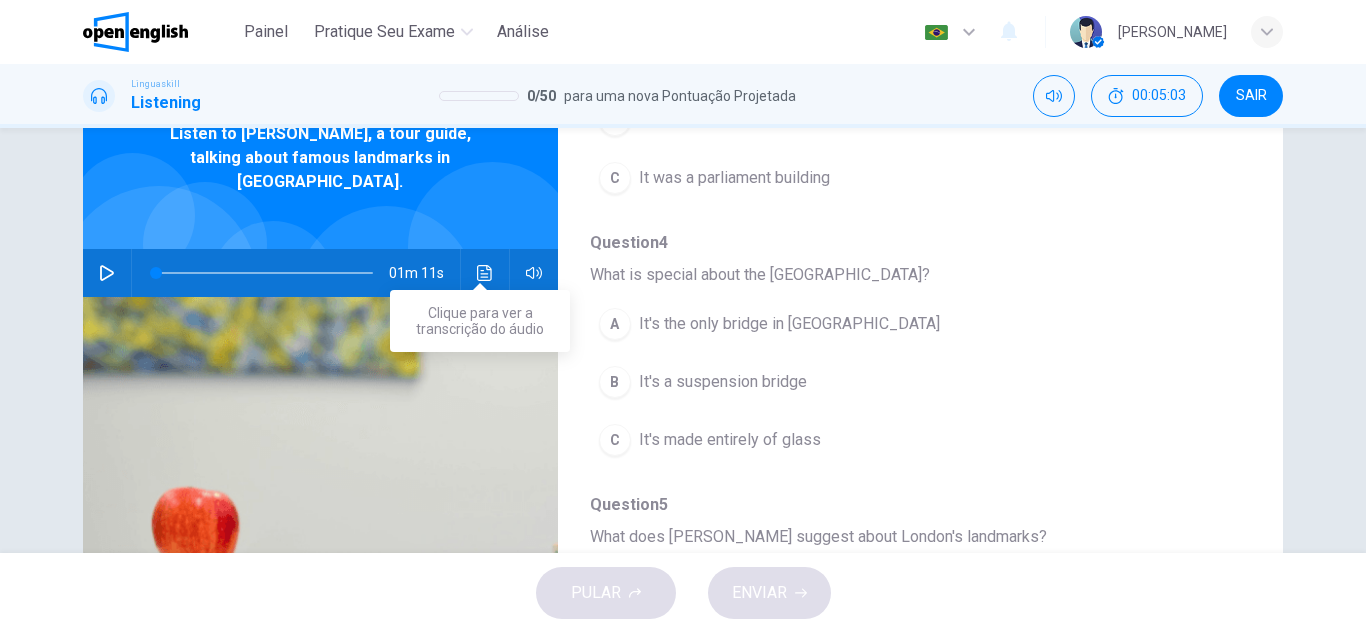 click 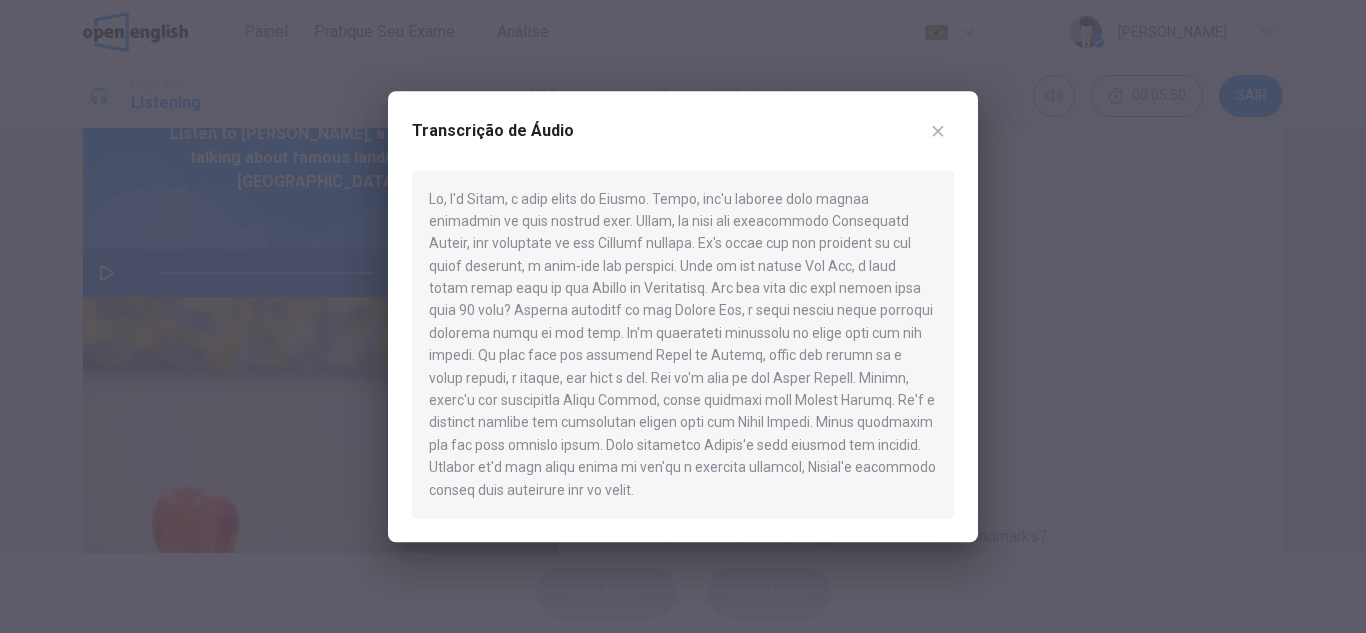 drag, startPoint x: 438, startPoint y: 425, endPoint x: 550, endPoint y: 423, distance: 112.01785 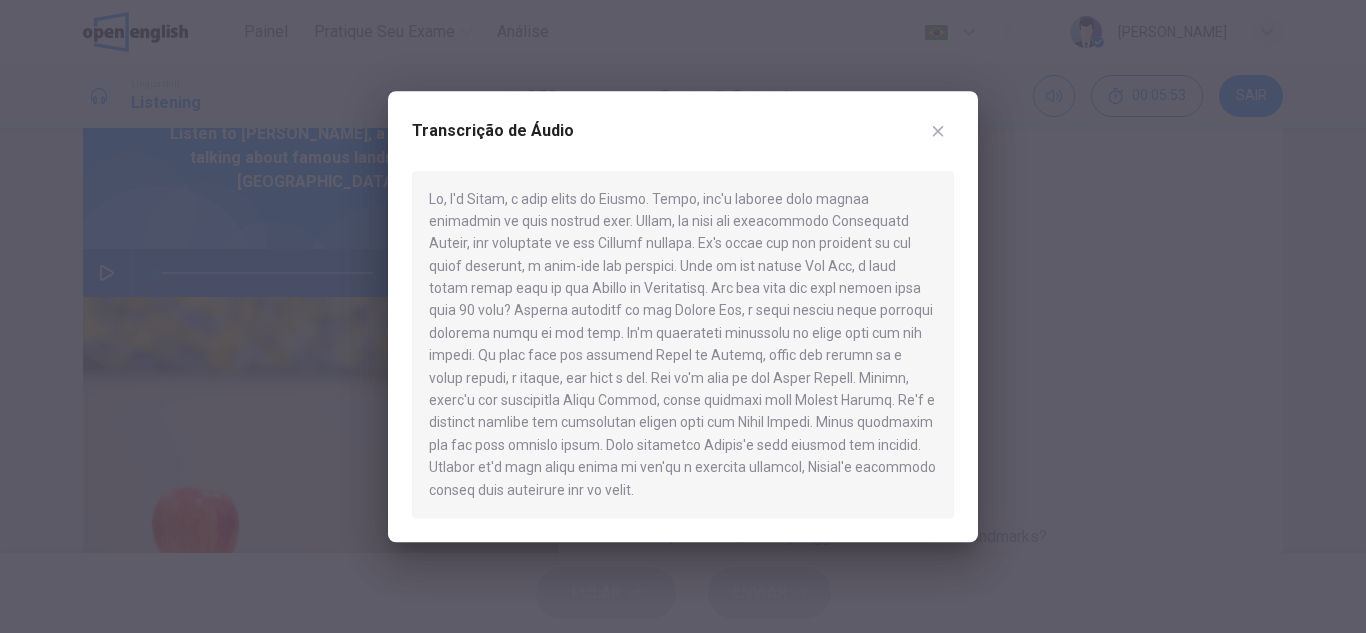 click 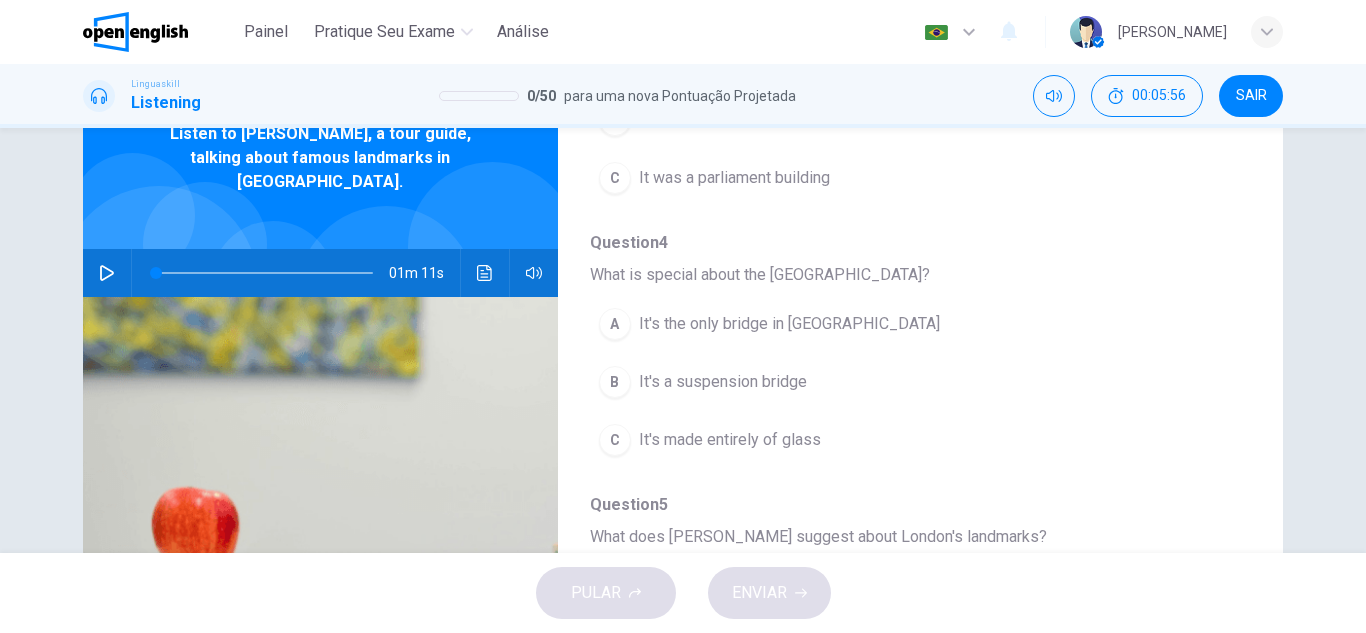 click on "It's a suspension bridge" at bounding box center [723, 382] 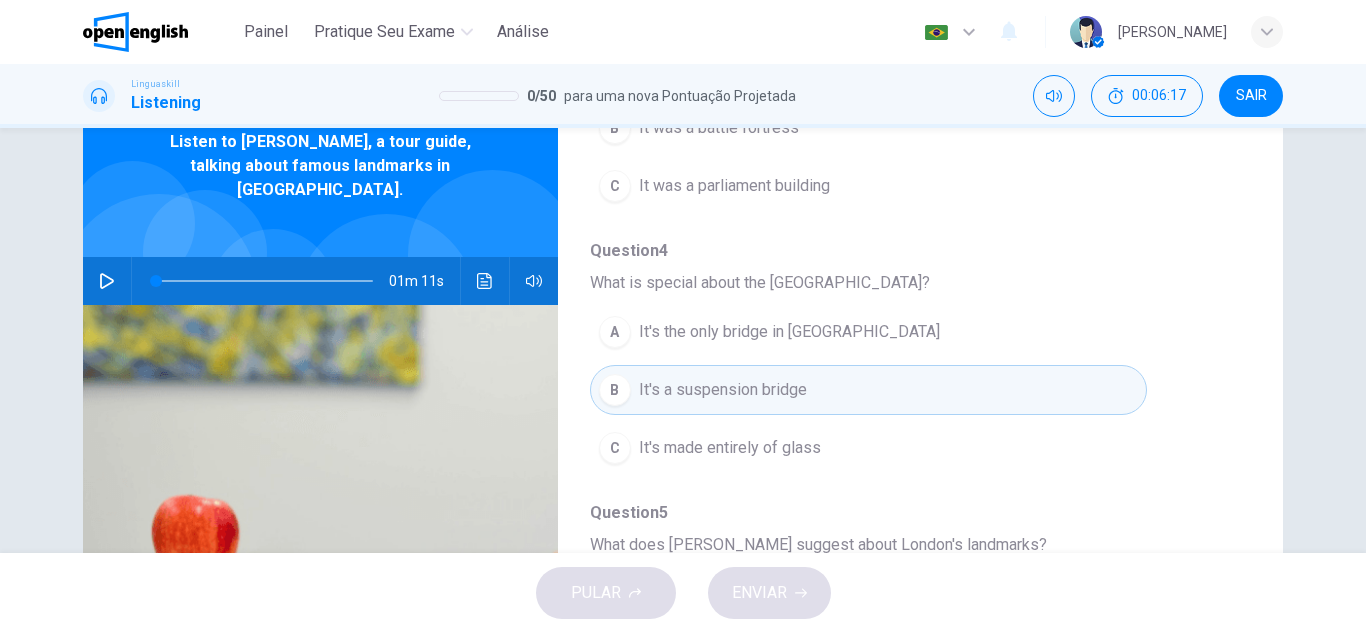 scroll, scrollTop: 50, scrollLeft: 0, axis: vertical 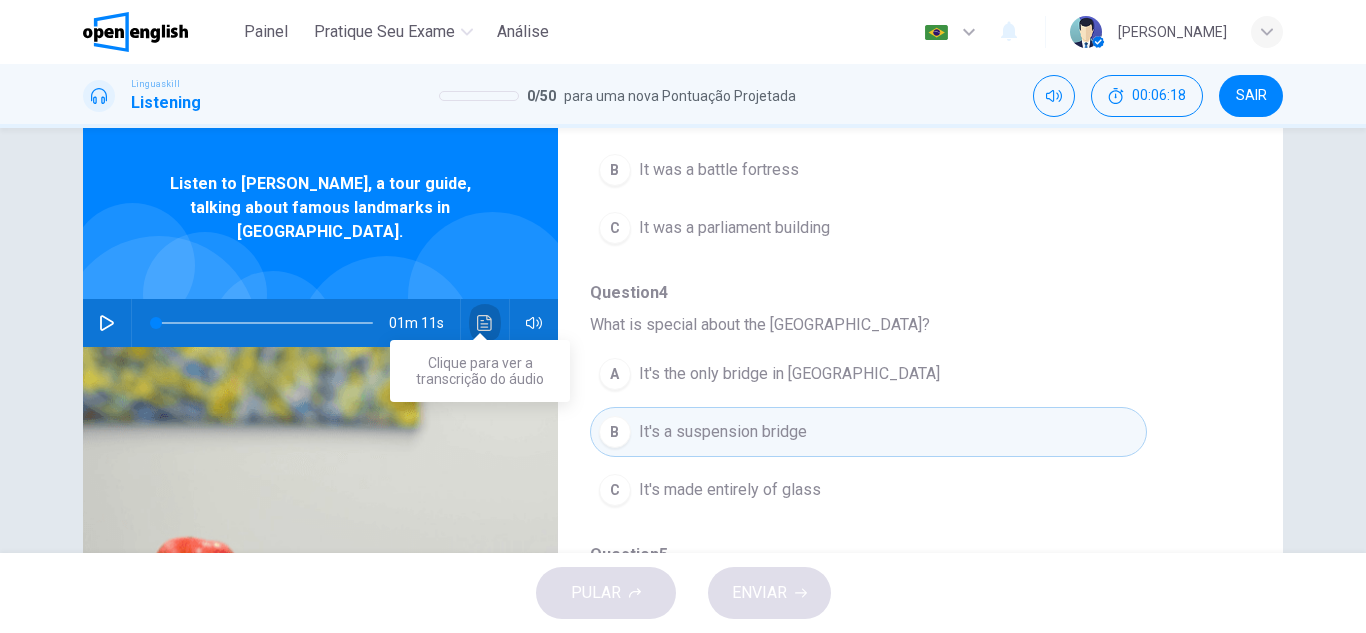 click 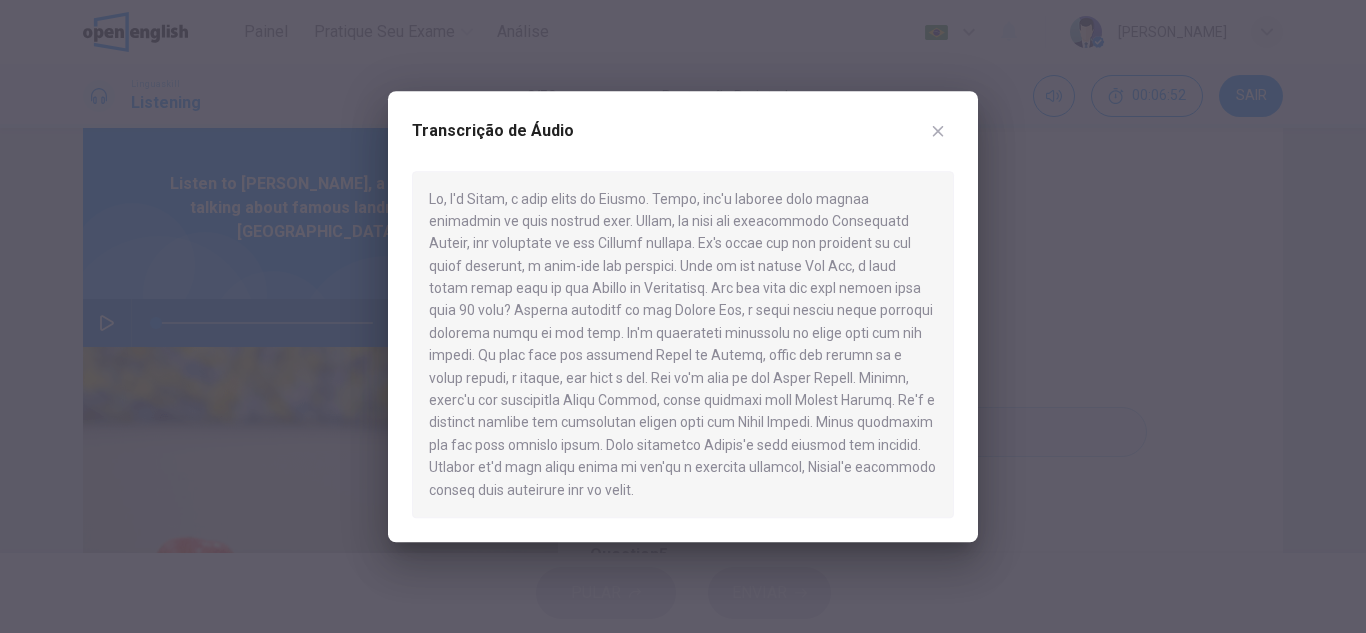 click 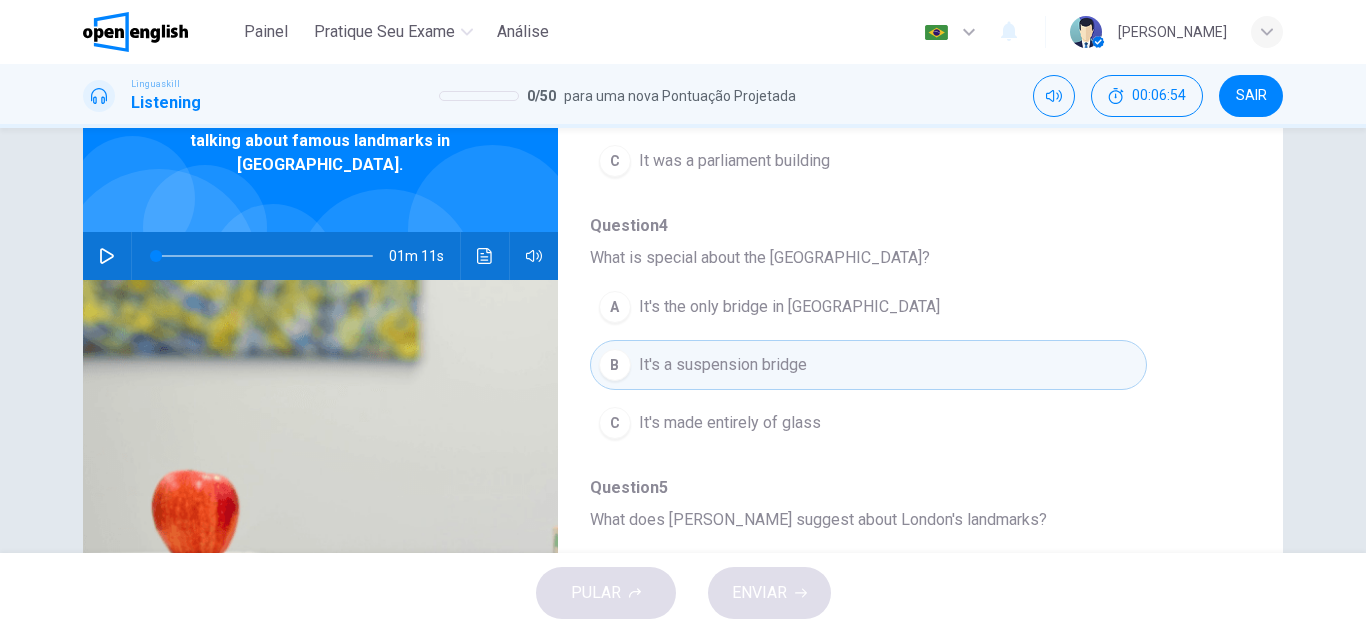 scroll, scrollTop: 350, scrollLeft: 0, axis: vertical 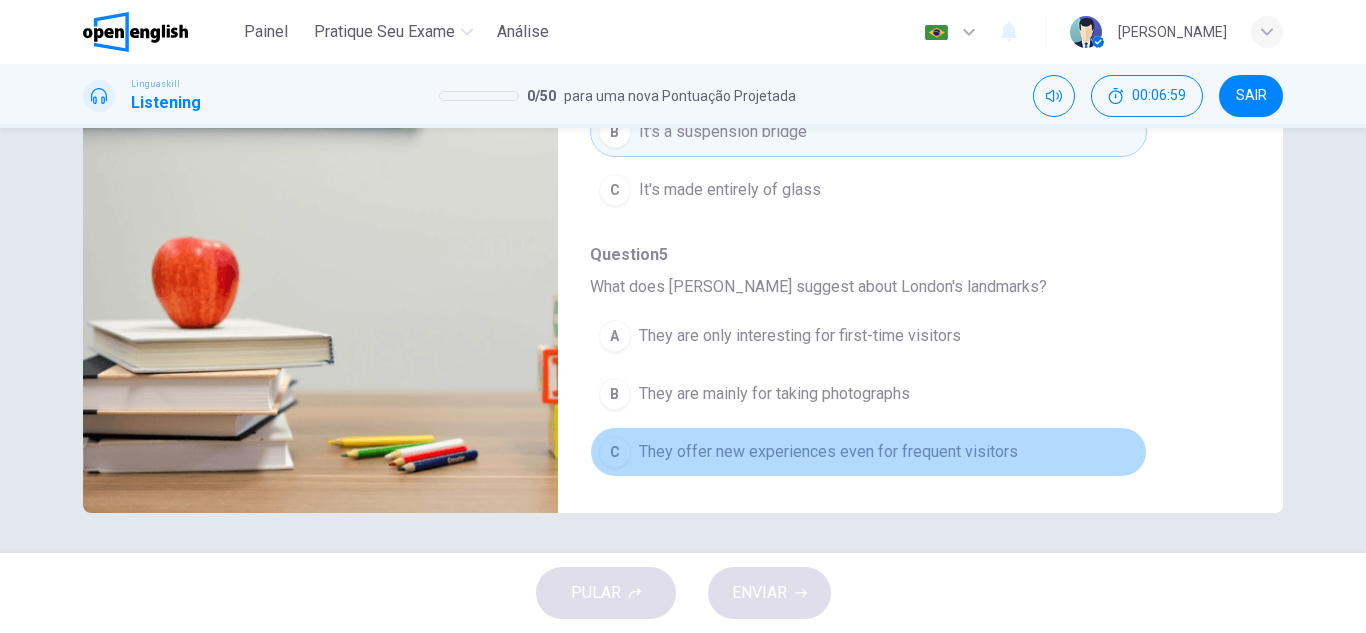 click on "They offer new experiences even for frequent visitors" at bounding box center [828, 452] 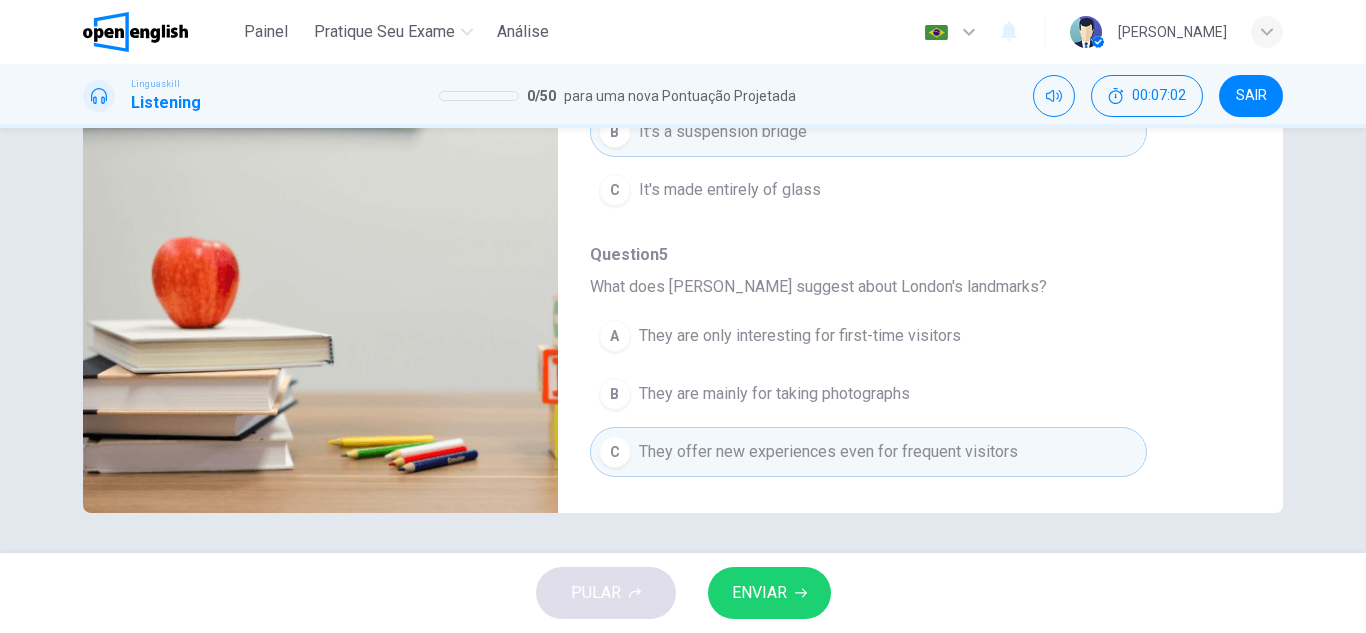 click on "ENVIAR" at bounding box center (769, 593) 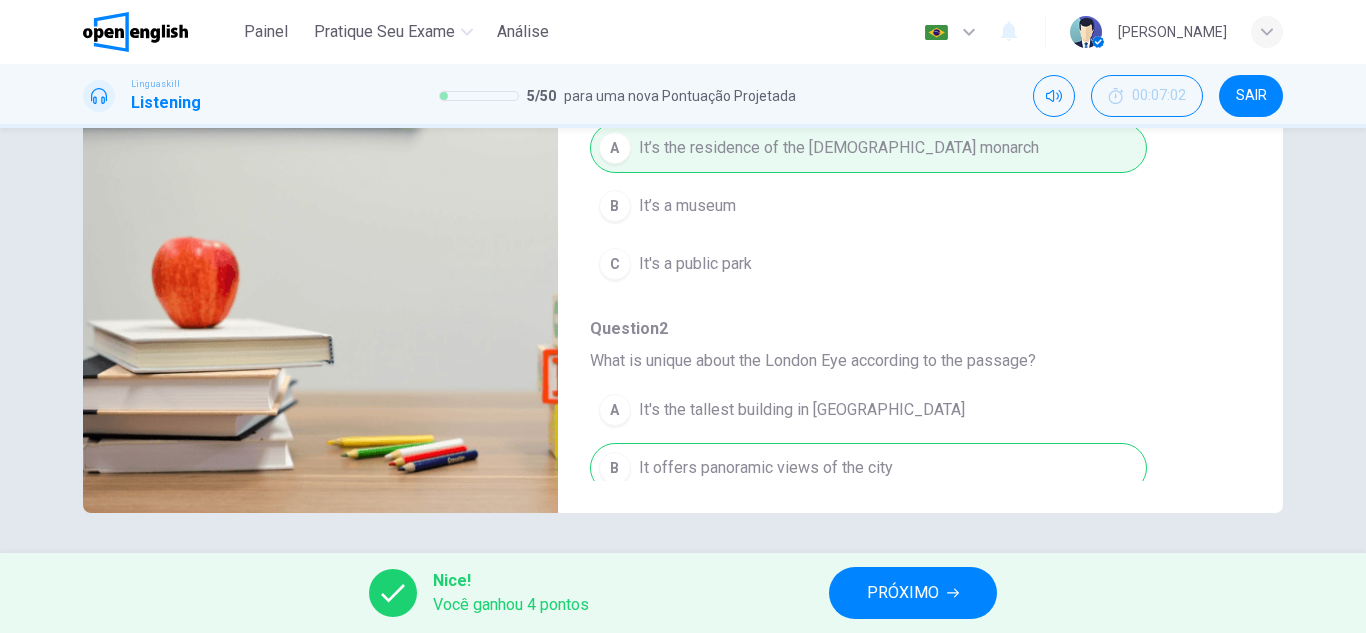 scroll, scrollTop: 0, scrollLeft: 0, axis: both 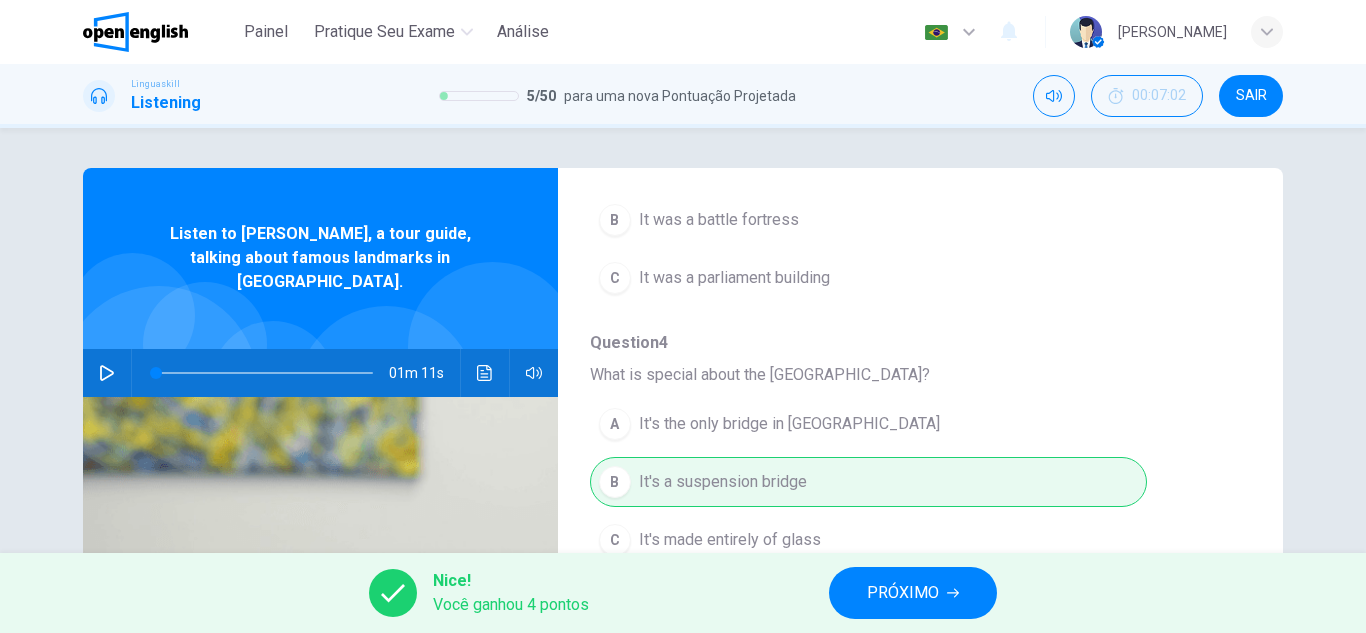 click on "PRÓXIMO" at bounding box center [903, 593] 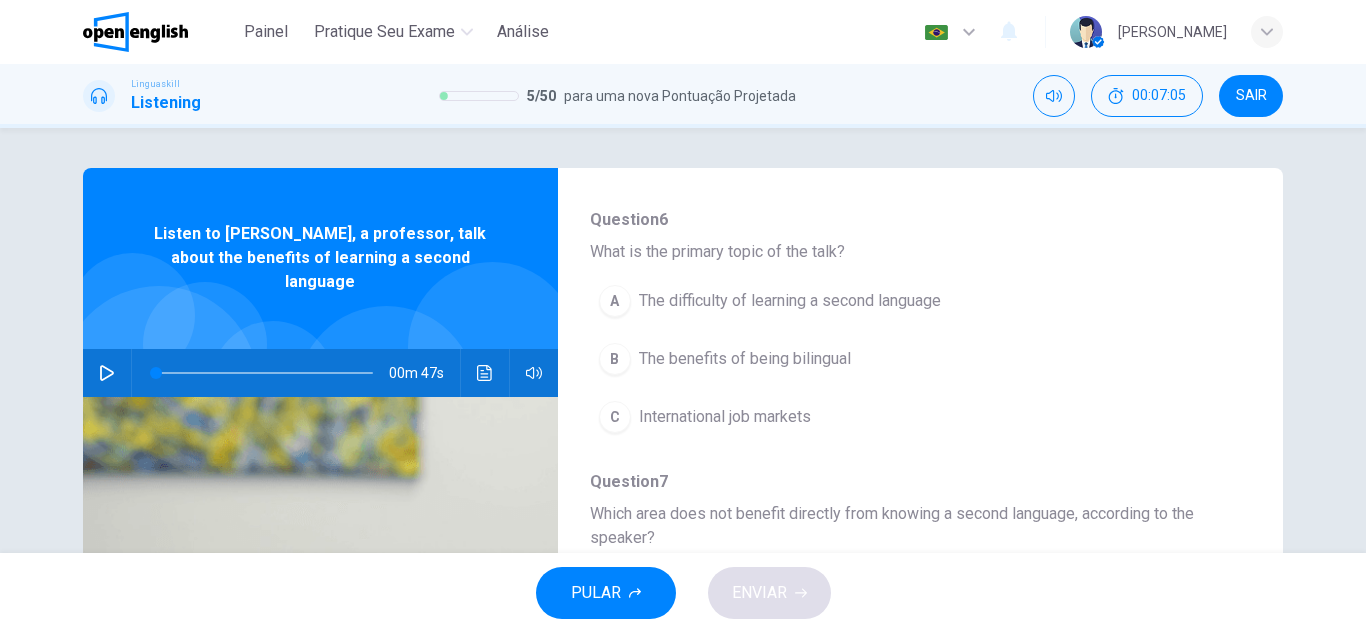 scroll, scrollTop: 100, scrollLeft: 0, axis: vertical 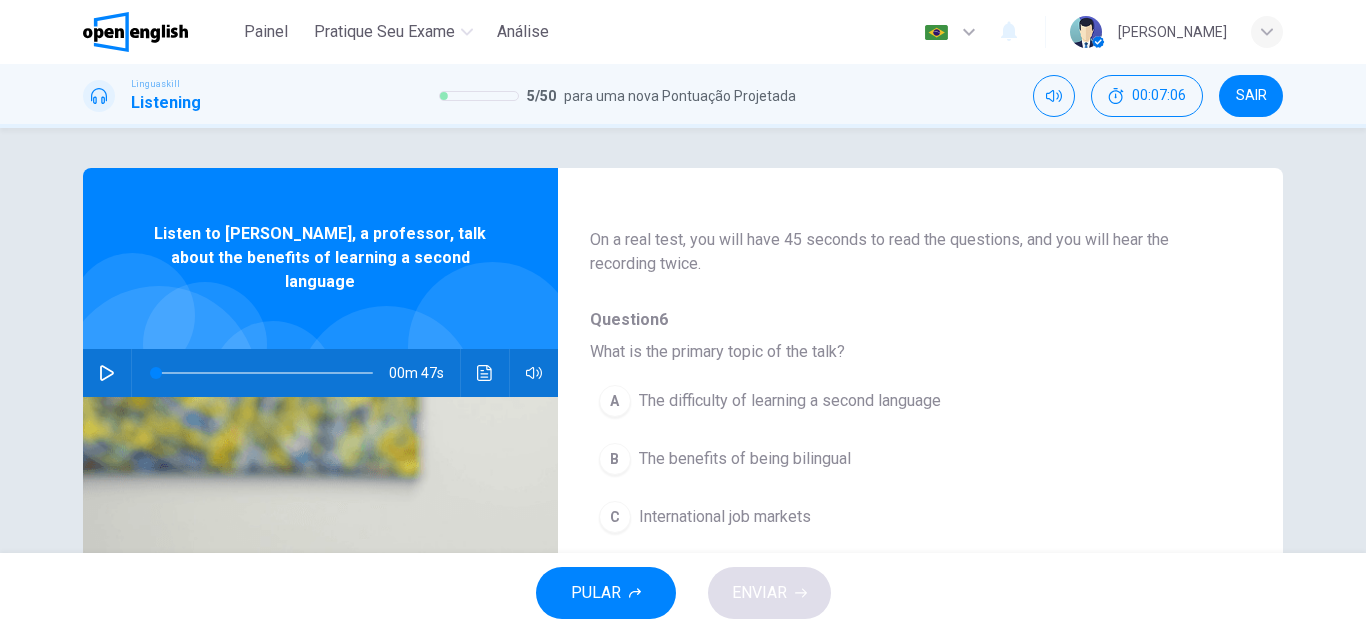 click 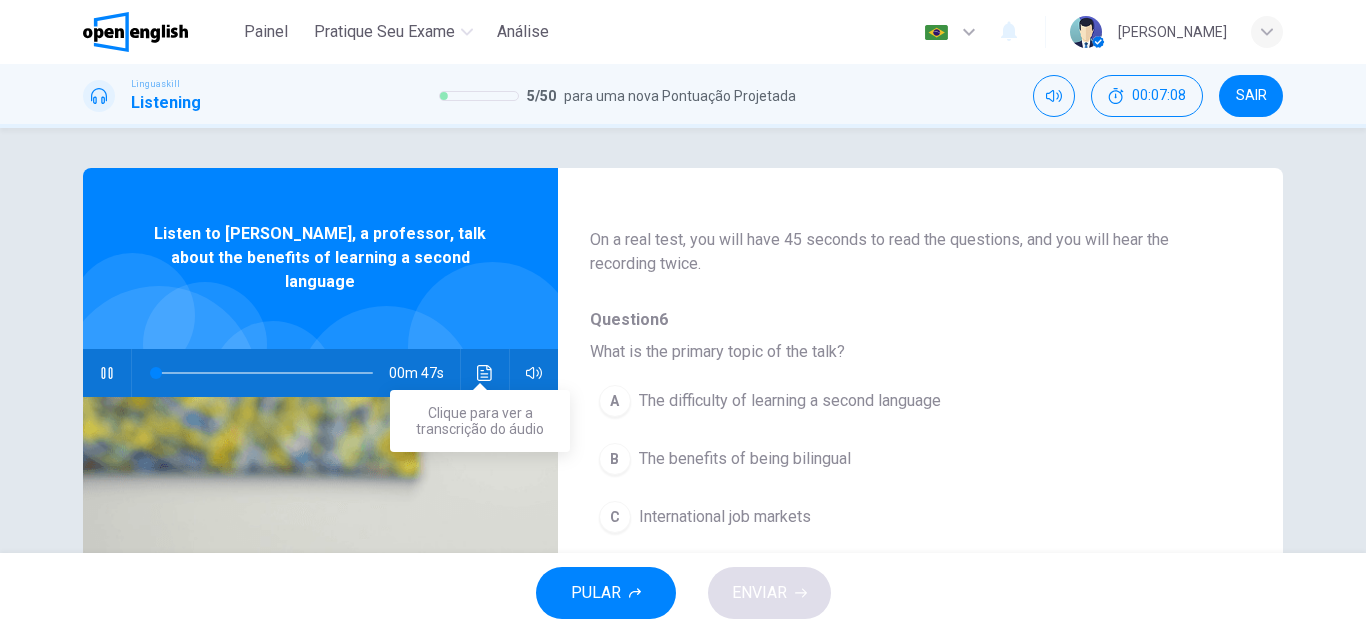 click 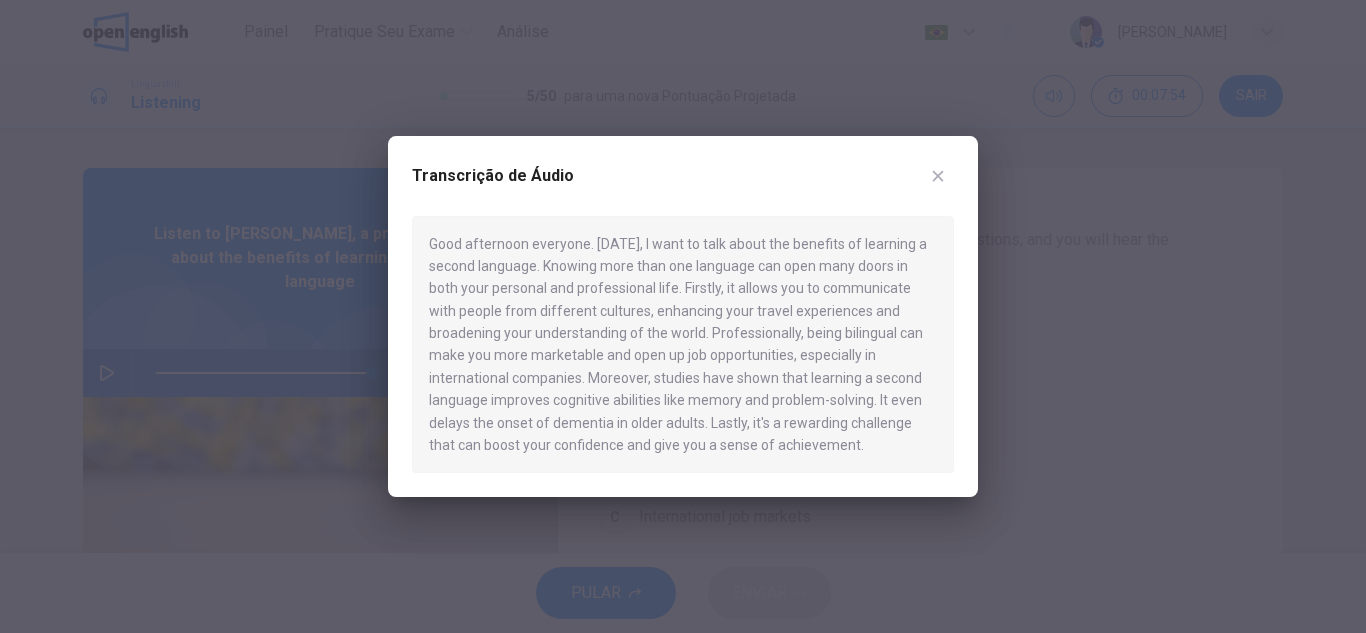 type on "*" 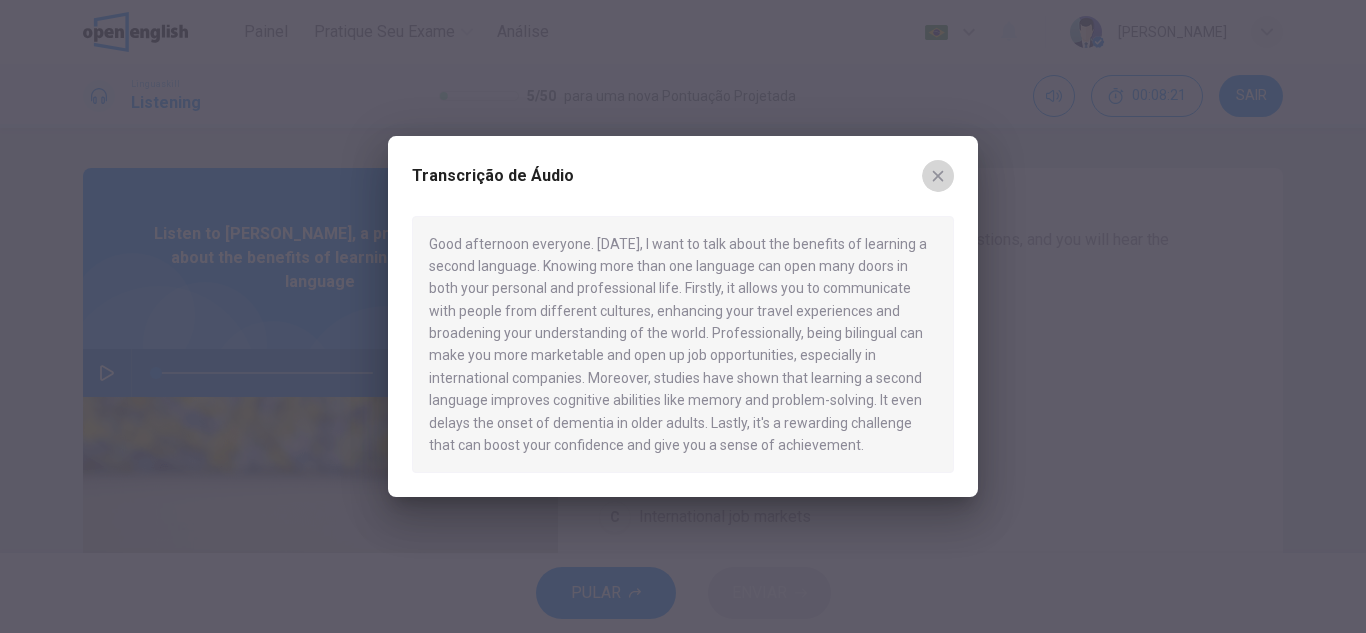 click 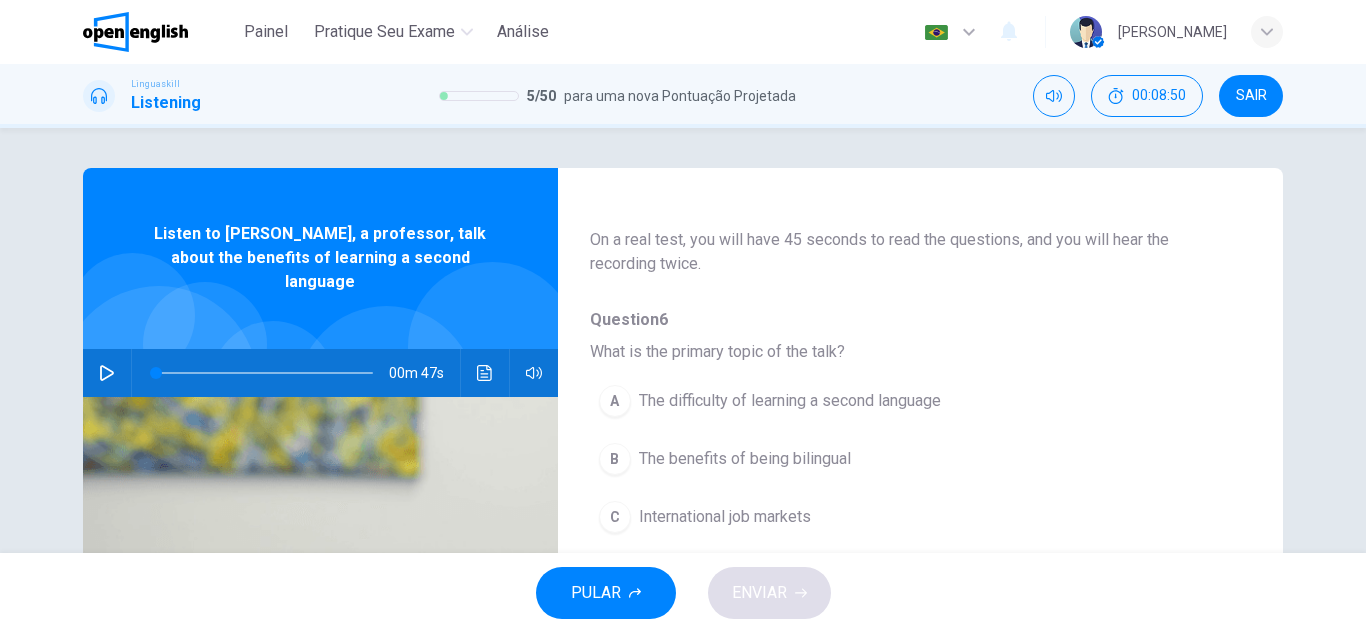 scroll, scrollTop: 200, scrollLeft: 0, axis: vertical 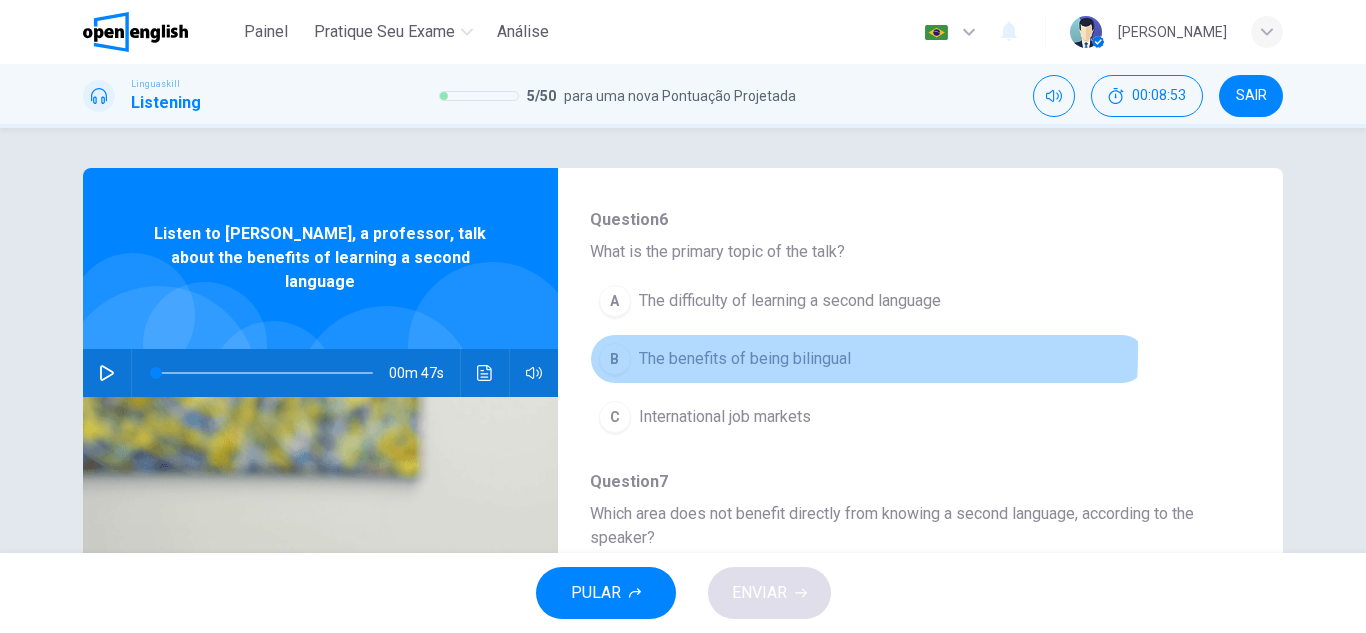 click on "B" at bounding box center [615, 359] 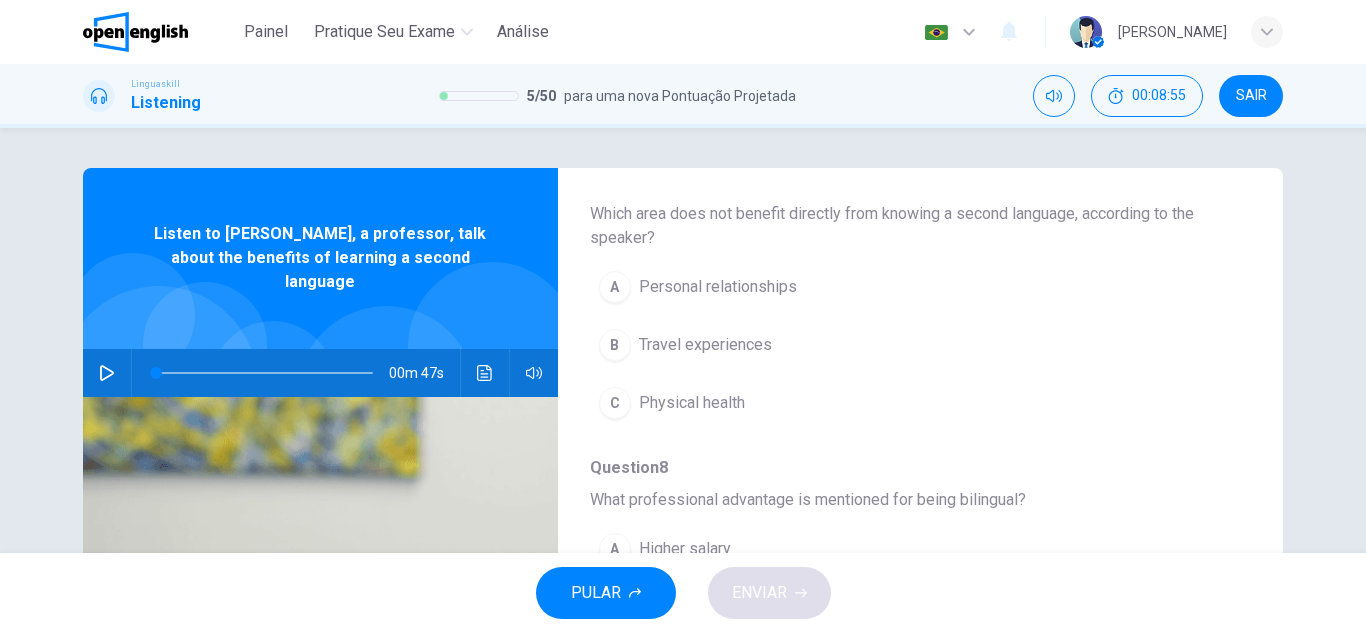 scroll, scrollTop: 400, scrollLeft: 0, axis: vertical 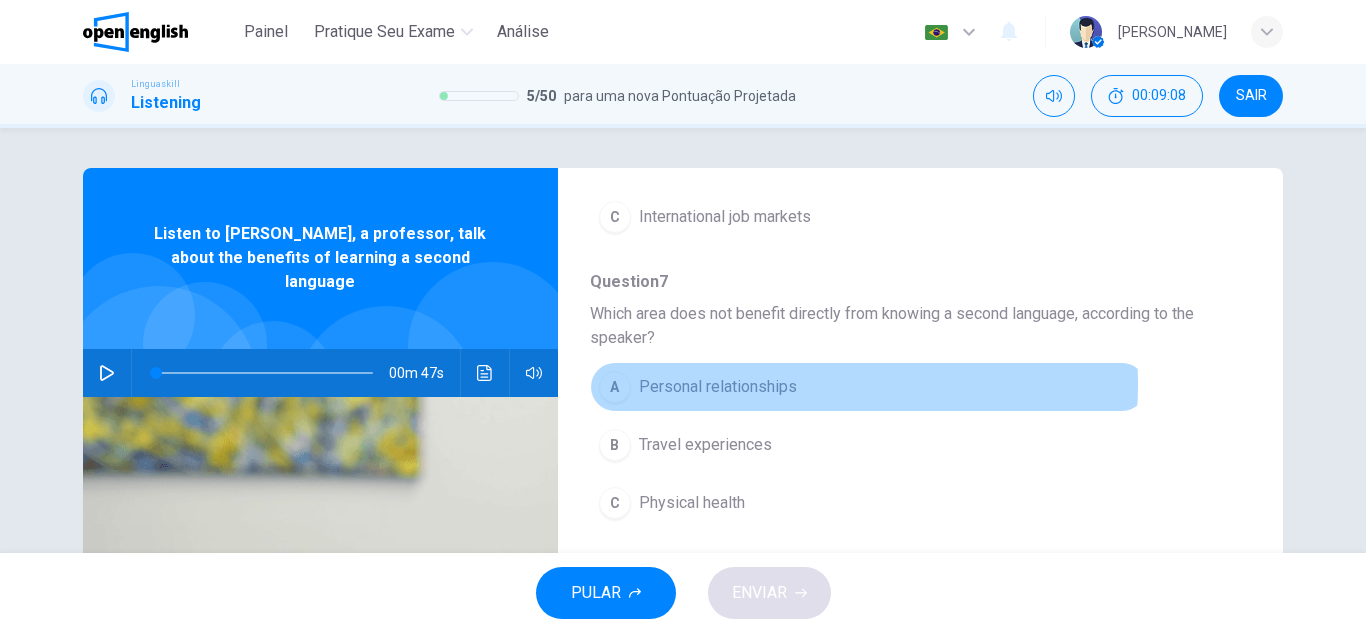 click on "Personal relationships" at bounding box center [718, 387] 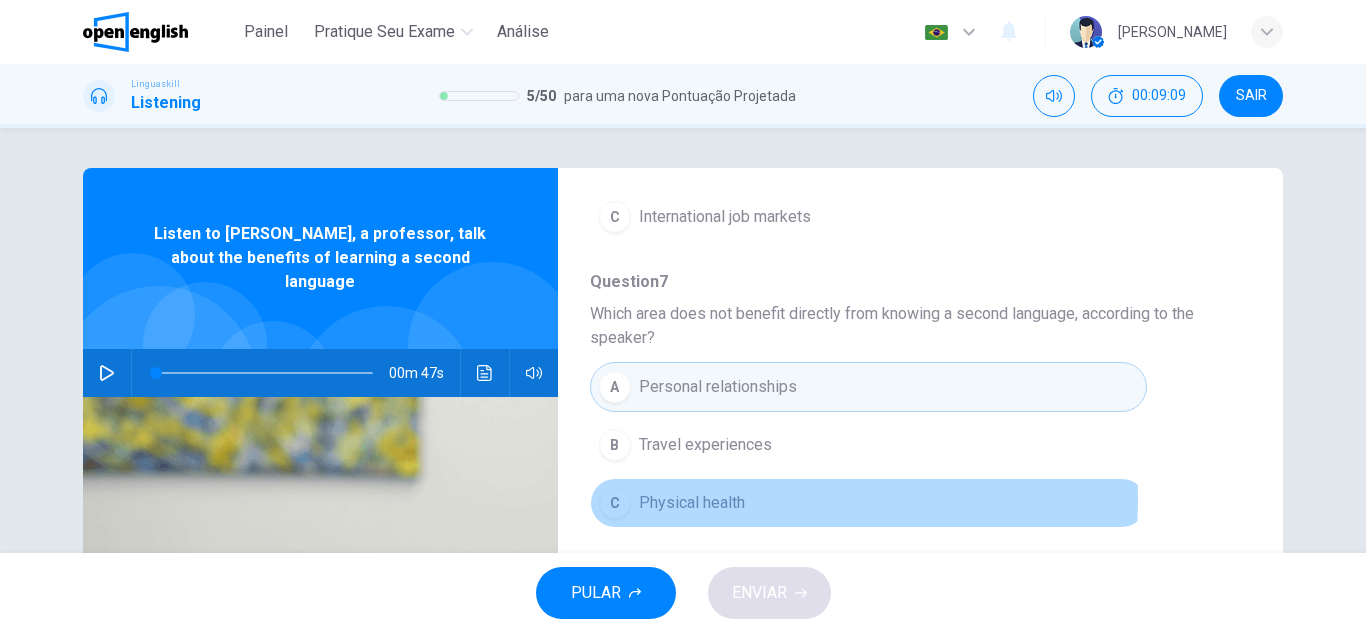 click on "Physical health" at bounding box center (692, 503) 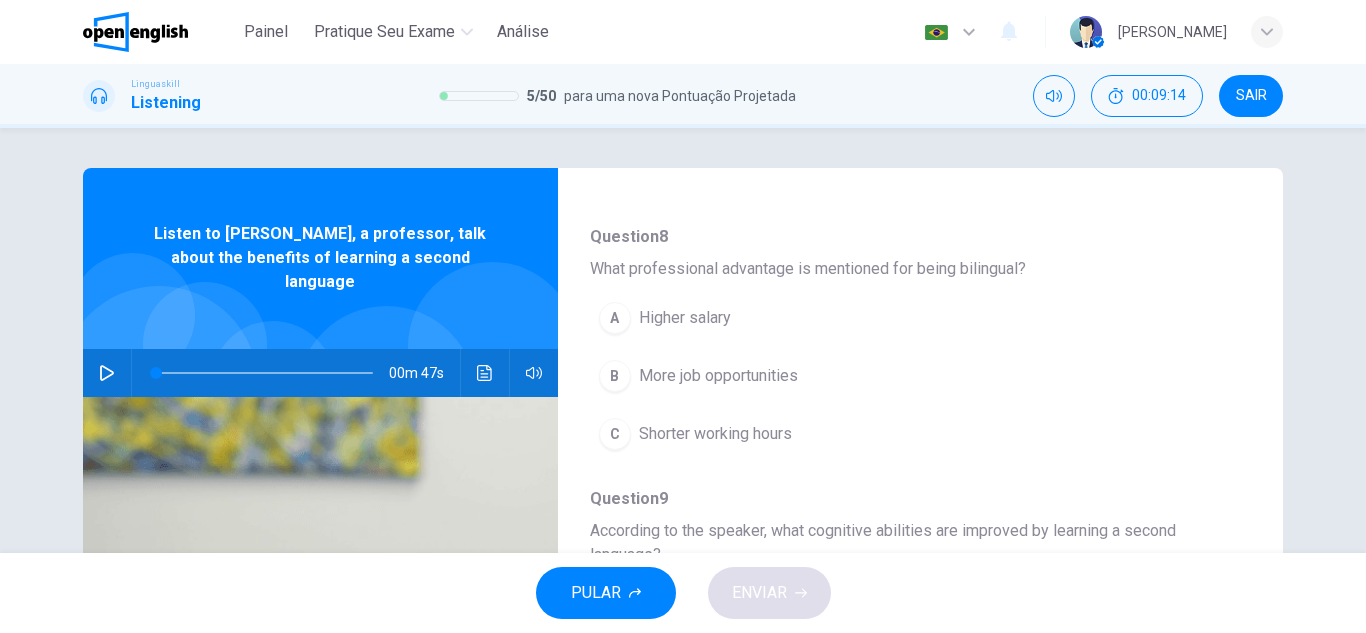scroll, scrollTop: 700, scrollLeft: 0, axis: vertical 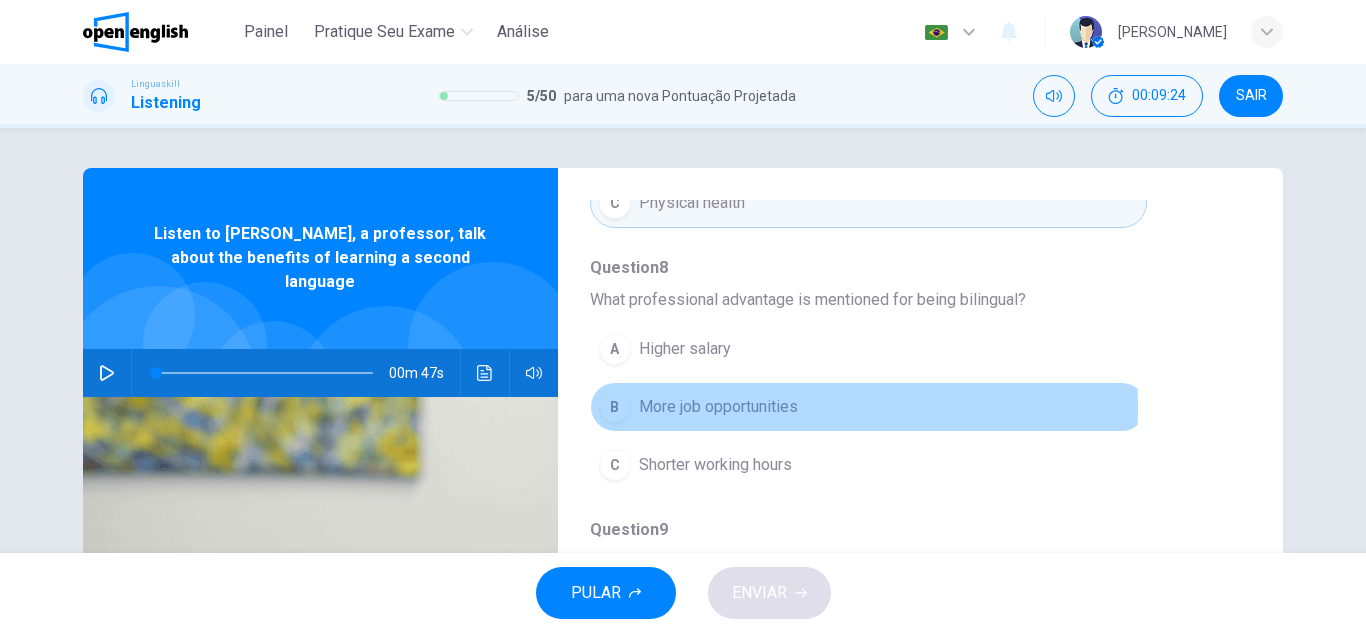 click on "More job opportunities" at bounding box center [718, 407] 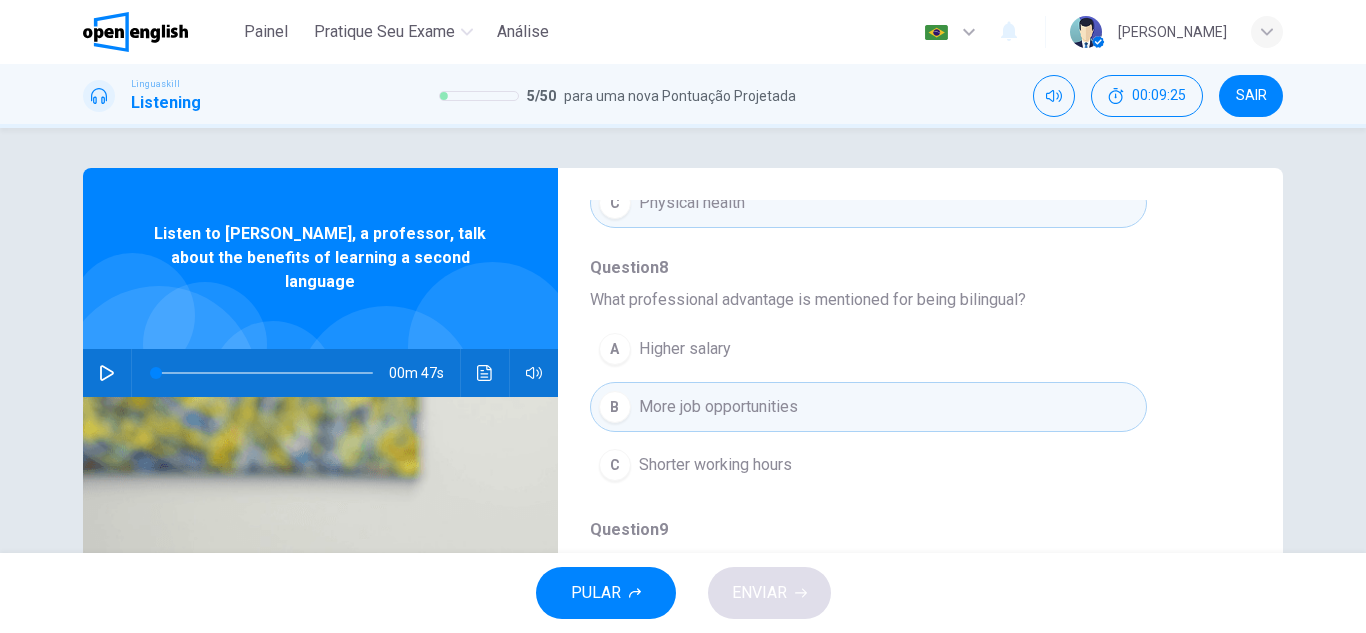 click 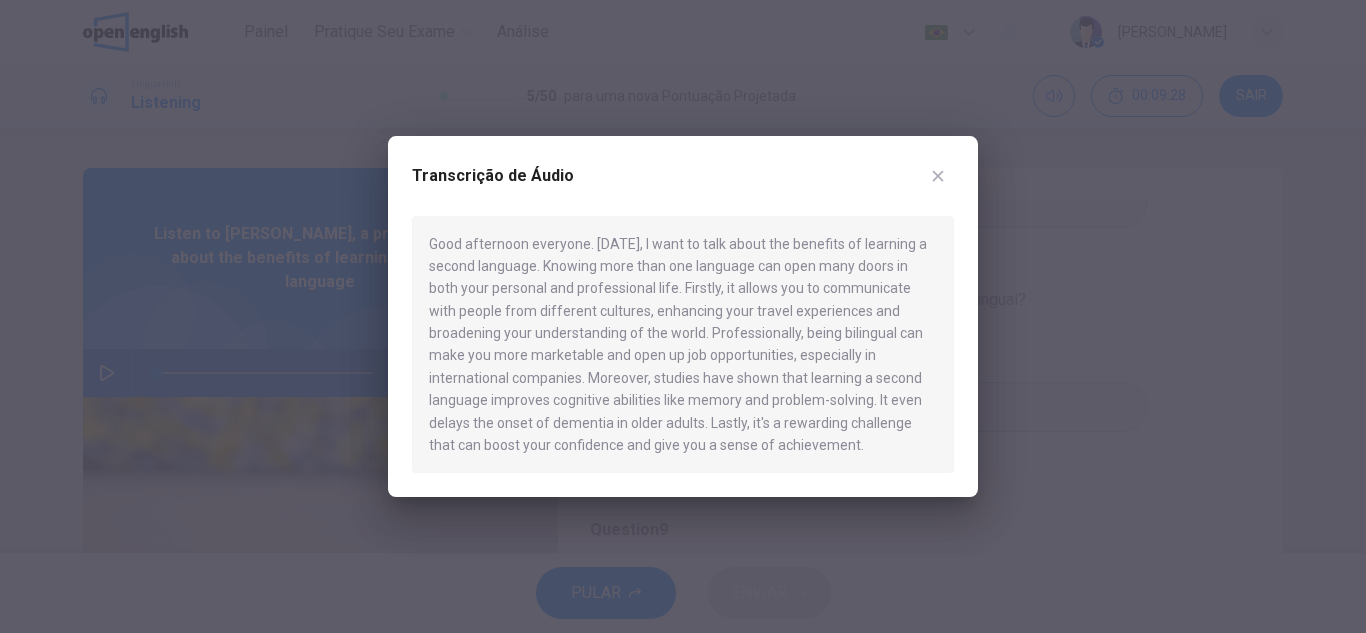 click on "Transcrição de Áudio Good afternoon everyone. [DATE], I want to talk about the benefits of learning a second language. Knowing more than one language can open many doors in both your personal and professional life. Firstly, it allows you to communicate with people from different cultures, enhancing your travel experiences and broadening your understanding of the world. Professionally, being bilingual can make you more marketable and open up job opportunities, especially in international companies. Moreover, studies have shown that learning a second language improves cognitive abilities like memory and problem-solving. It even delays the onset of dementia in older adults. Lastly, it's a rewarding challenge that can boost your confidence and give you a sense of achievement." at bounding box center [683, 317] 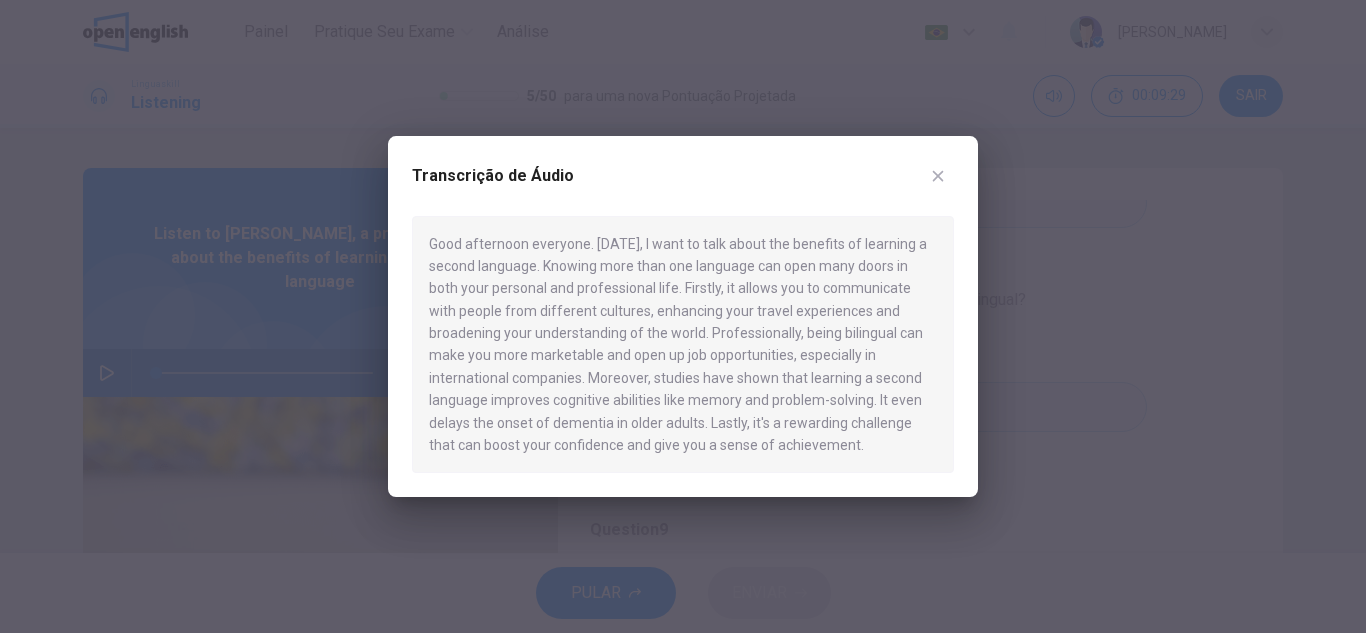 click 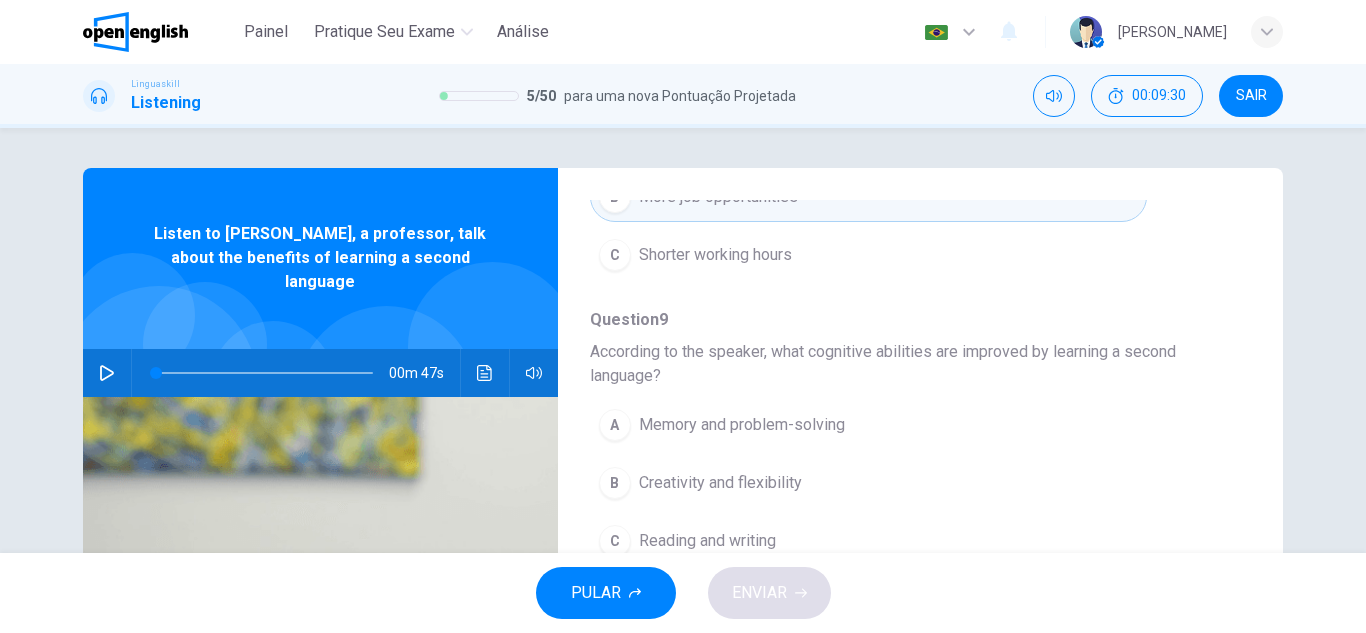 scroll, scrollTop: 911, scrollLeft: 0, axis: vertical 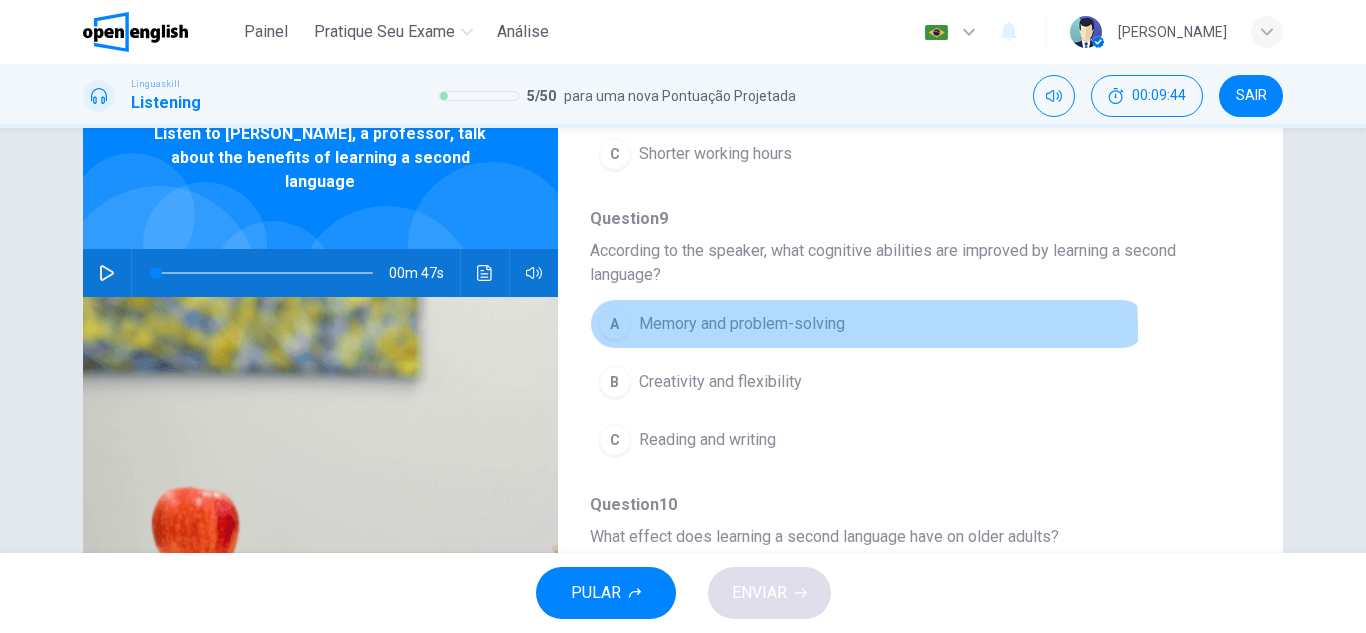 click on "Memory and problem-solving" at bounding box center [742, 324] 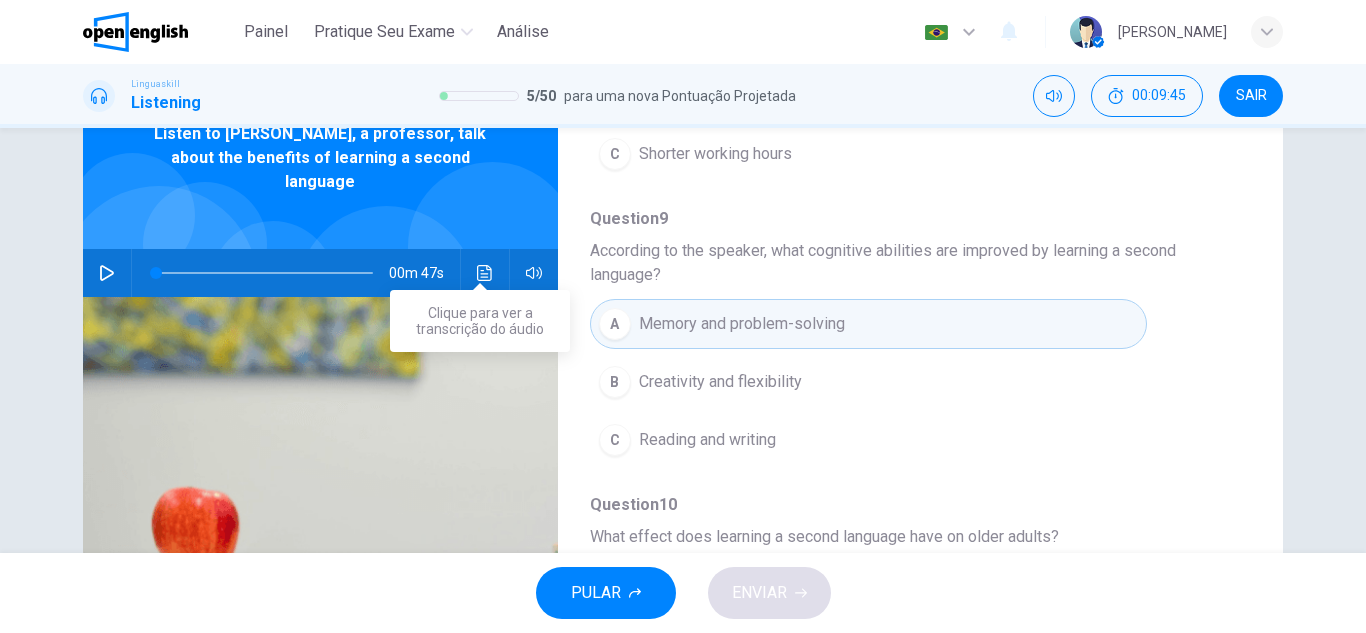 click at bounding box center [485, 273] 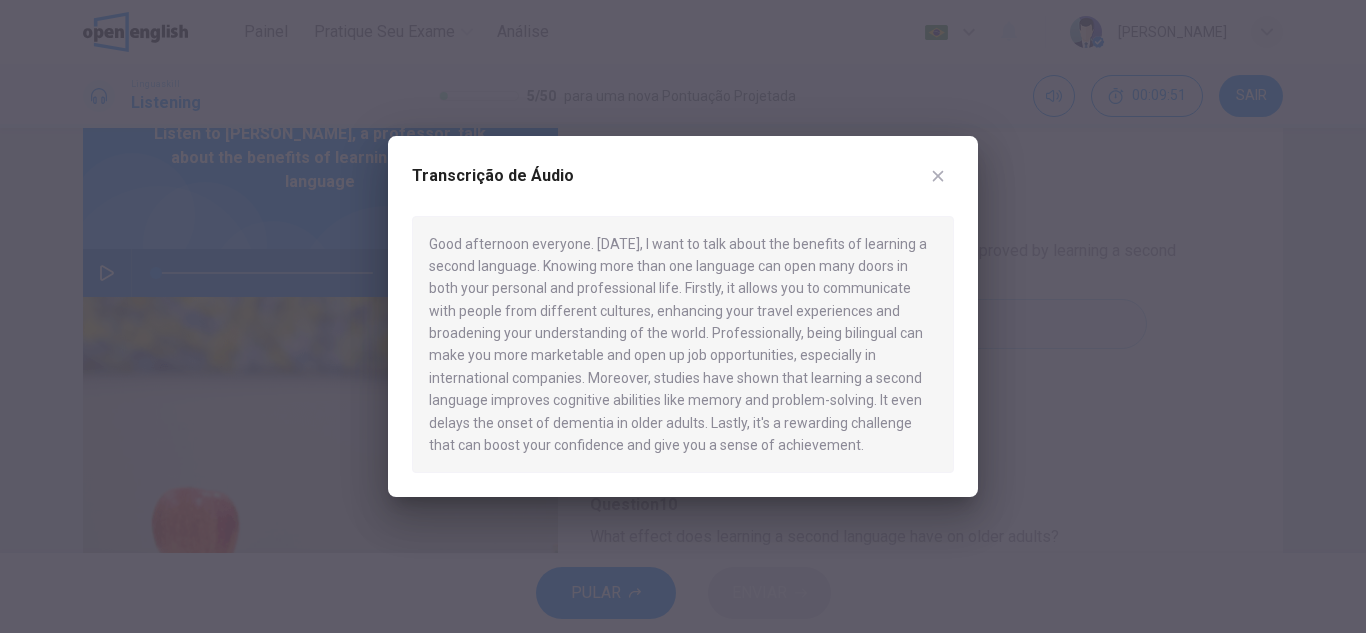 click at bounding box center (938, 176) 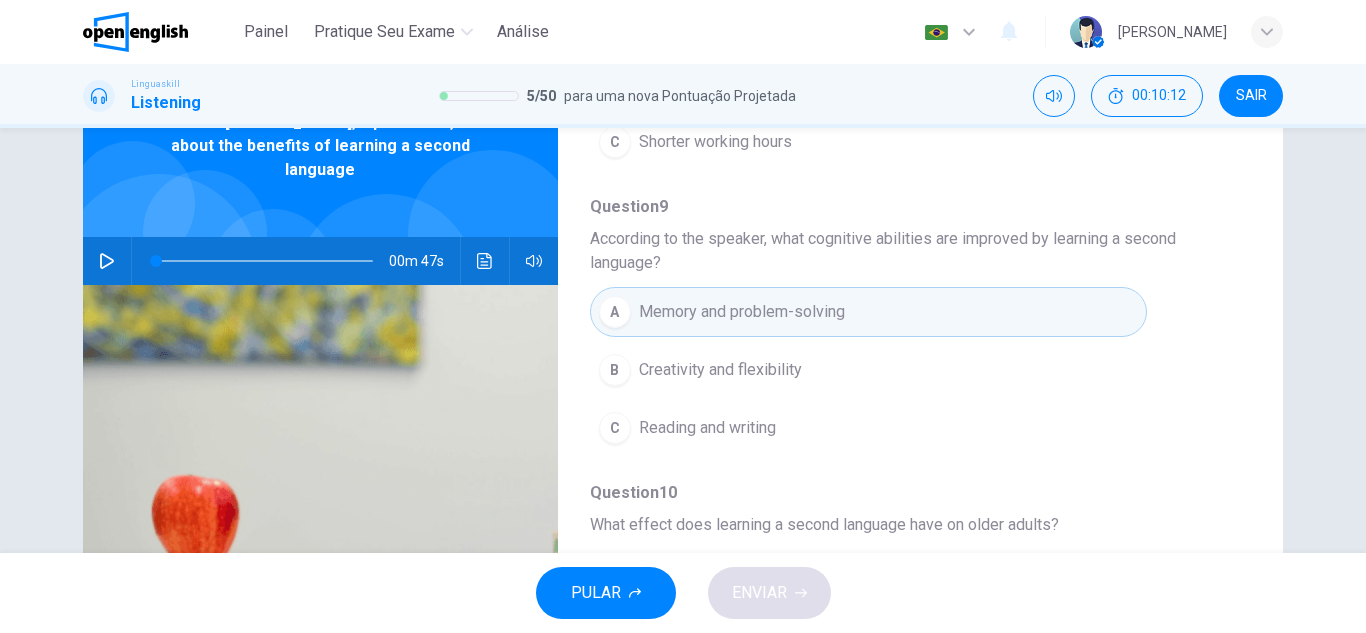 scroll, scrollTop: 50, scrollLeft: 0, axis: vertical 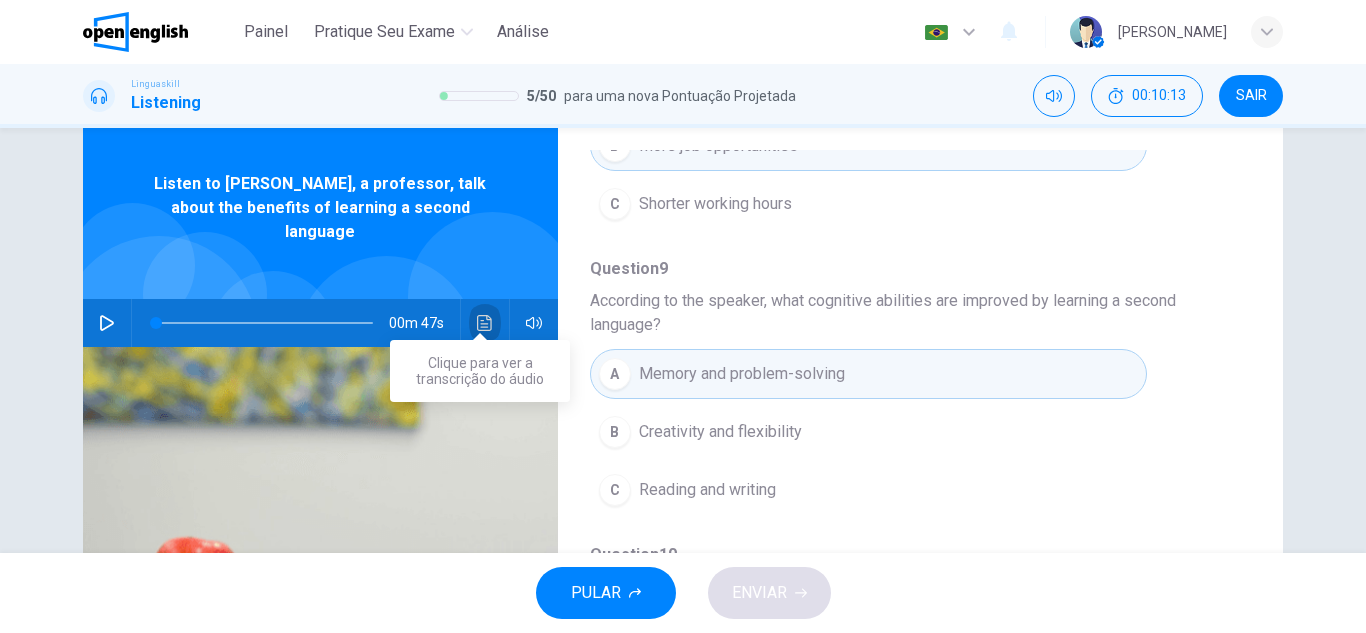 click at bounding box center (485, 323) 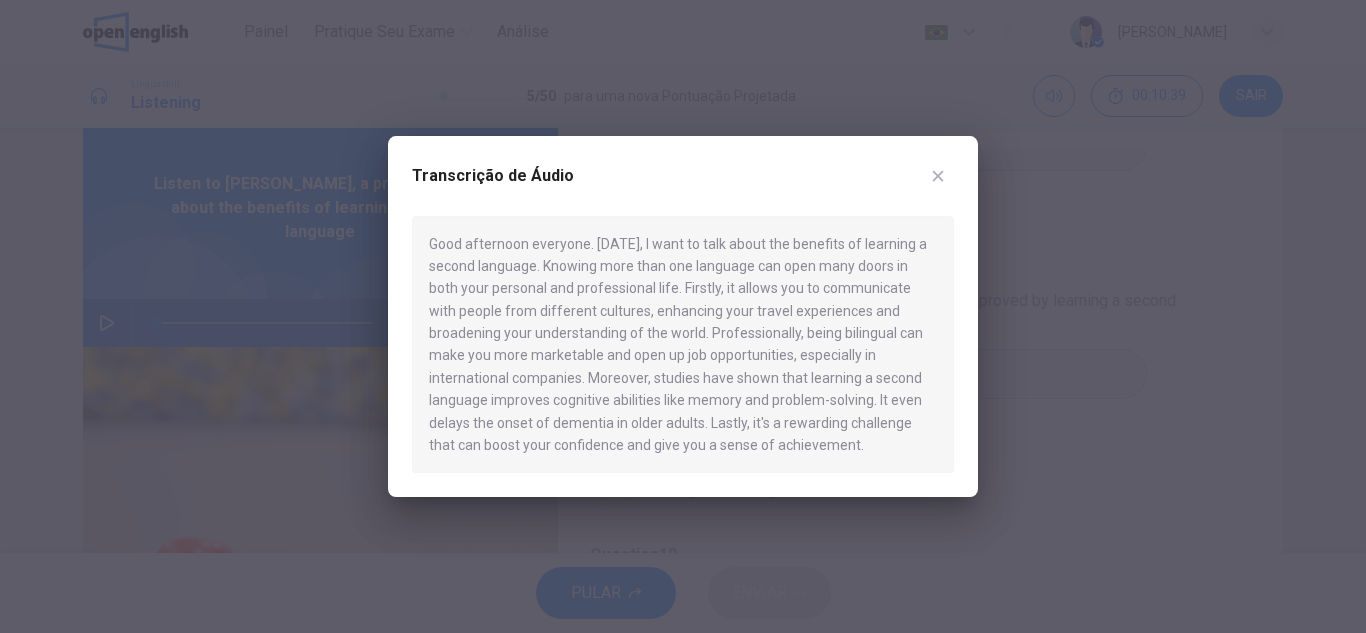 click at bounding box center [683, 316] 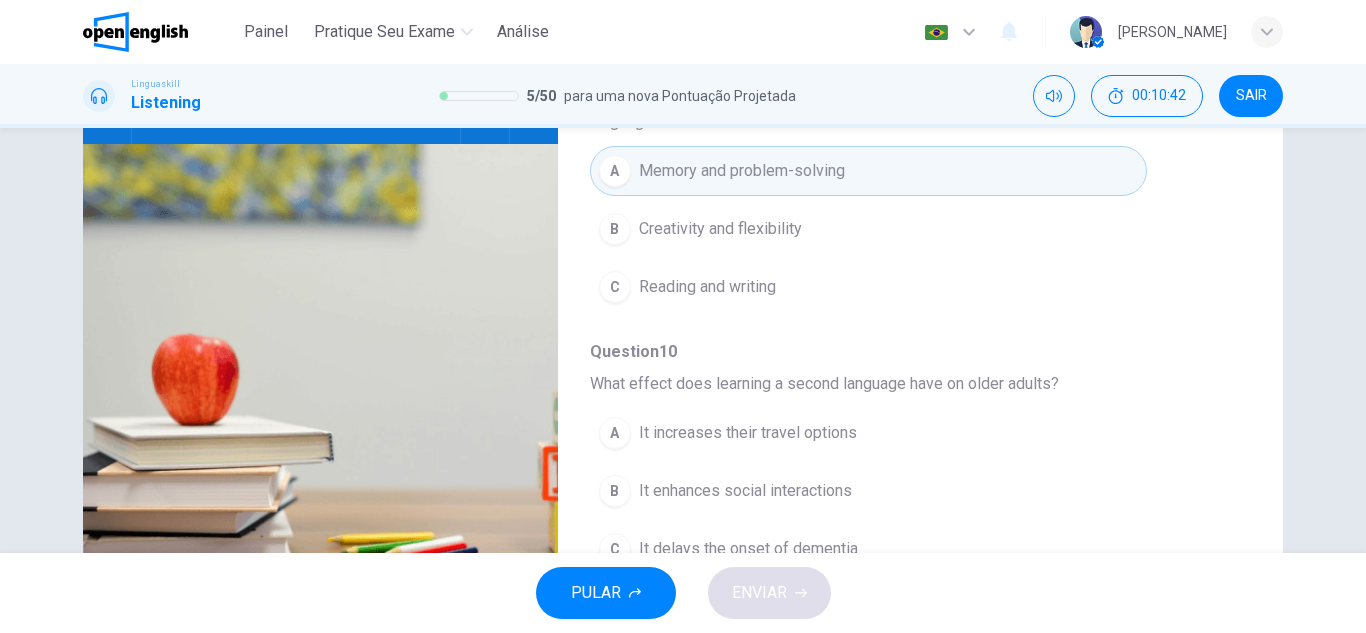 scroll, scrollTop: 350, scrollLeft: 0, axis: vertical 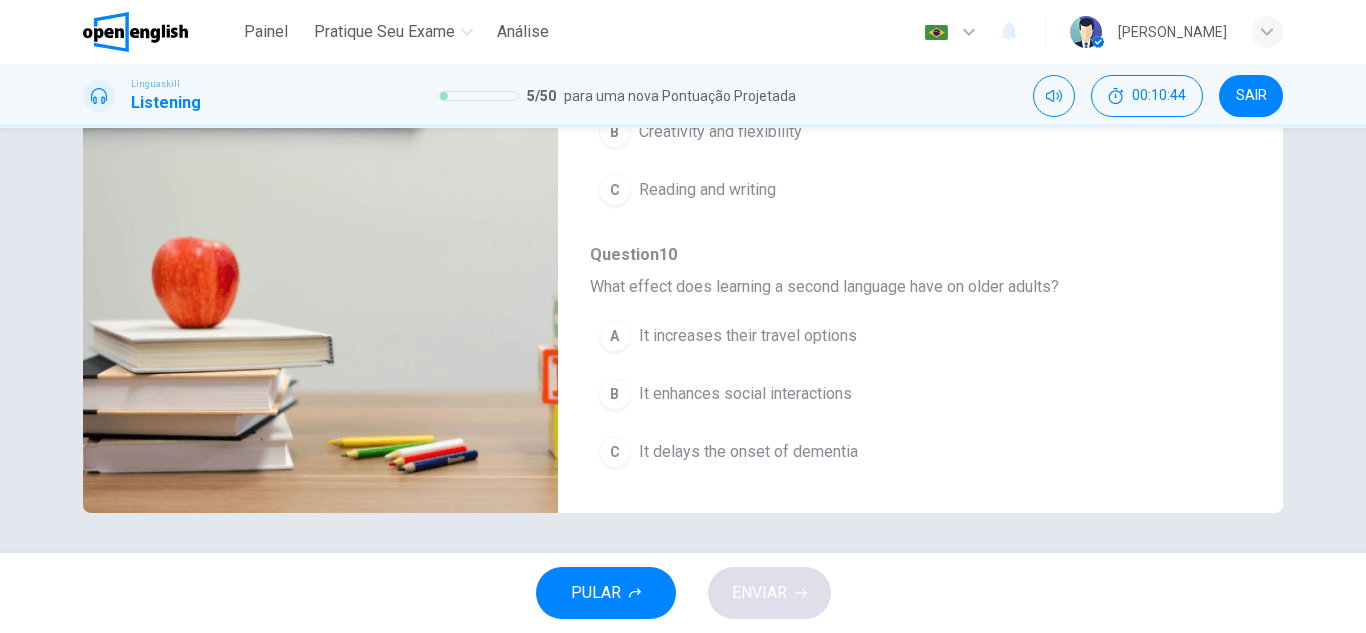 click on "It delays the onset of dementia" at bounding box center [748, 452] 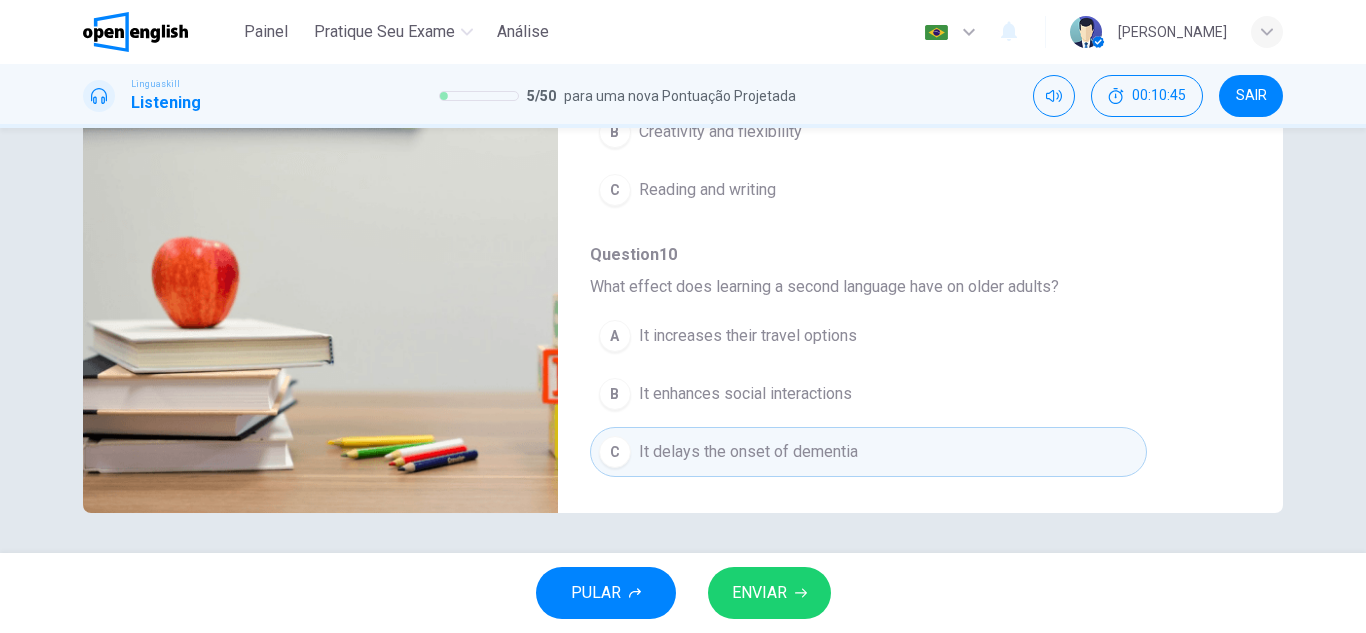click on "ENVIAR" at bounding box center [769, 593] 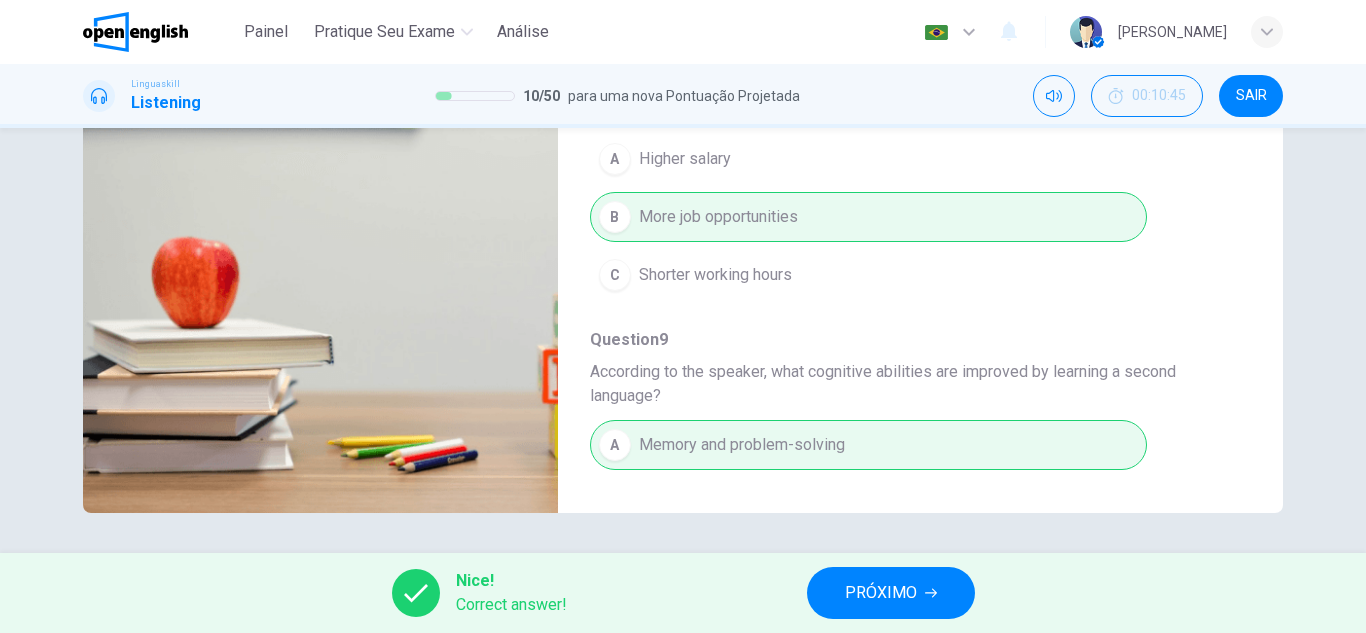 scroll, scrollTop: 600, scrollLeft: 0, axis: vertical 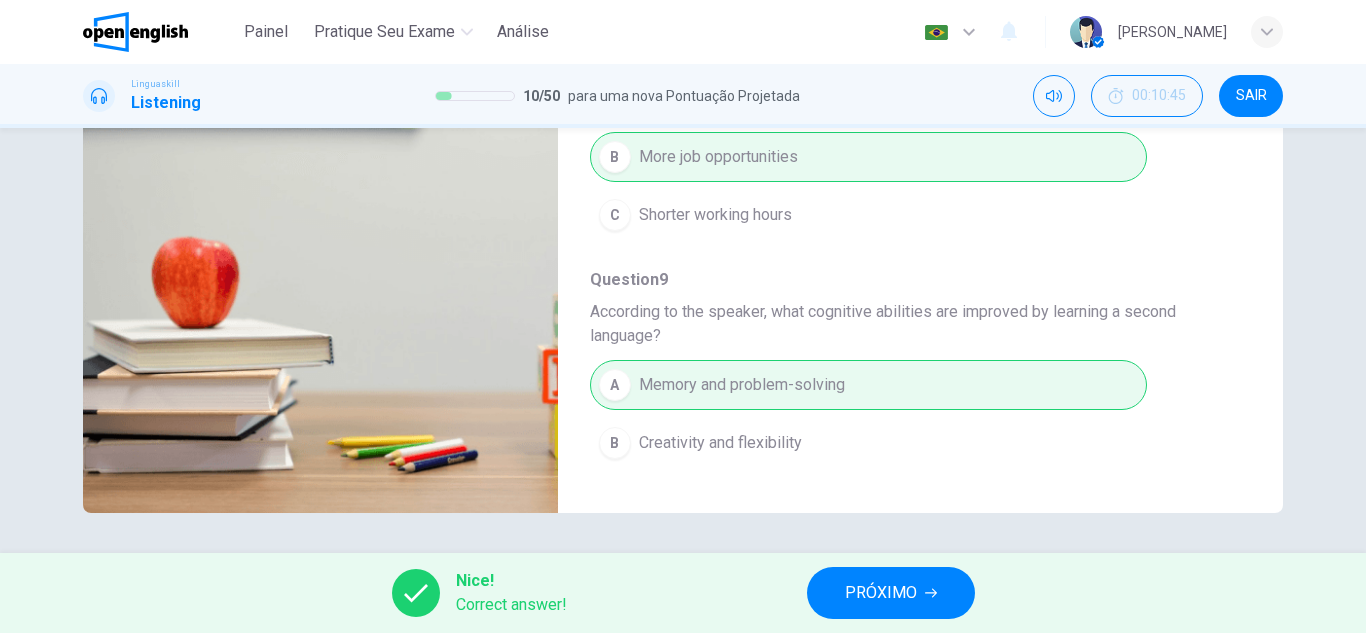 click on "PRÓXIMO" at bounding box center [881, 593] 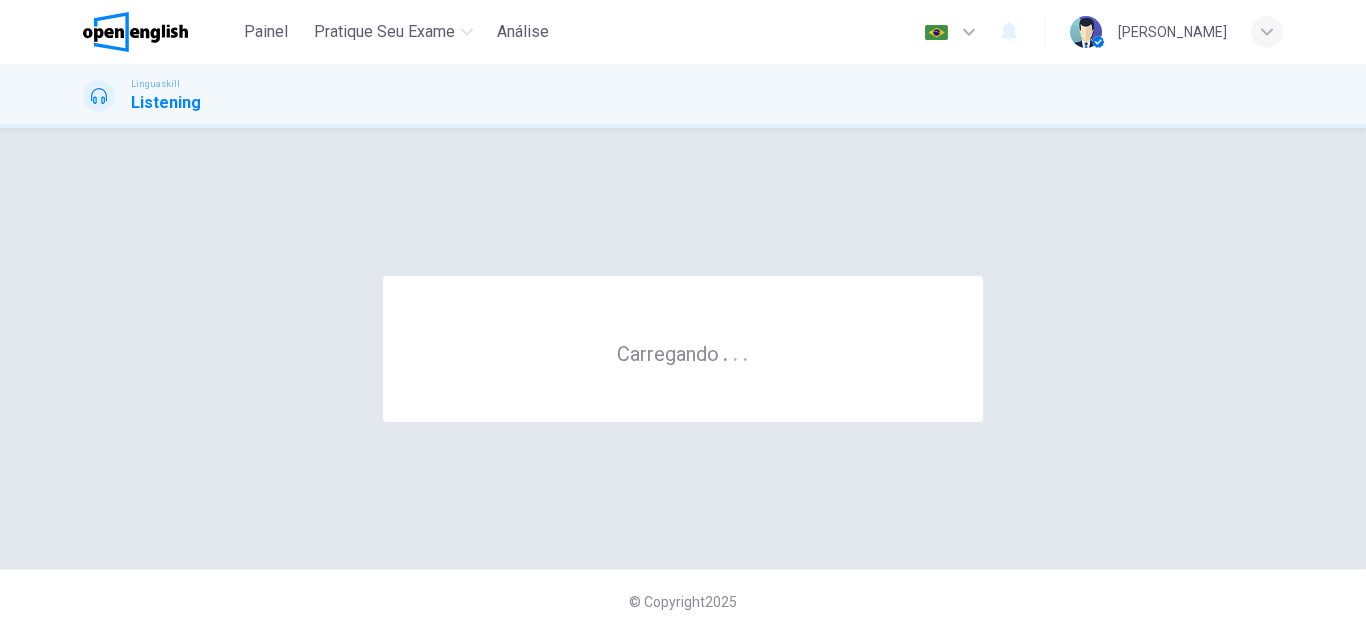 scroll, scrollTop: 0, scrollLeft: 0, axis: both 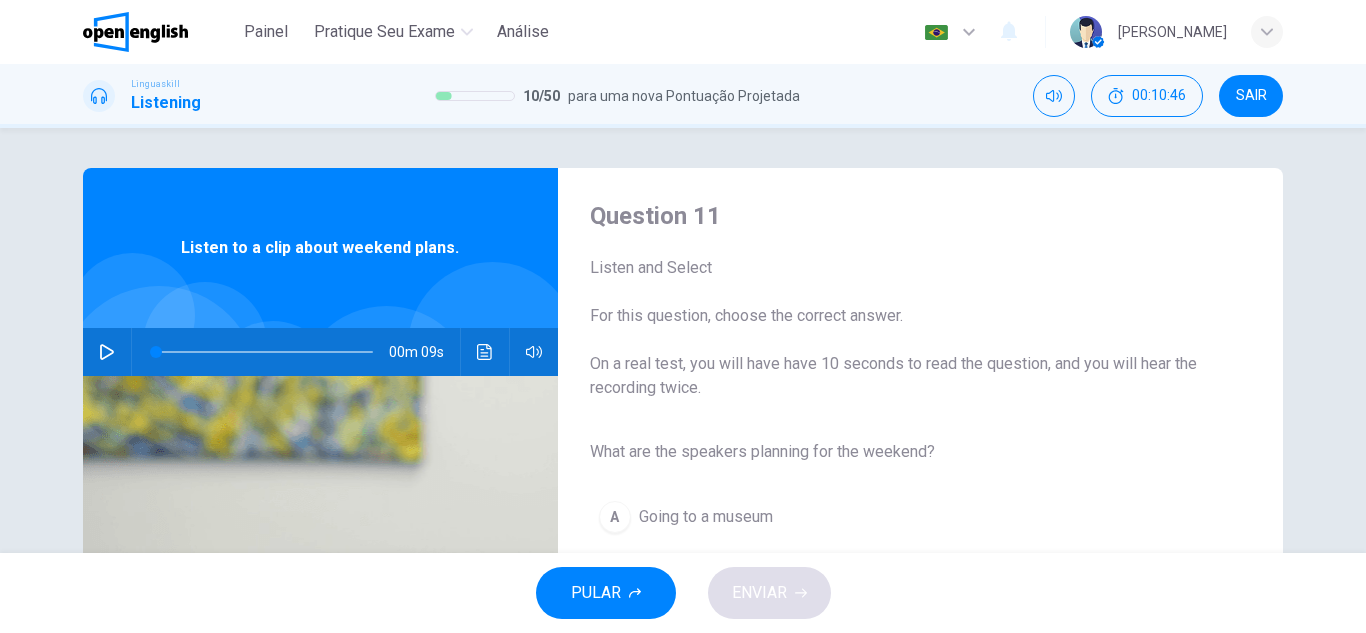 click 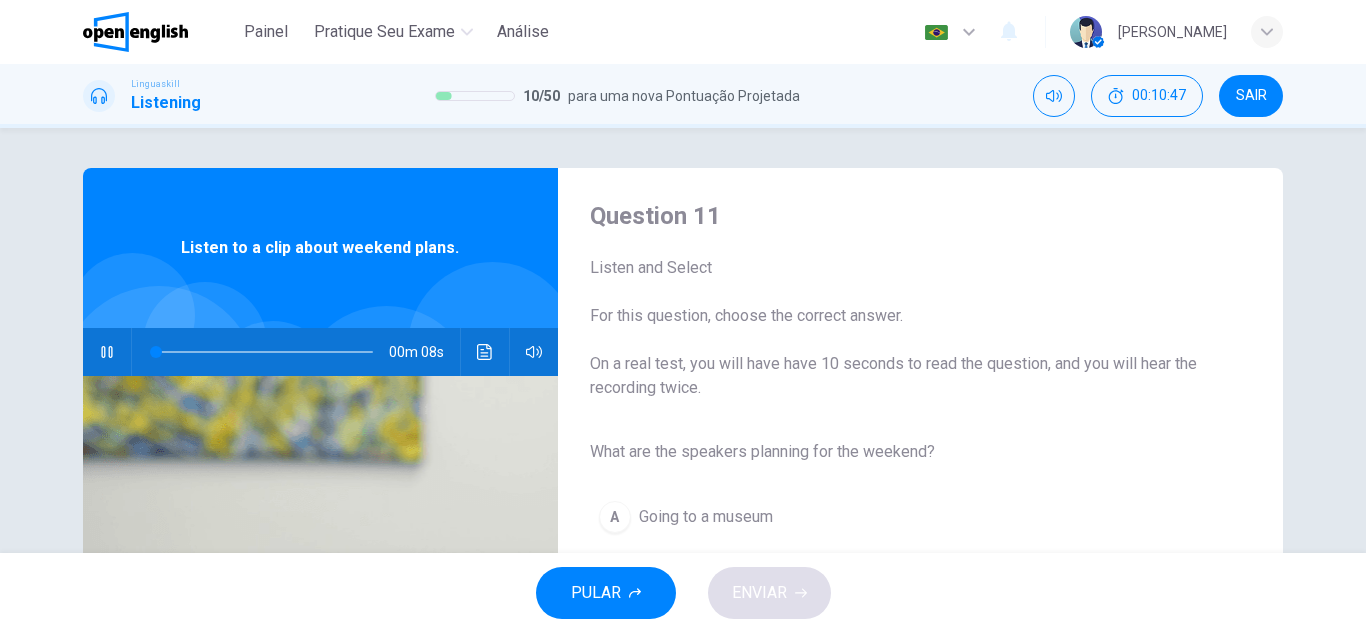 click 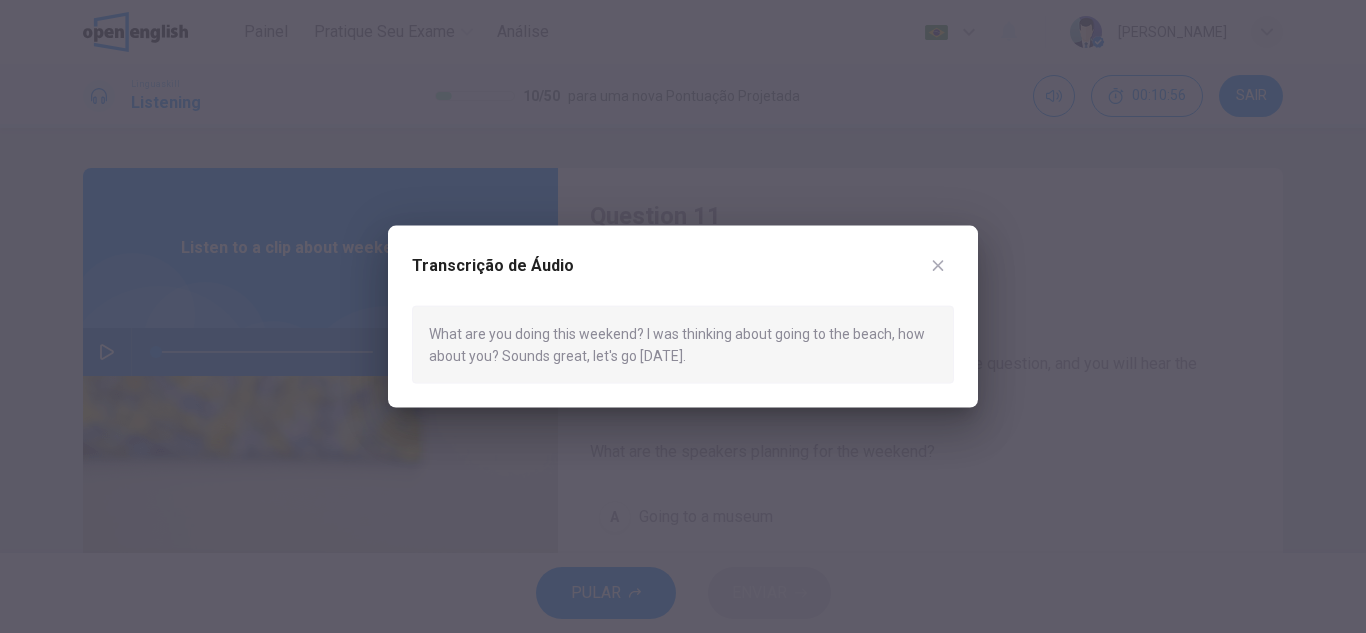 click at bounding box center [938, 265] 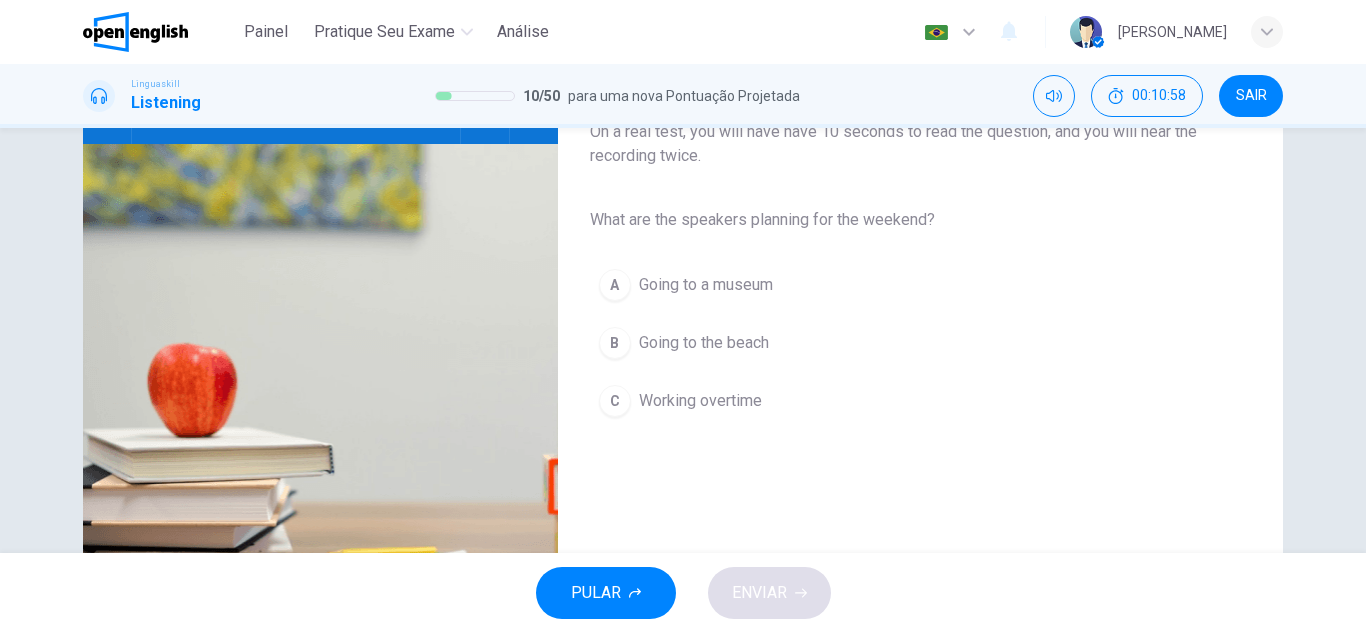 scroll, scrollTop: 200, scrollLeft: 0, axis: vertical 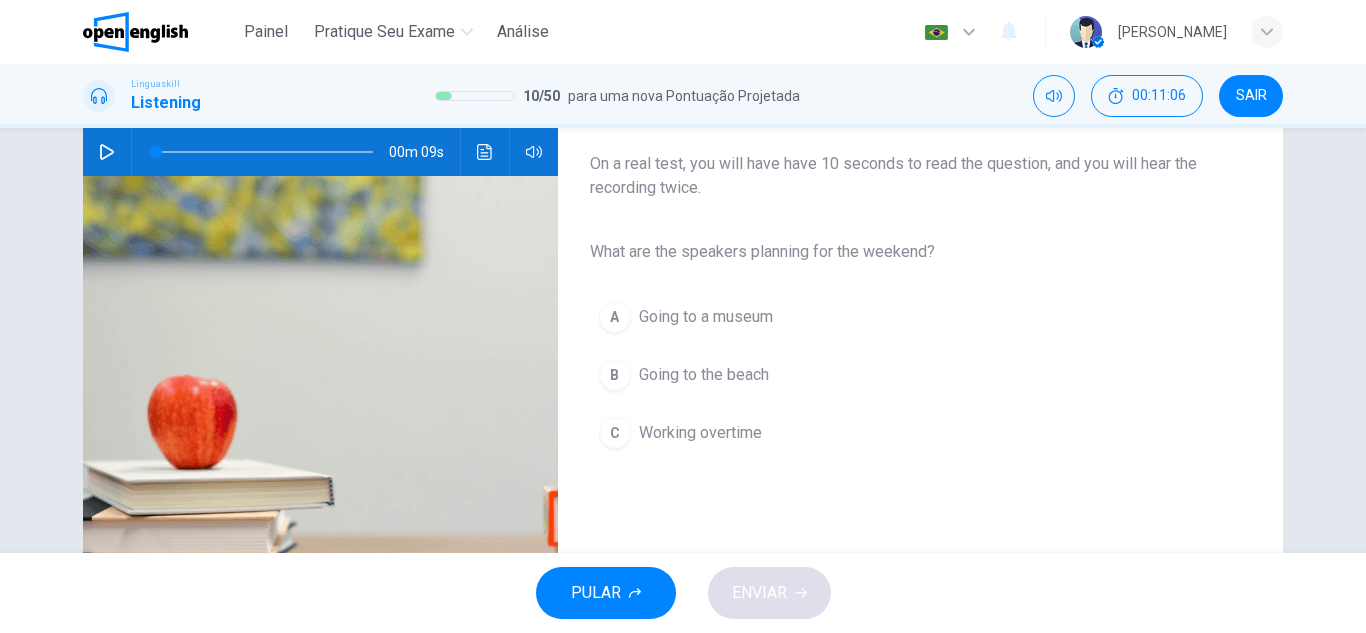 drag, startPoint x: 712, startPoint y: 186, endPoint x: 617, endPoint y: 165, distance: 97.29337 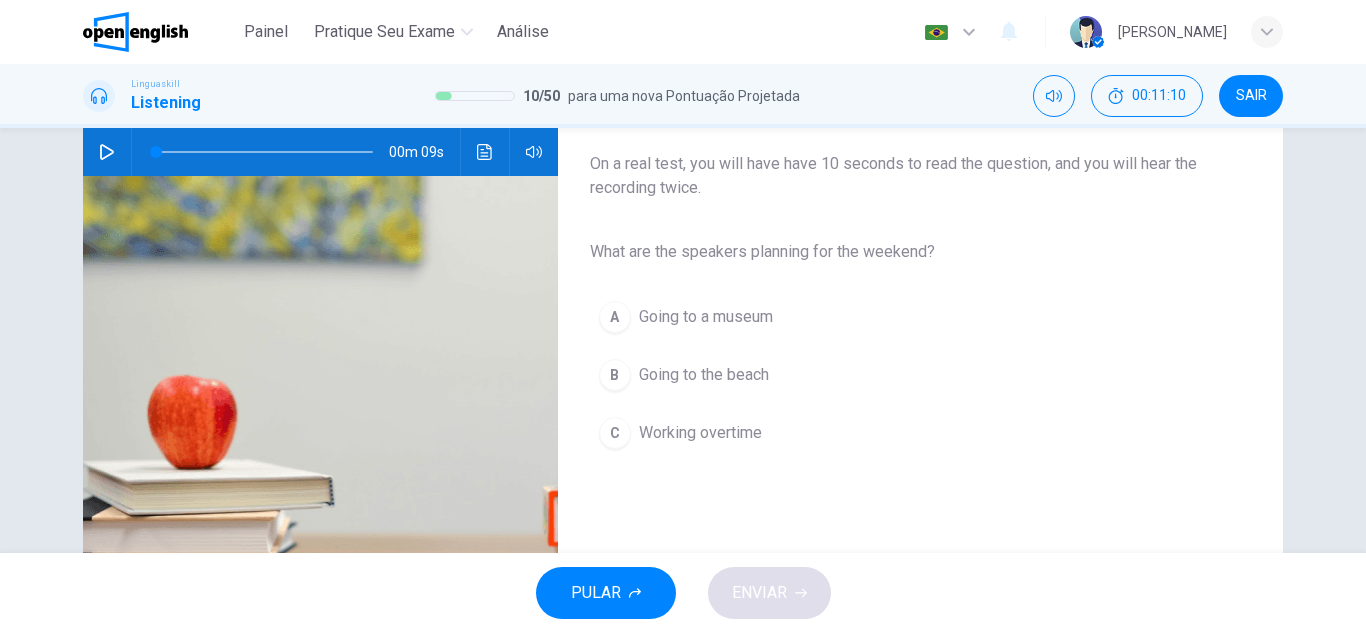 click 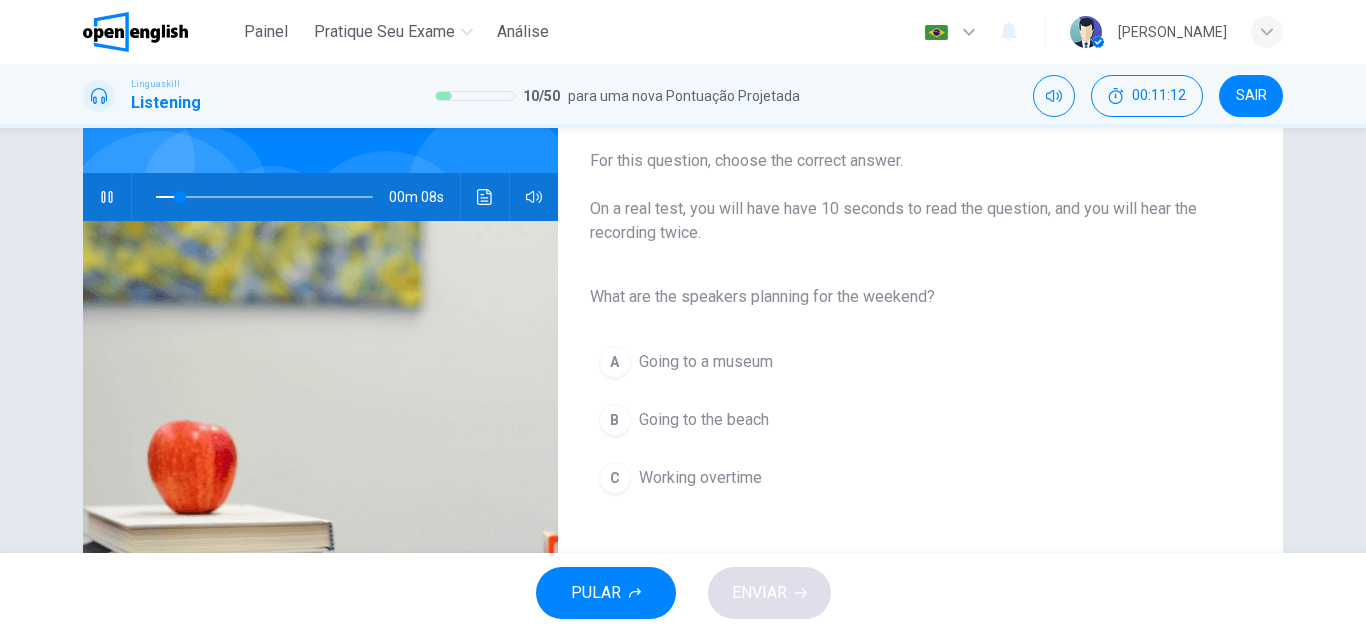 scroll, scrollTop: 150, scrollLeft: 0, axis: vertical 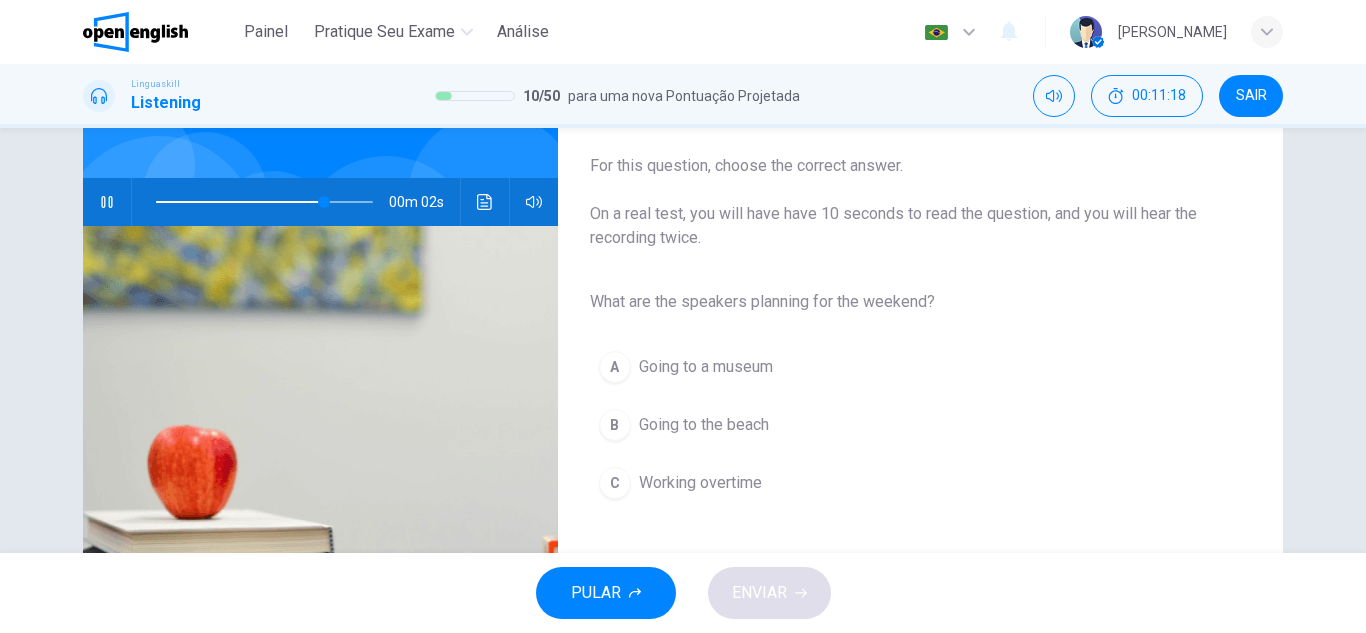click on "B" at bounding box center [615, 425] 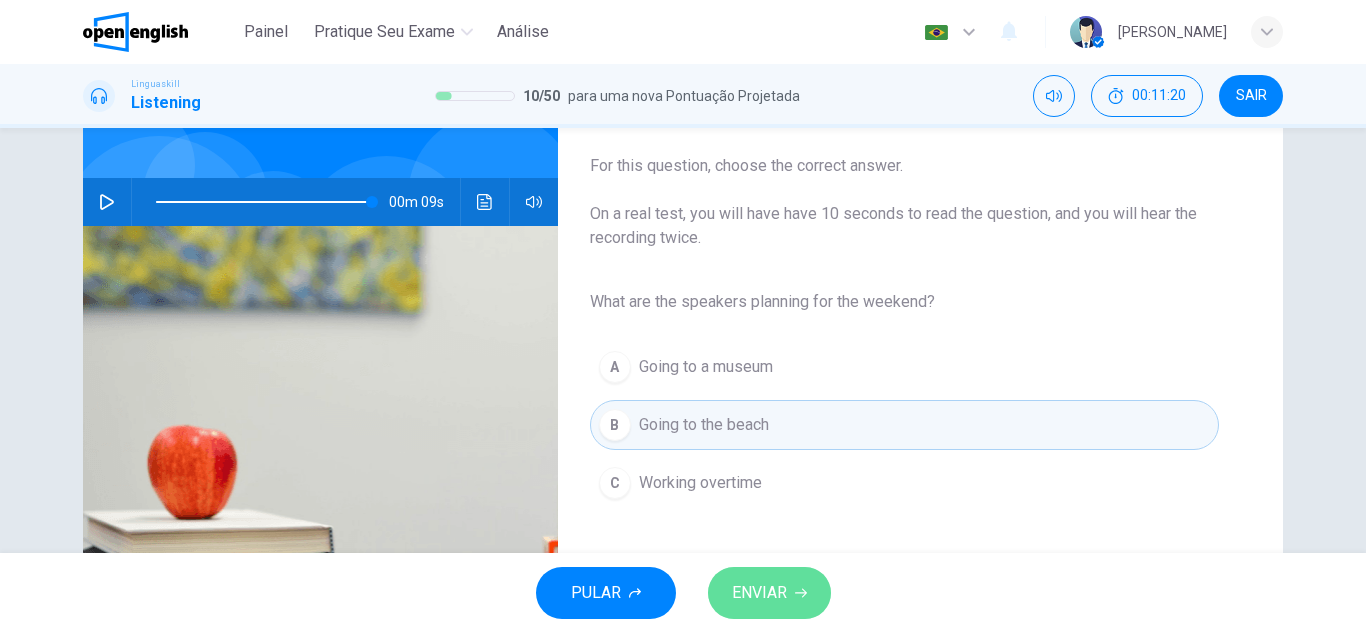 click on "ENVIAR" at bounding box center [759, 593] 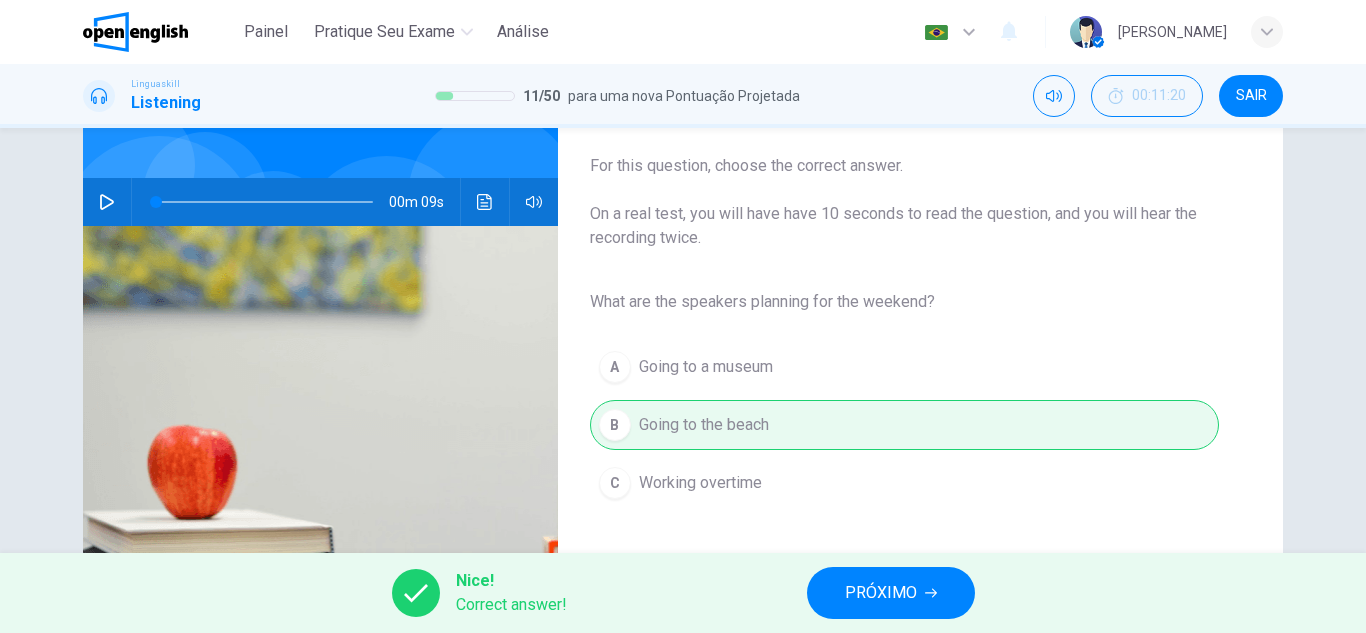 click on "PRÓXIMO" at bounding box center (891, 593) 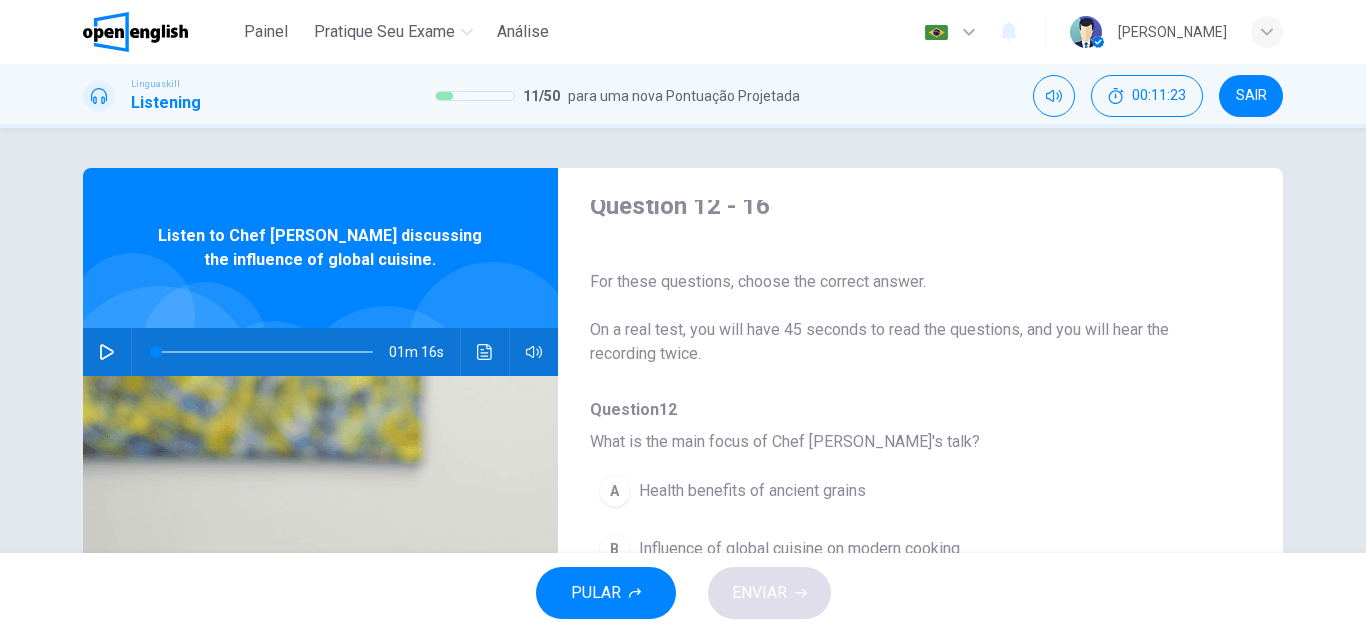 scroll, scrollTop: 0, scrollLeft: 0, axis: both 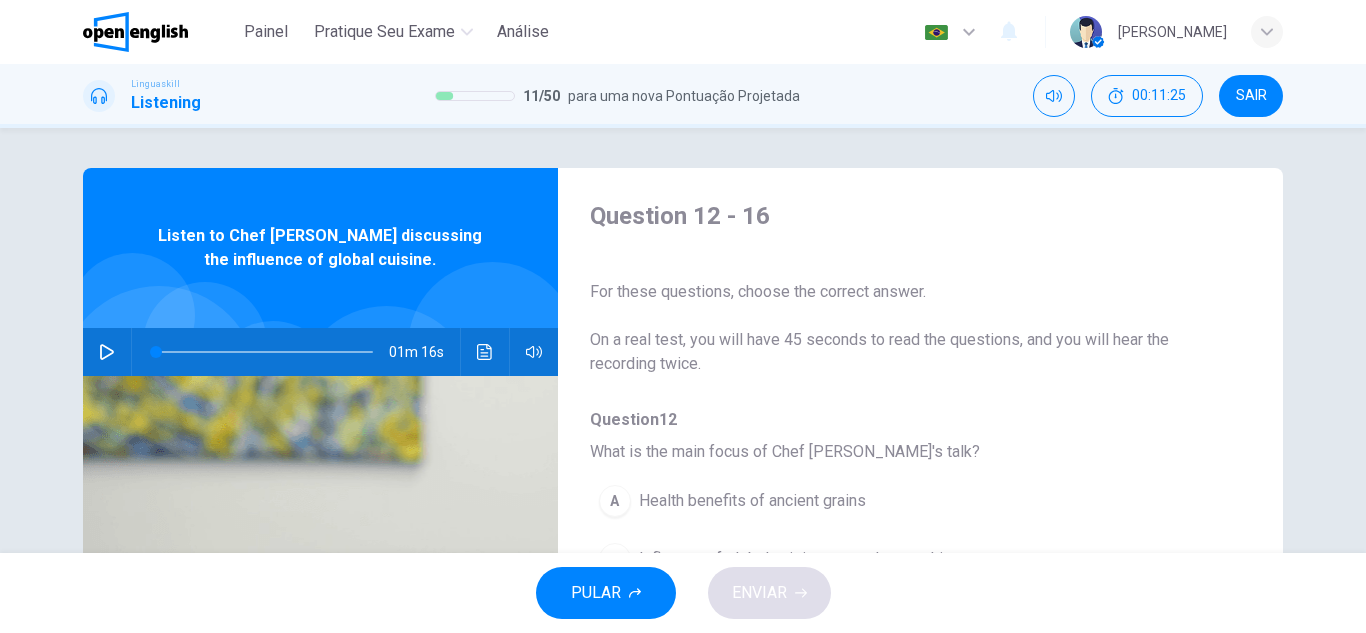 click at bounding box center [107, 352] 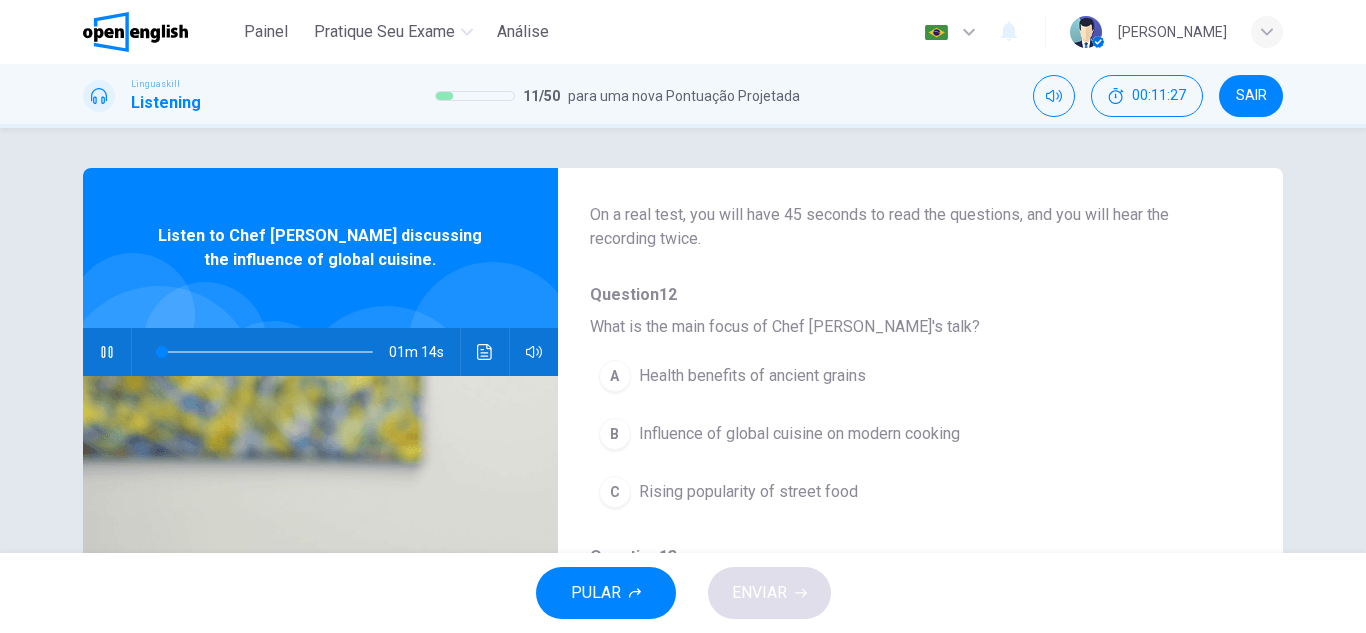 scroll, scrollTop: 200, scrollLeft: 0, axis: vertical 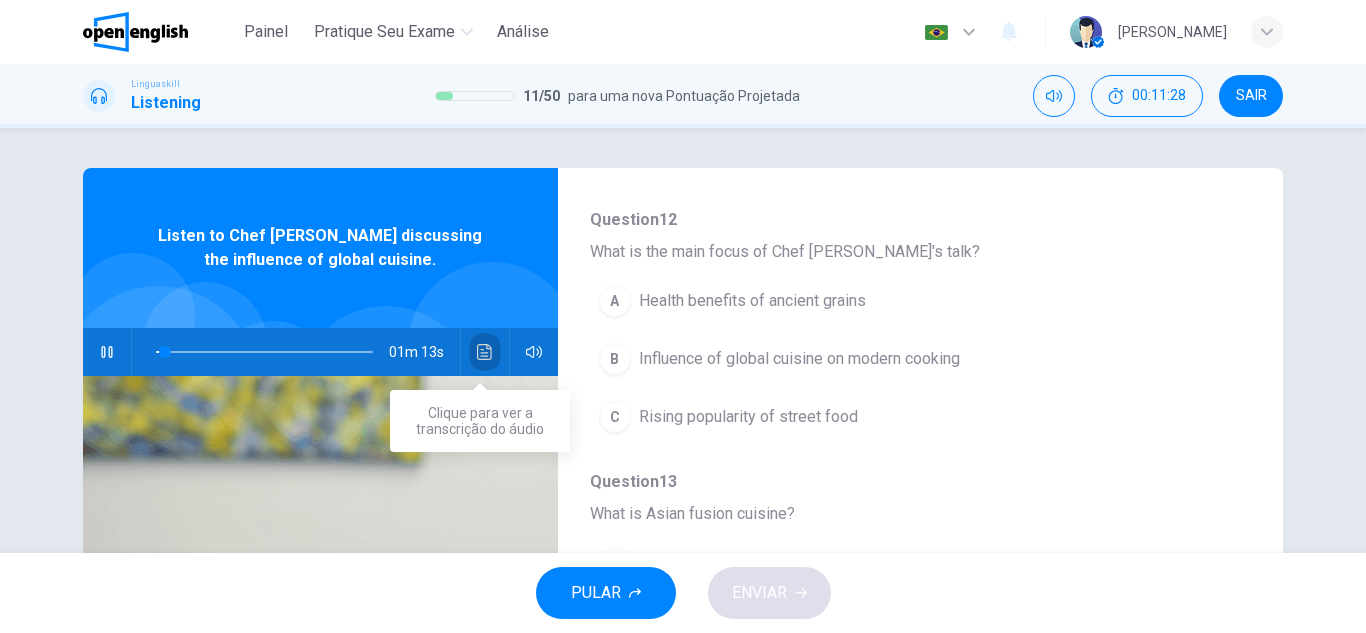 click 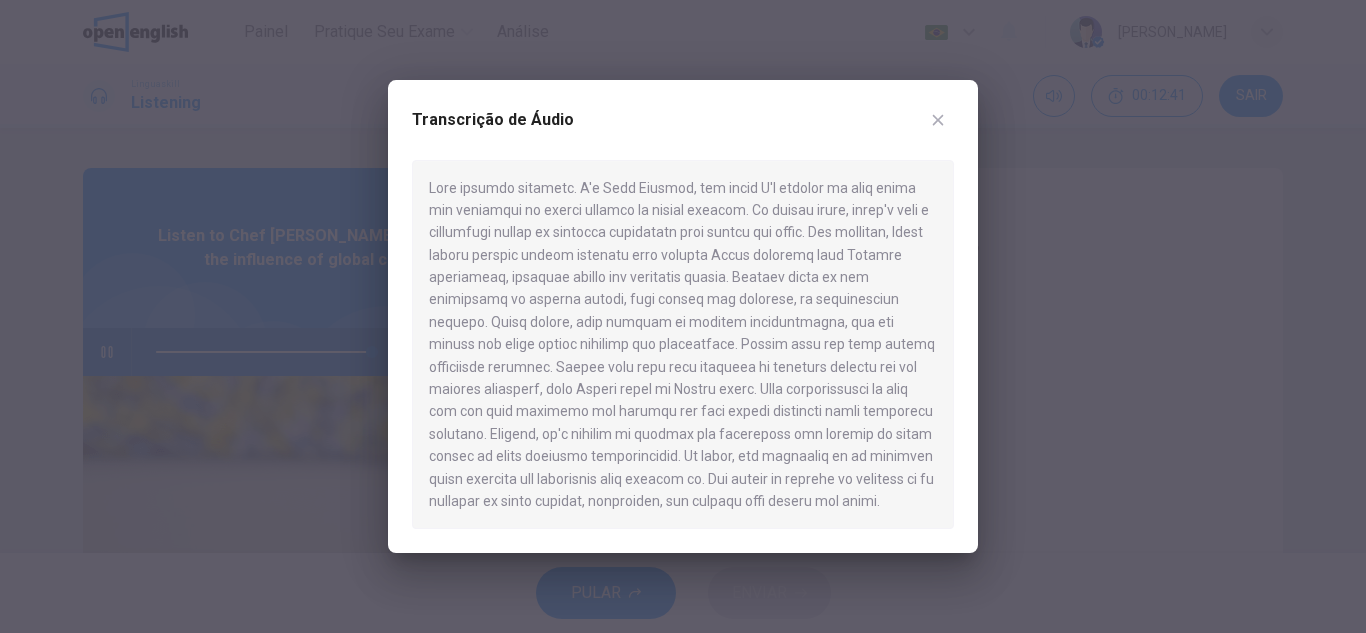 type on "*" 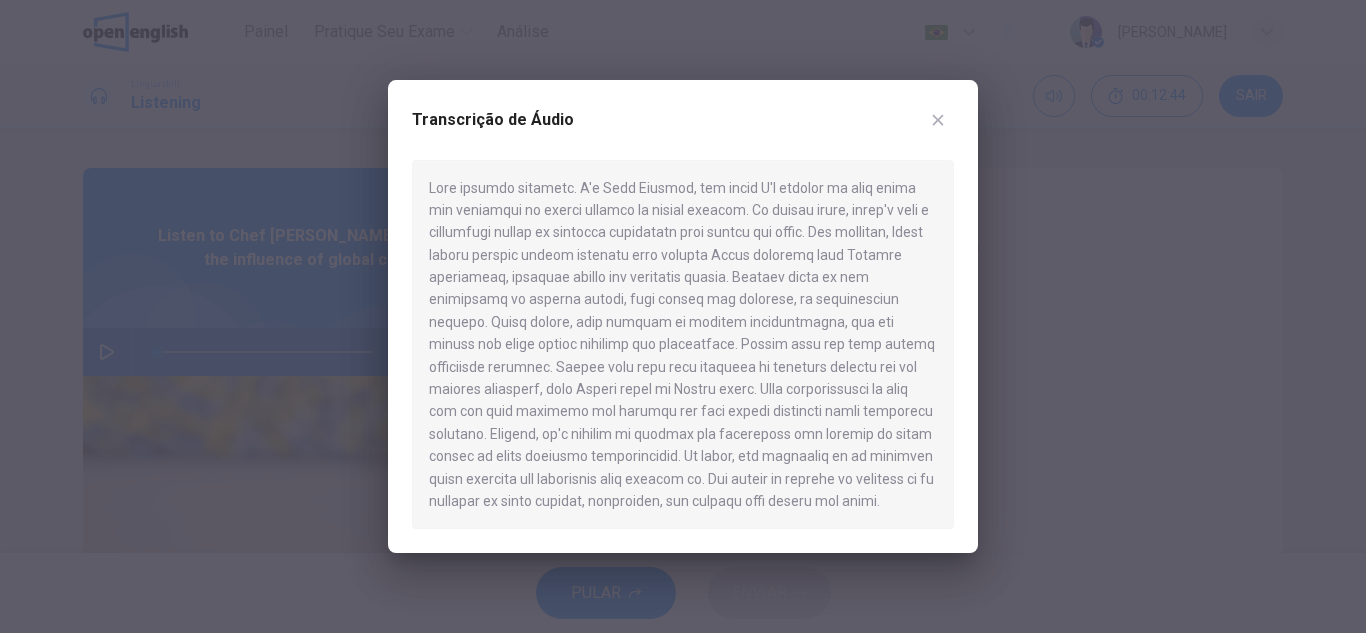click on "Transcrição de Áudio" at bounding box center [683, 132] 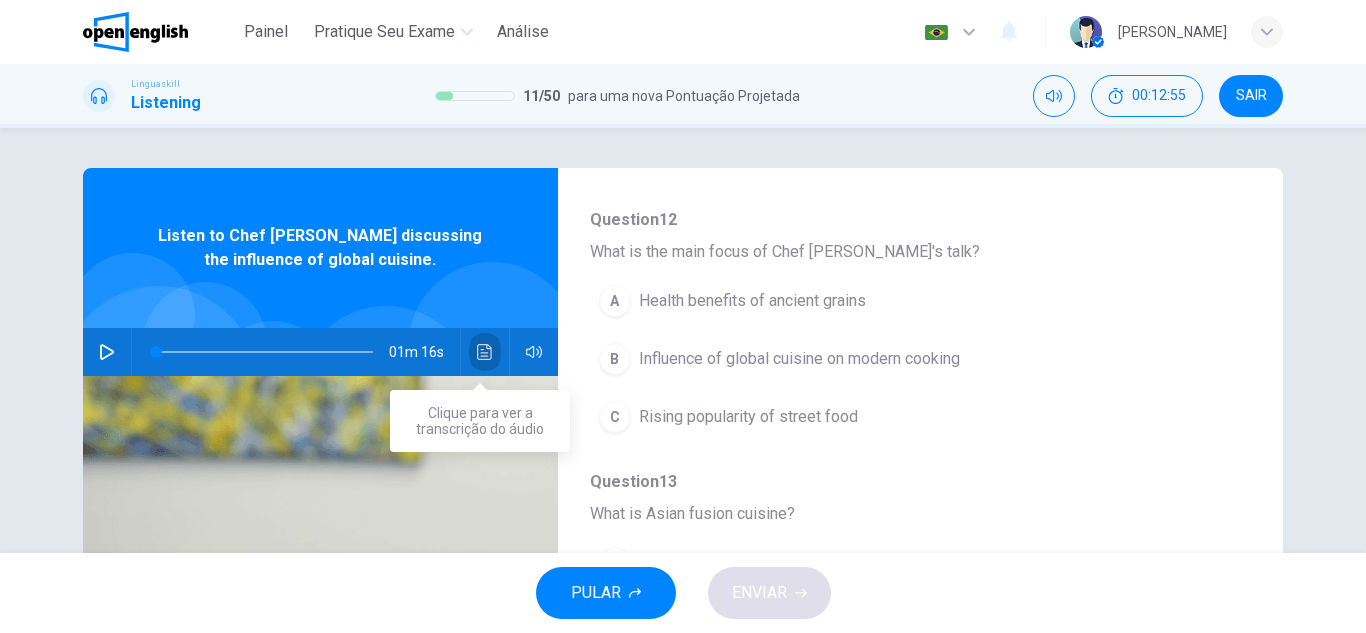 click 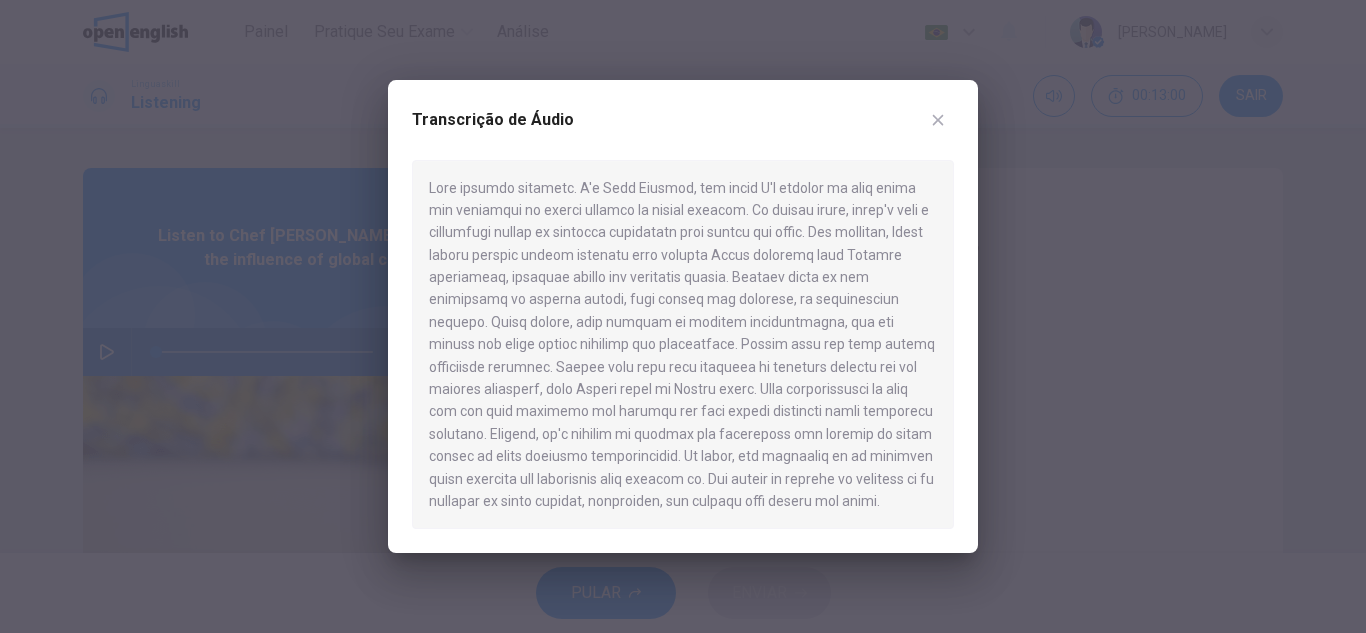 click 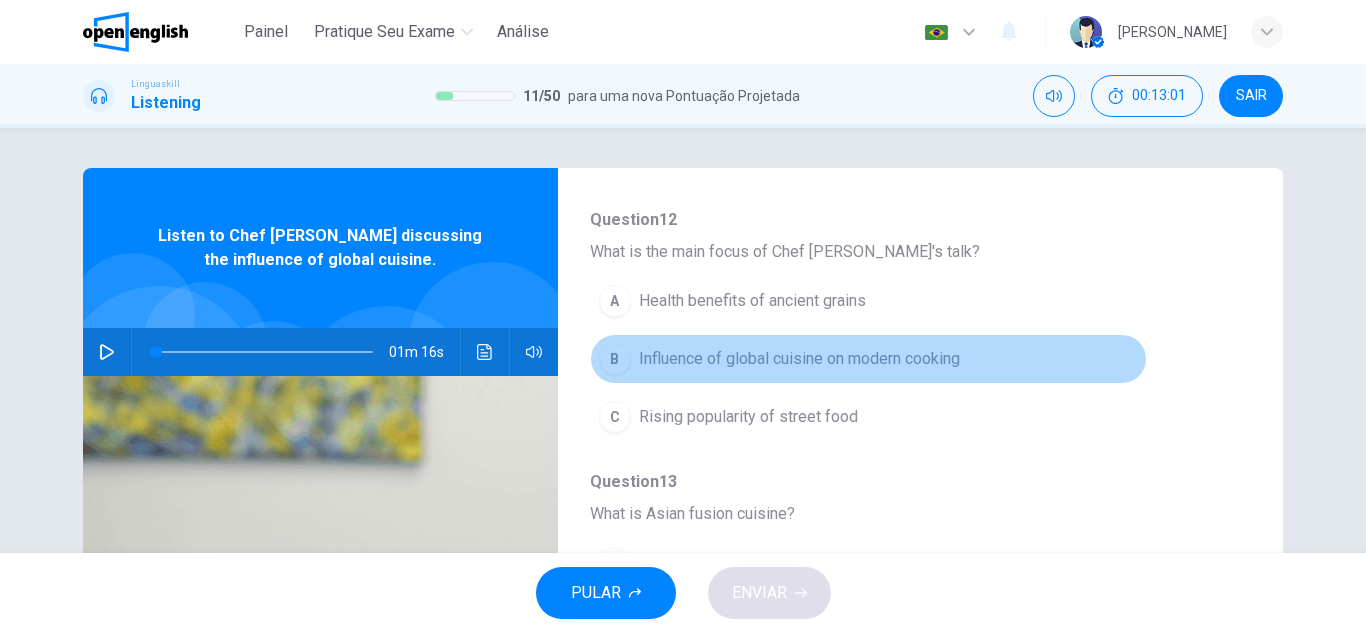click on "Influence of global cuisine on modern cooking" at bounding box center (799, 359) 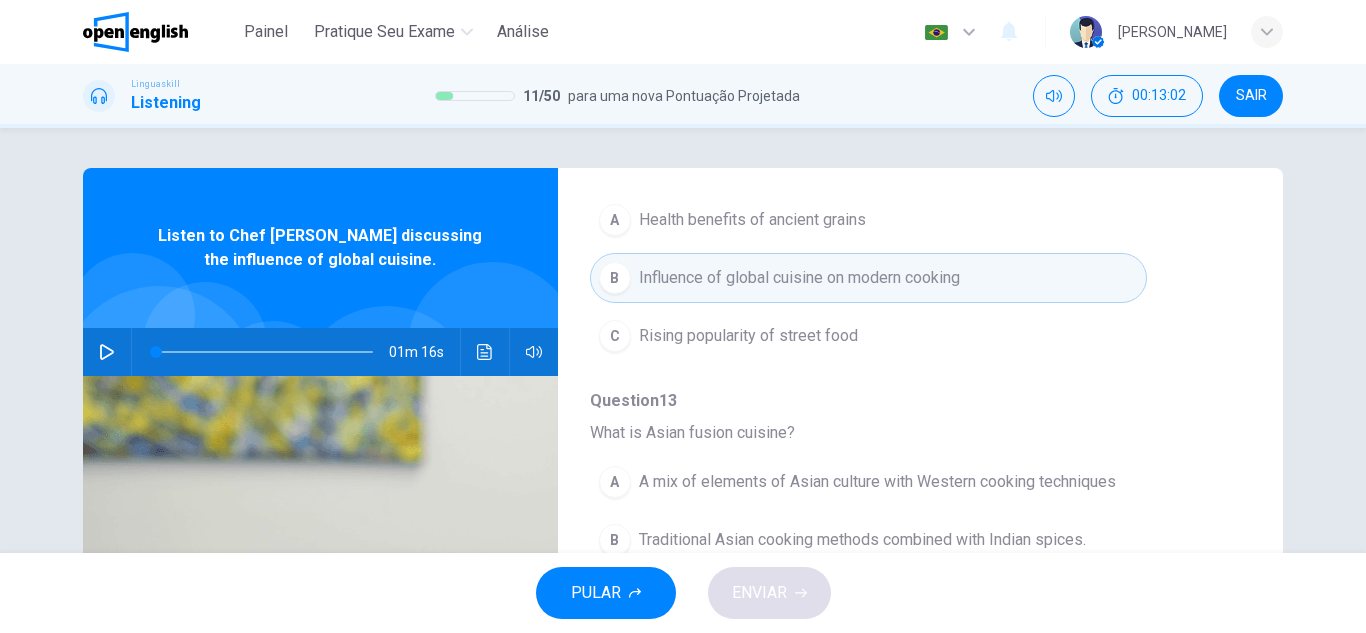 scroll, scrollTop: 500, scrollLeft: 0, axis: vertical 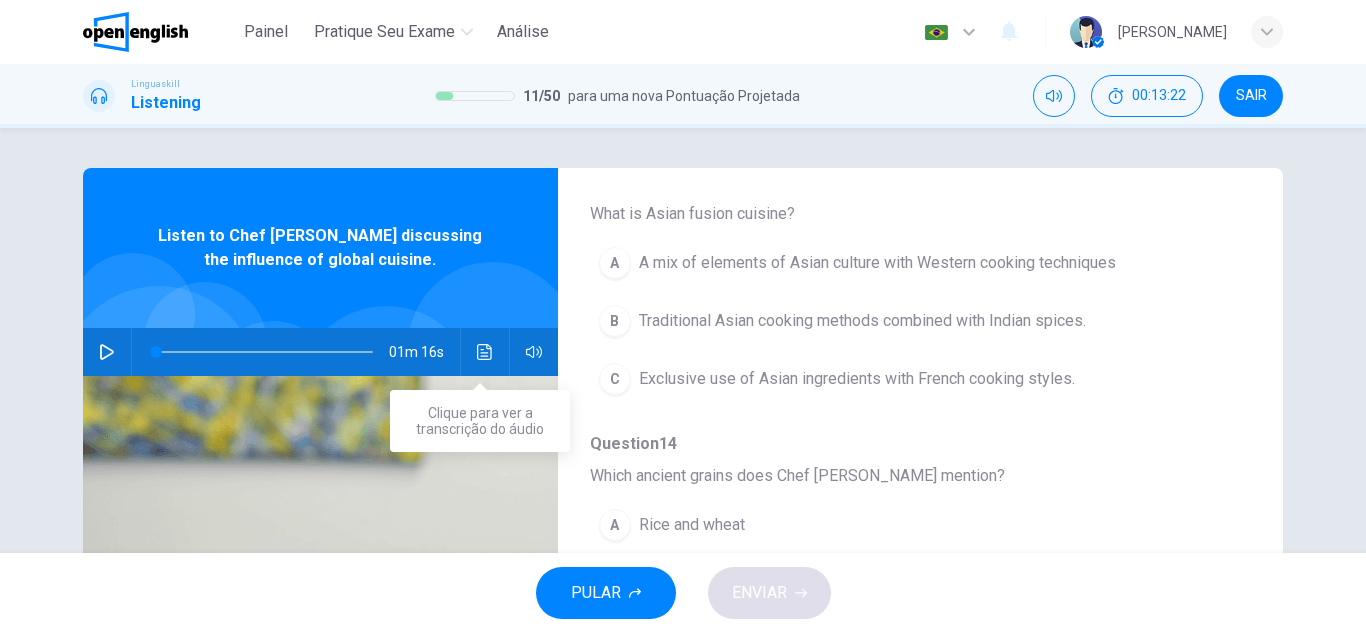 click at bounding box center [485, 352] 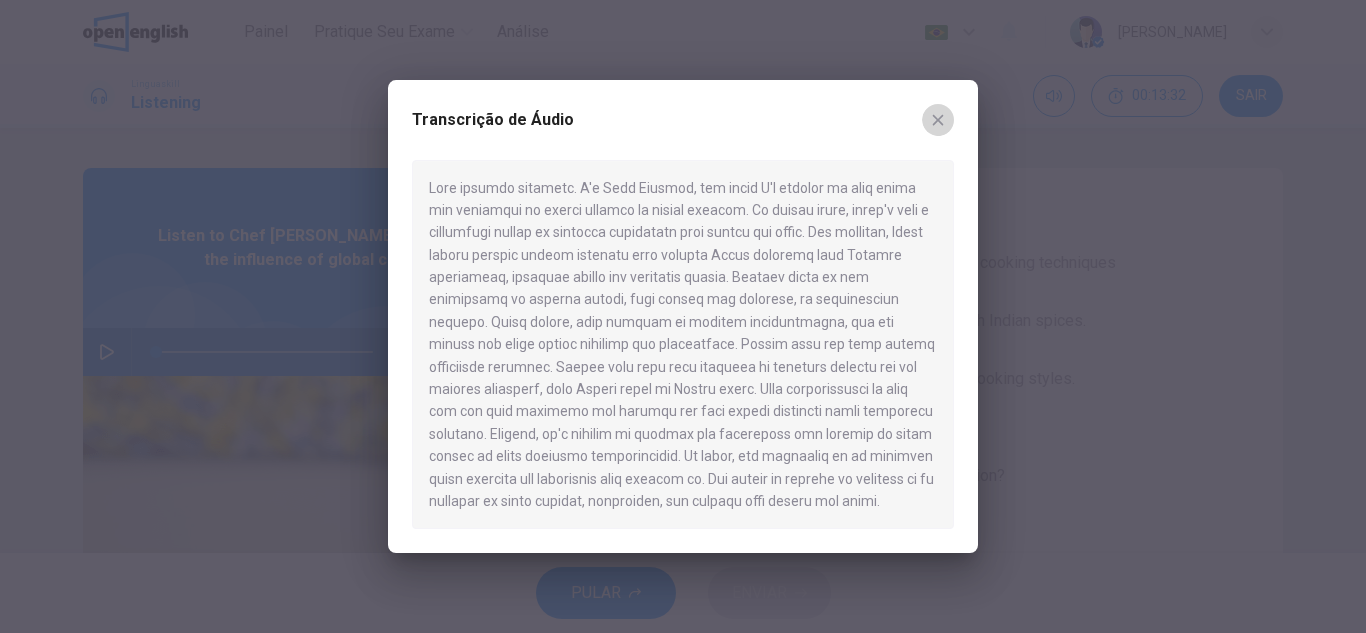 click at bounding box center [938, 120] 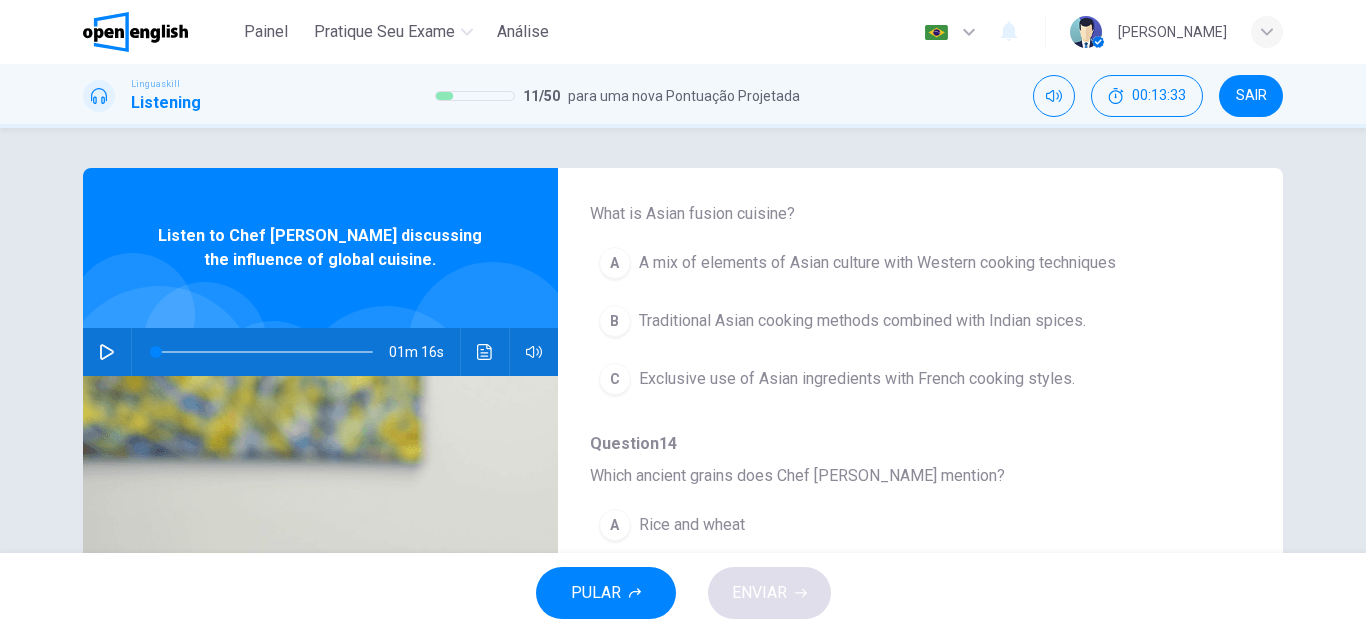 click on "A mix of elements of Asian culture with Western cooking techniques" at bounding box center (877, 263) 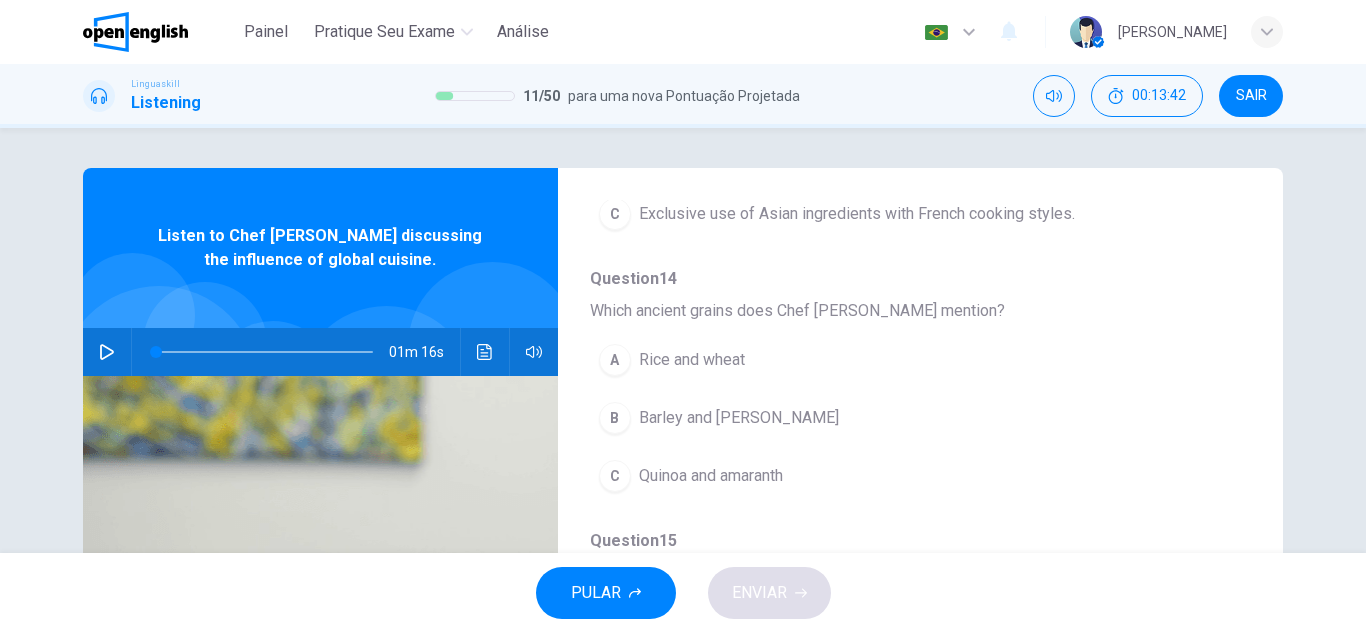 scroll, scrollTop: 700, scrollLeft: 0, axis: vertical 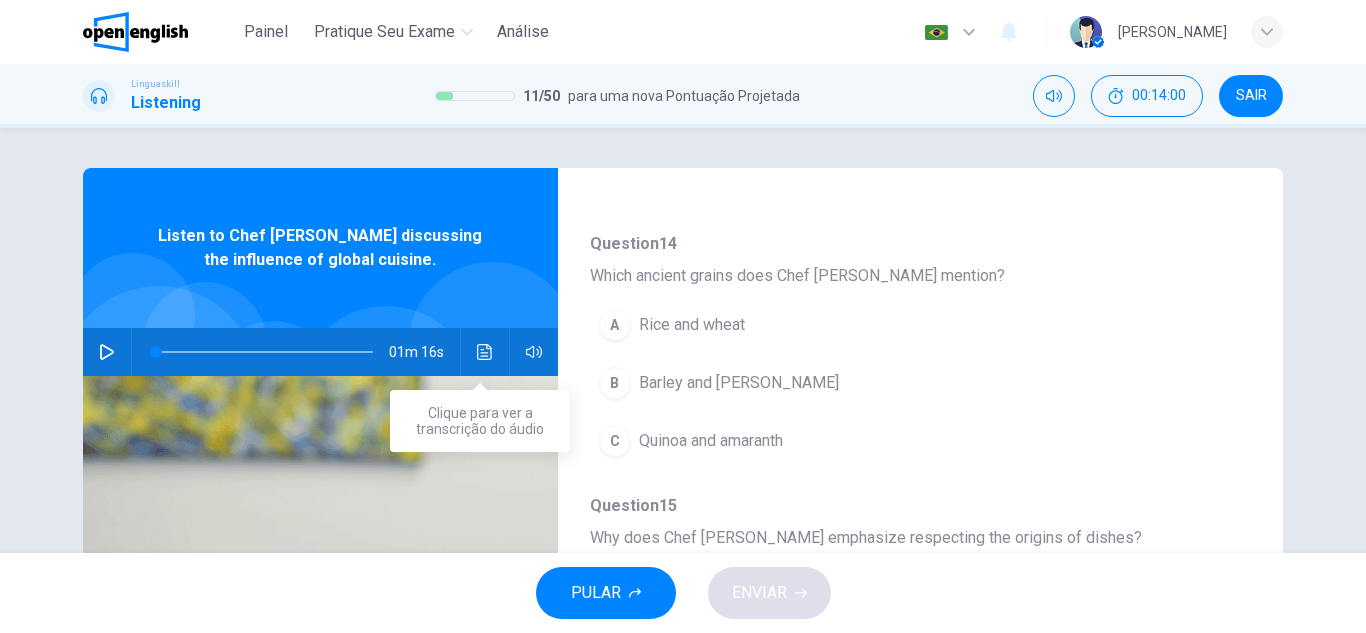 click 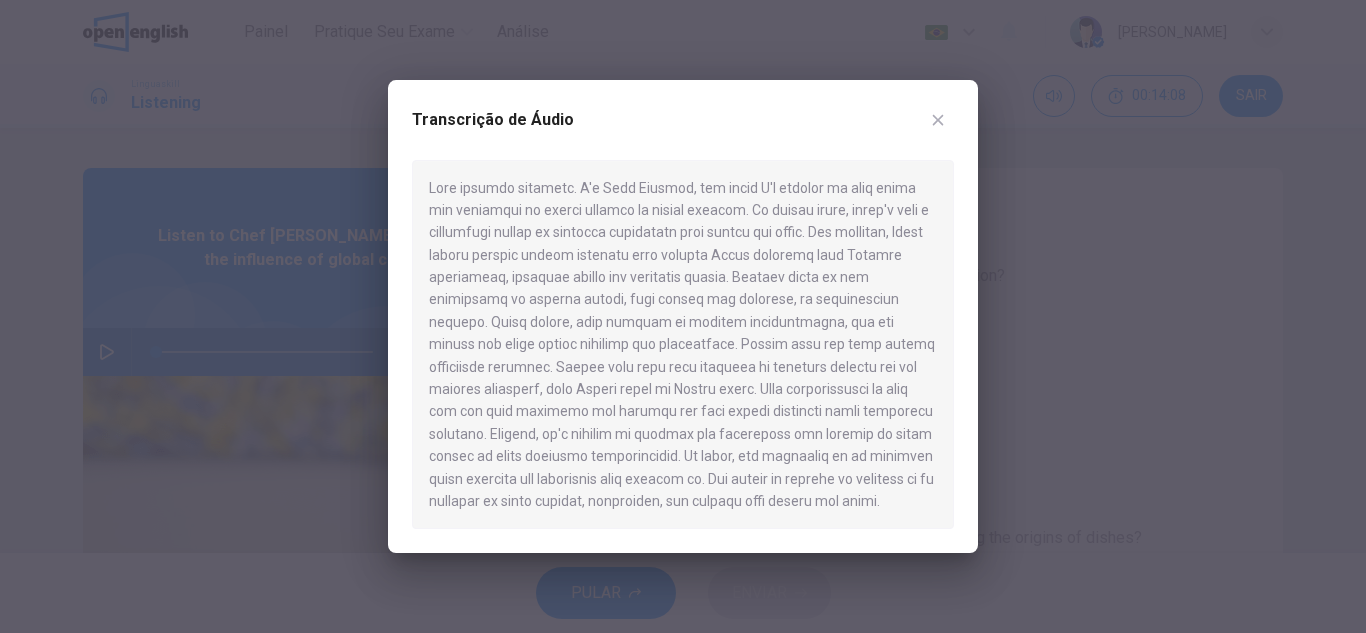 click at bounding box center (938, 120) 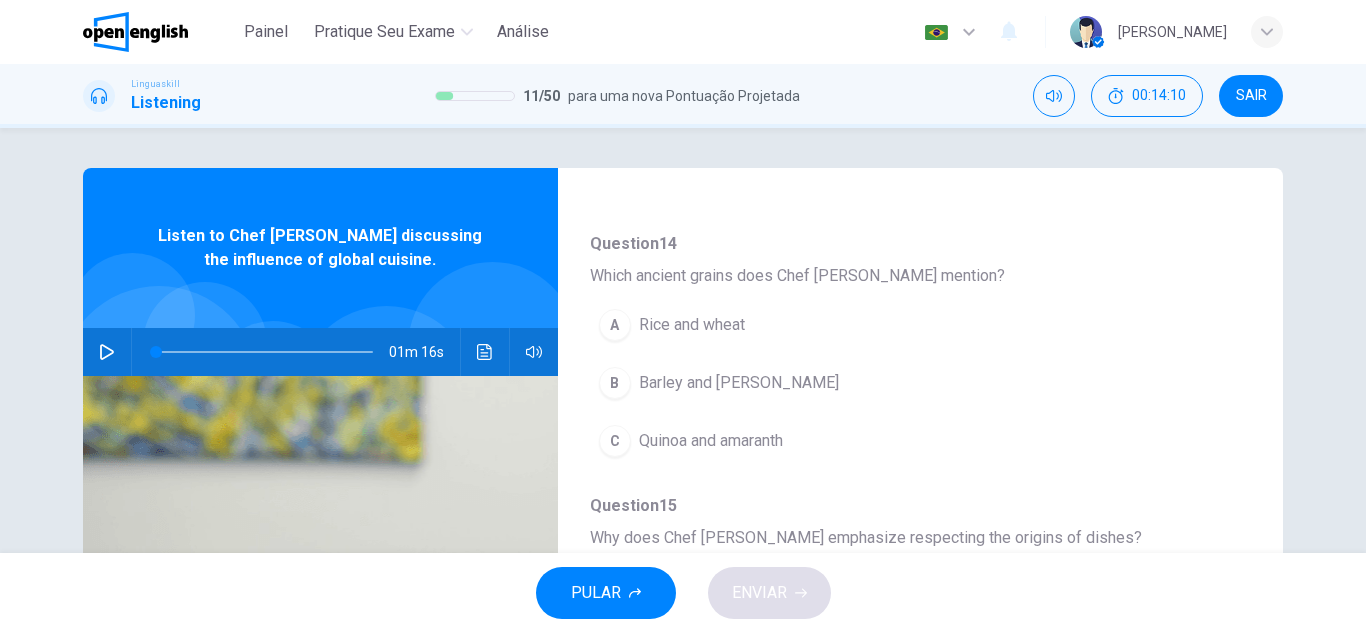 click on "Quinoa and amaranth" at bounding box center (711, 441) 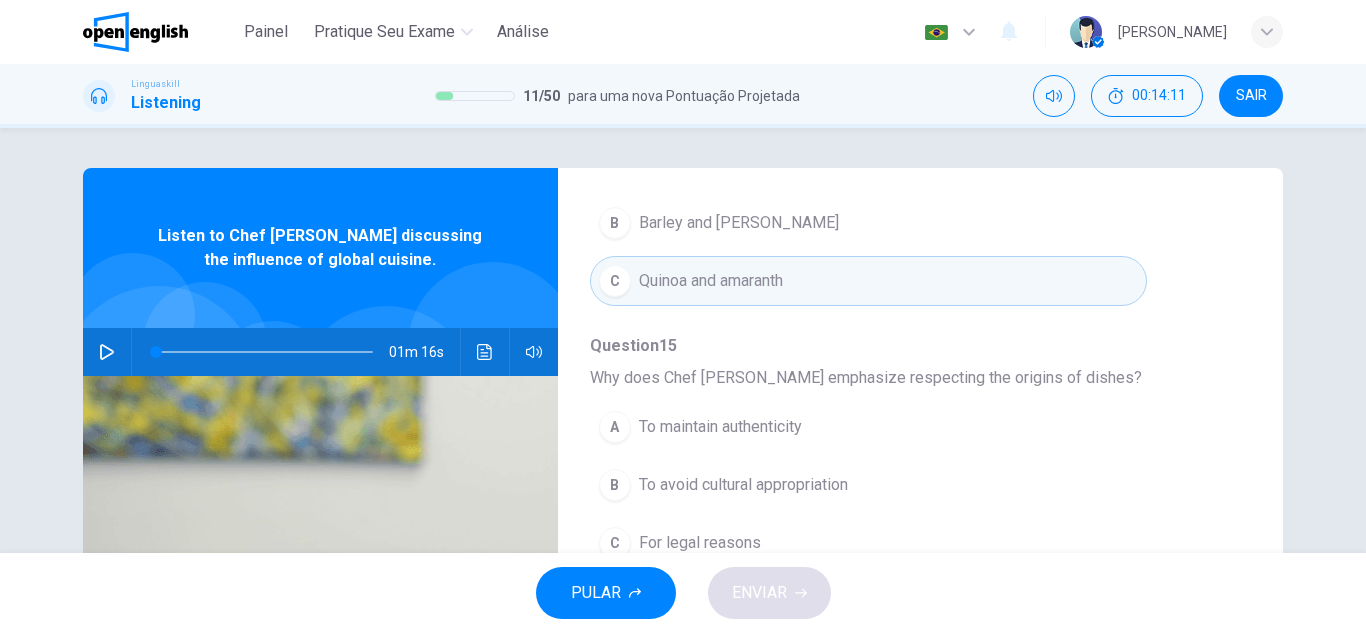 scroll, scrollTop: 863, scrollLeft: 0, axis: vertical 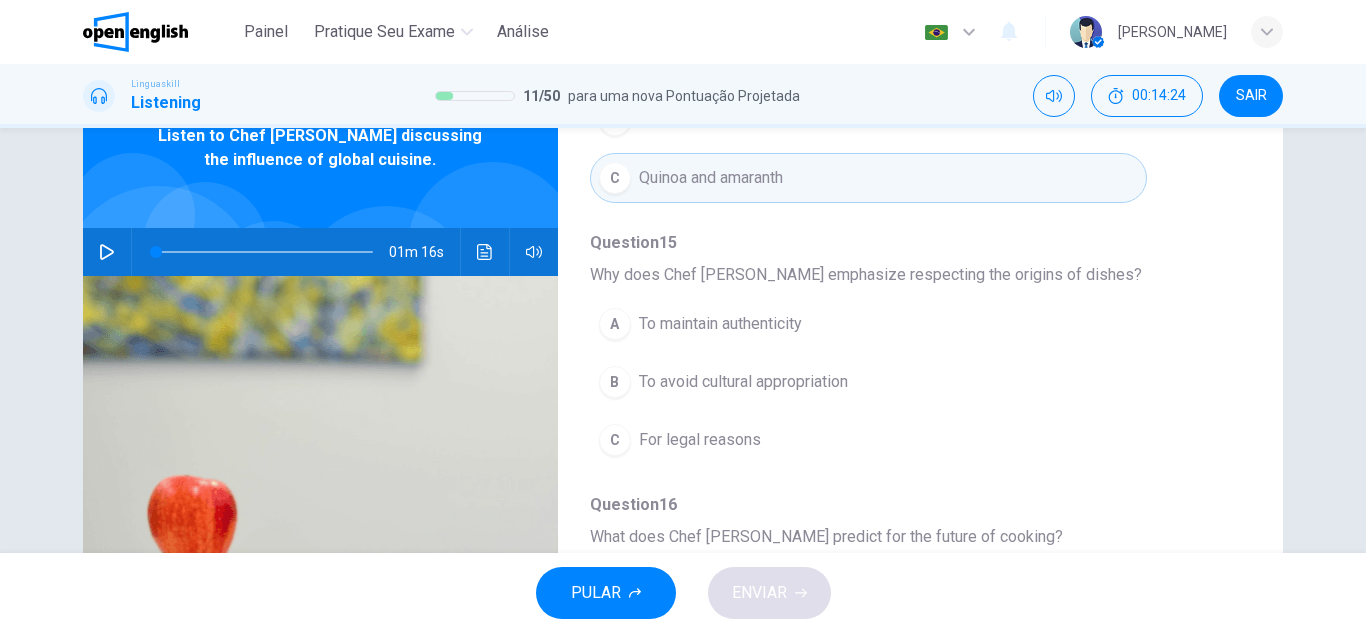 click 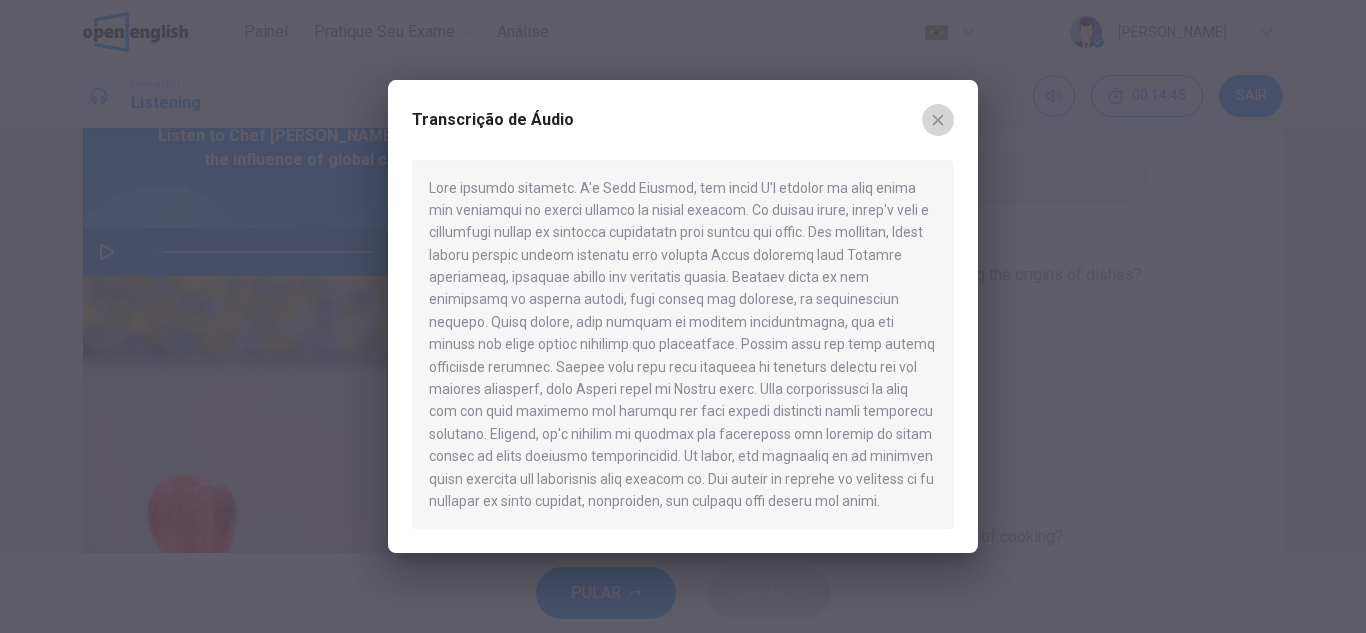 click 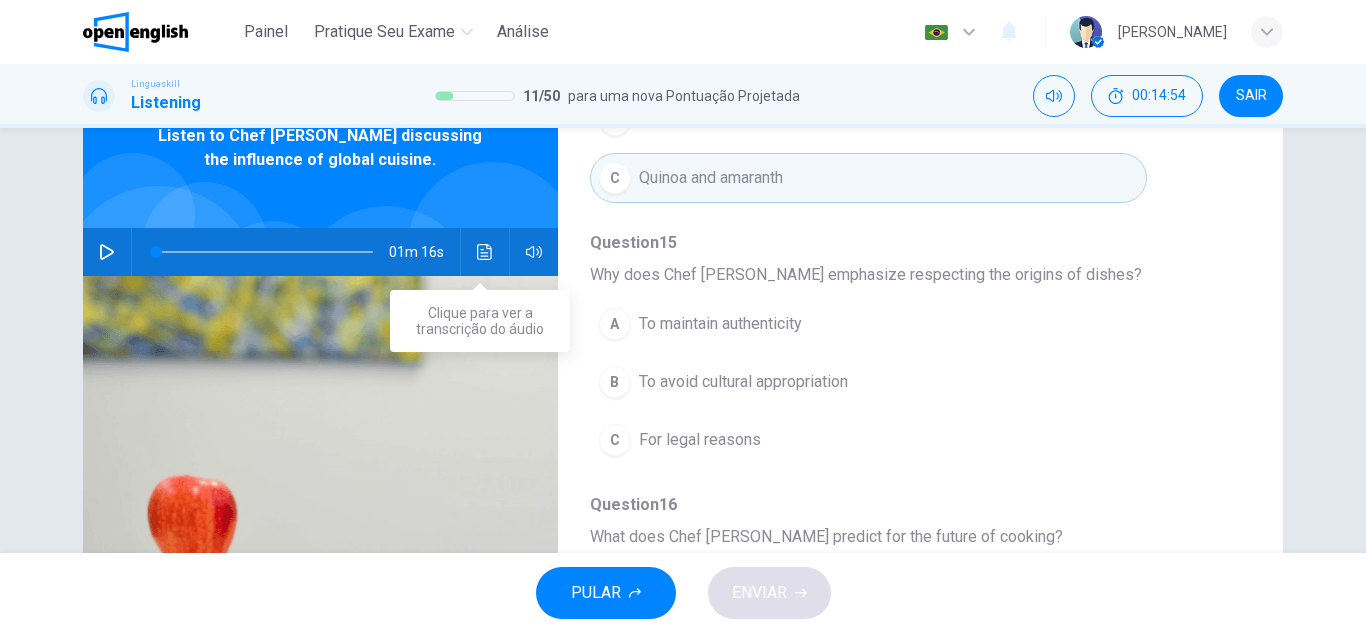 click 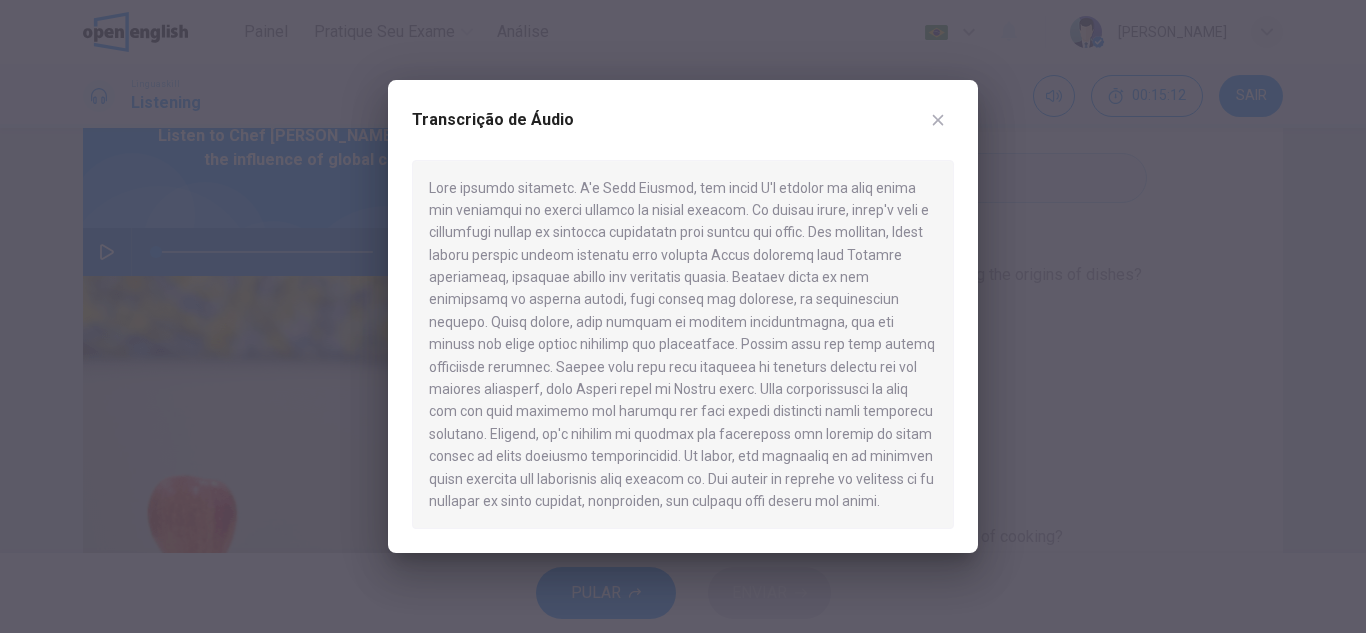 click at bounding box center [683, 316] 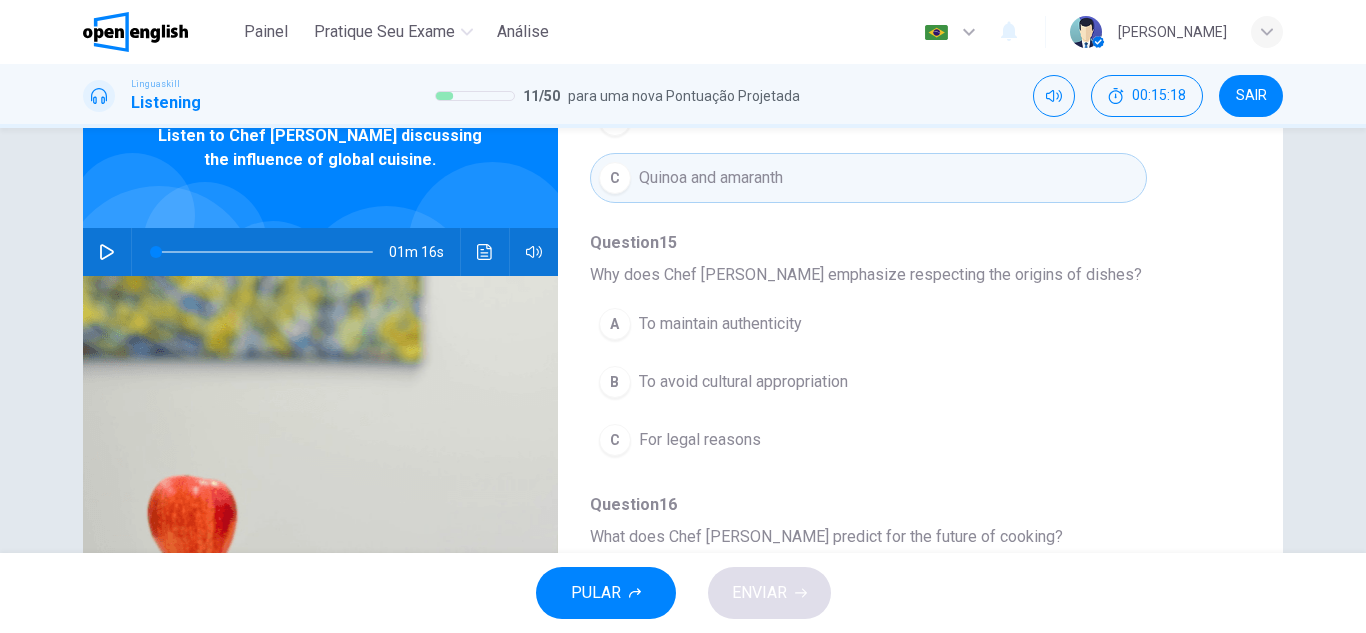 click 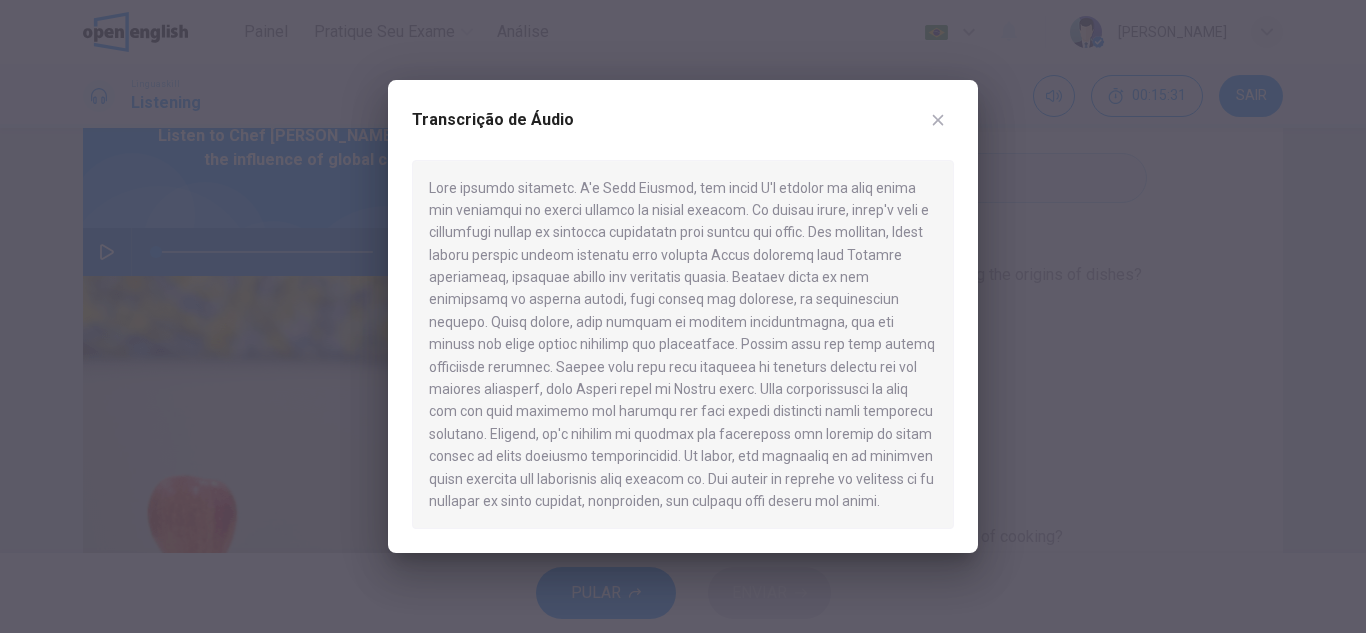 click at bounding box center [683, 316] 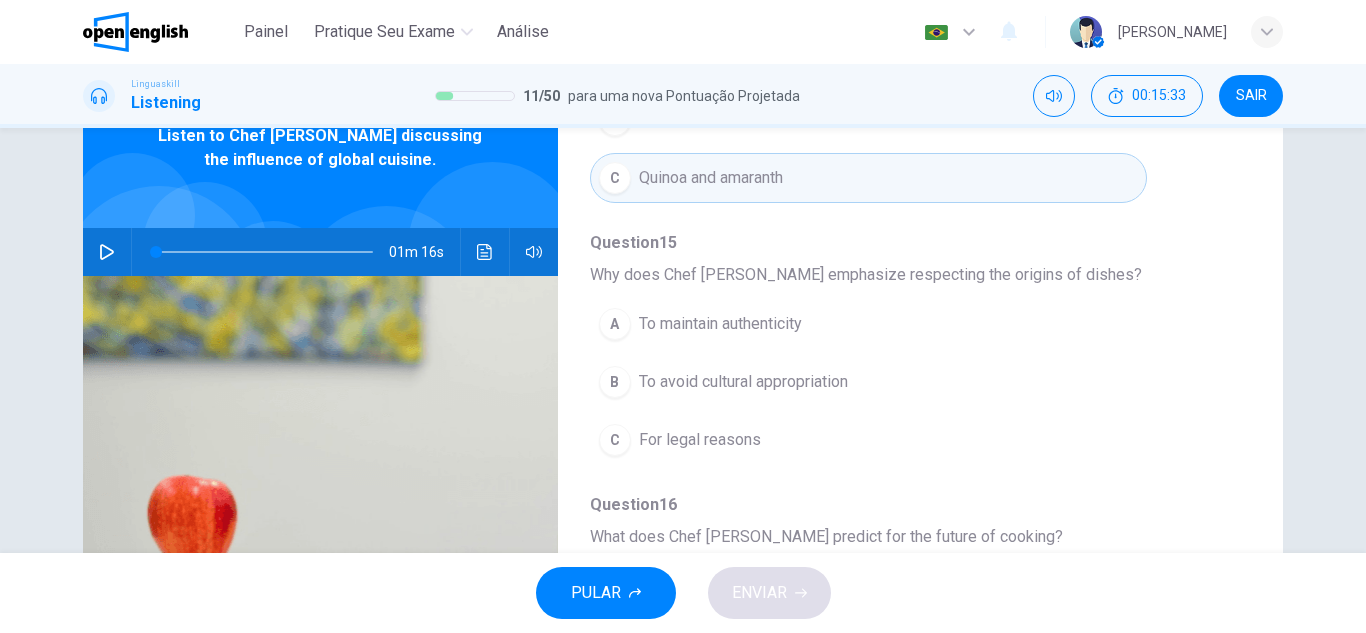 click on "A To maintain authenticity" at bounding box center [868, 324] 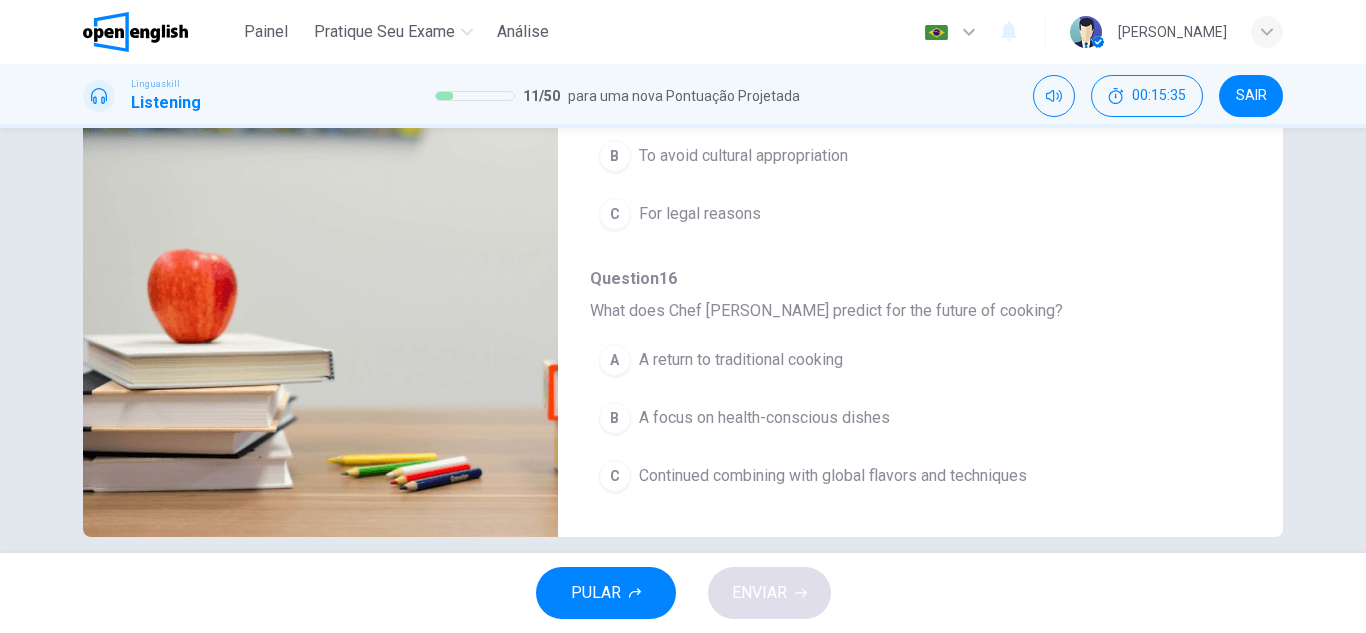 scroll, scrollTop: 350, scrollLeft: 0, axis: vertical 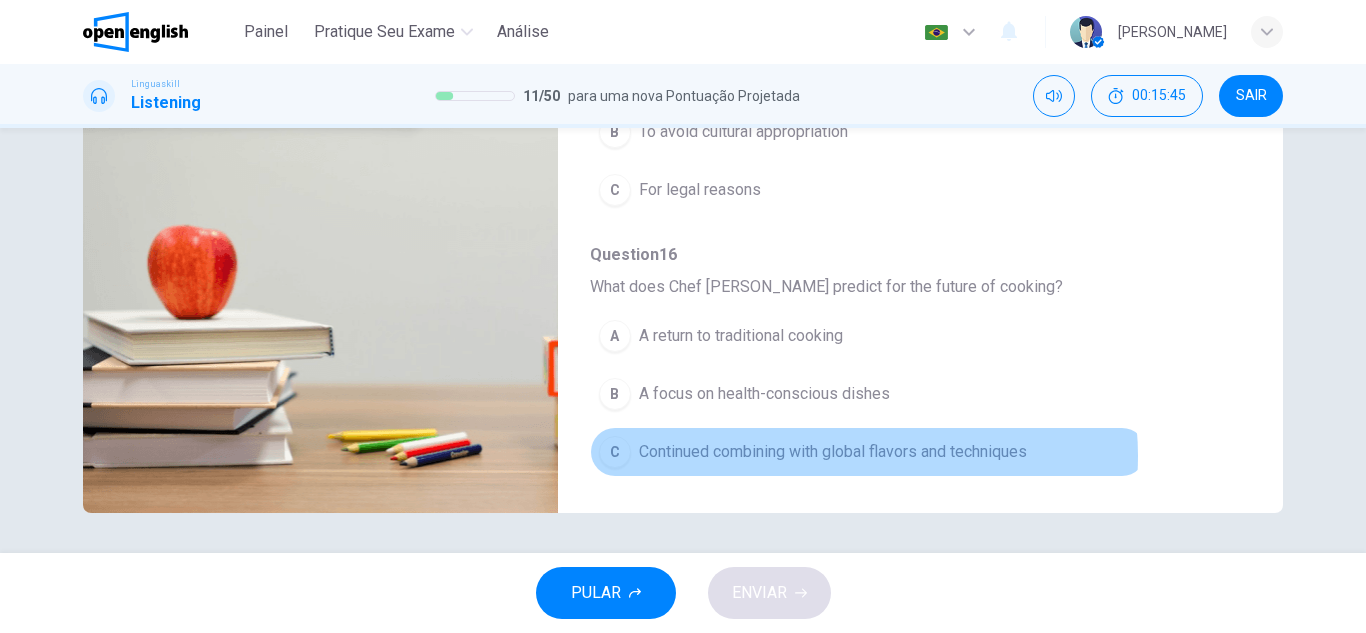 click on "Continued combining with global flavors and techniques" at bounding box center [833, 452] 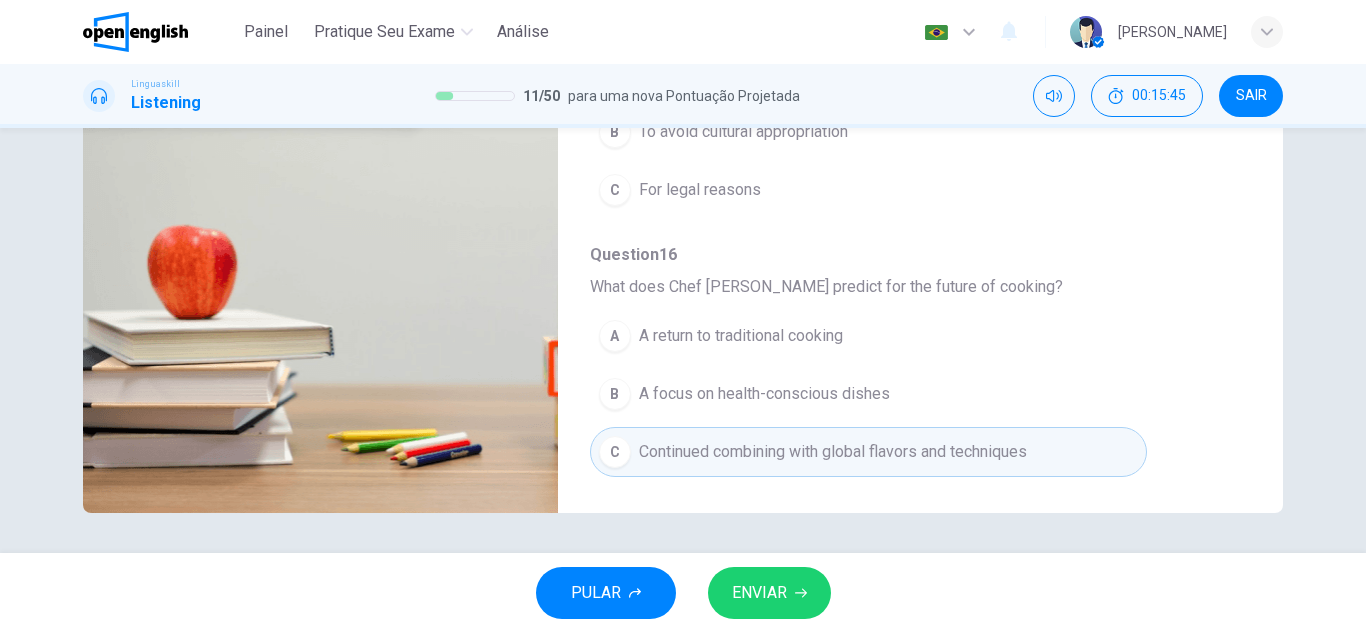 click on "ENVIAR" at bounding box center (759, 593) 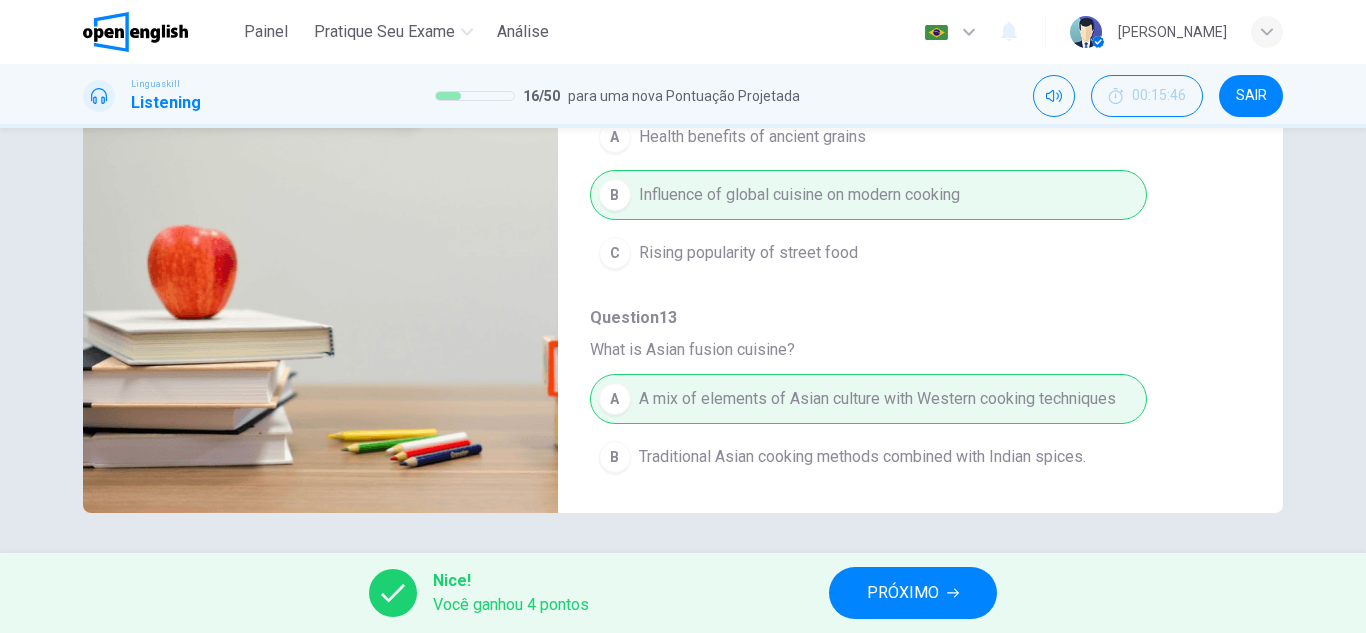 scroll, scrollTop: 0, scrollLeft: 0, axis: both 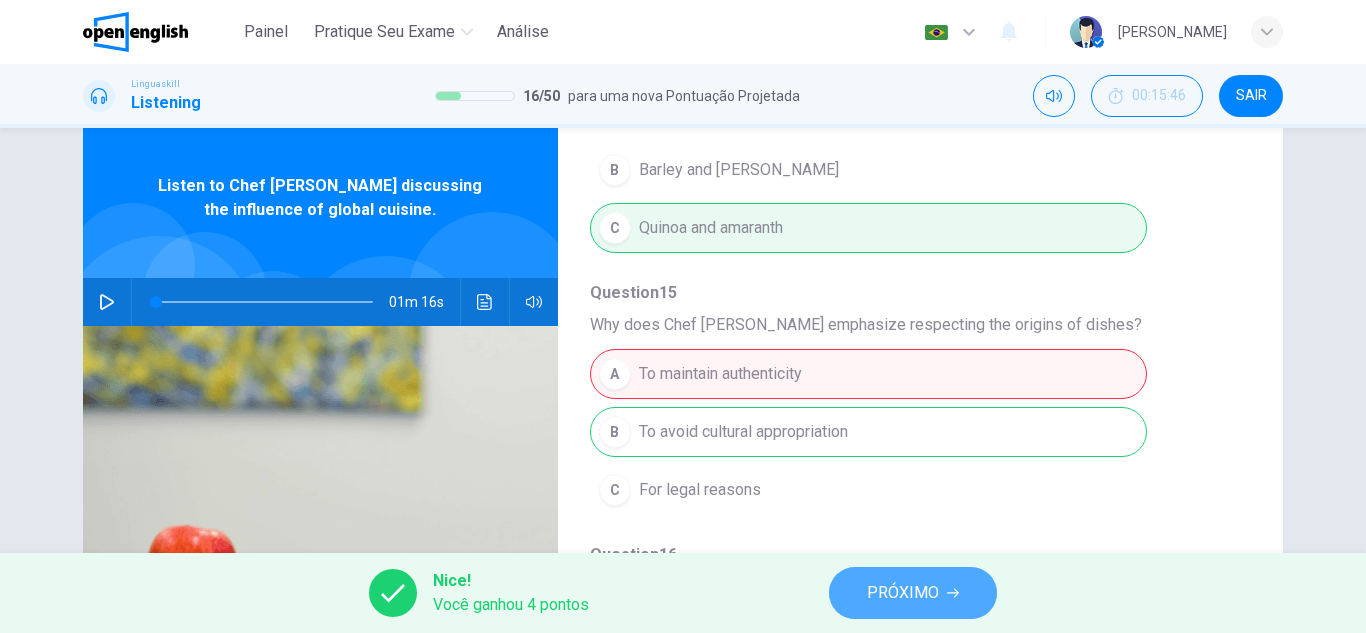 click on "PRÓXIMO" at bounding box center [913, 593] 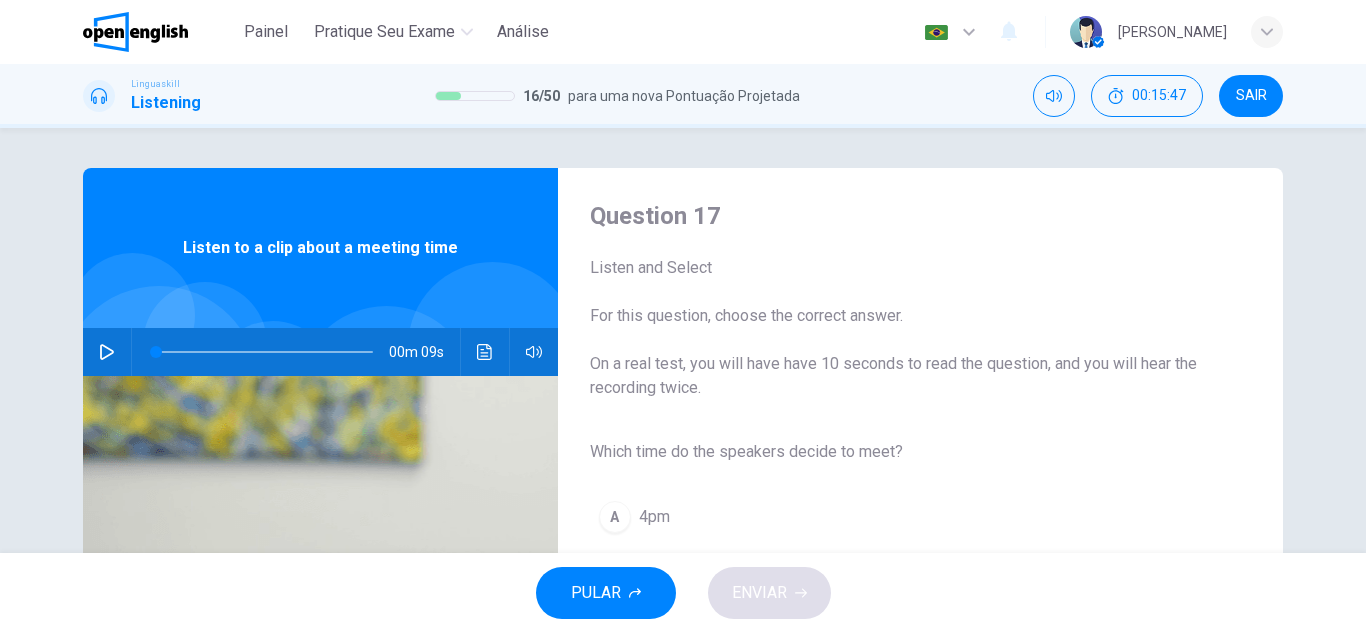 click 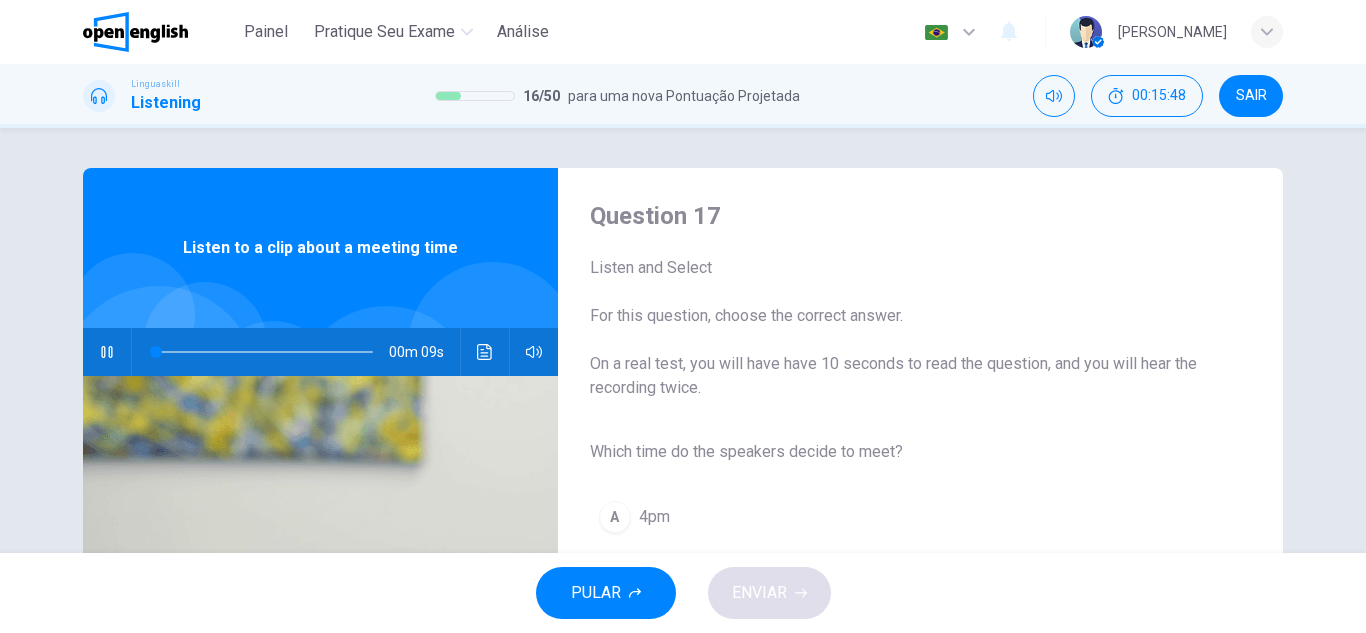 scroll, scrollTop: 100, scrollLeft: 0, axis: vertical 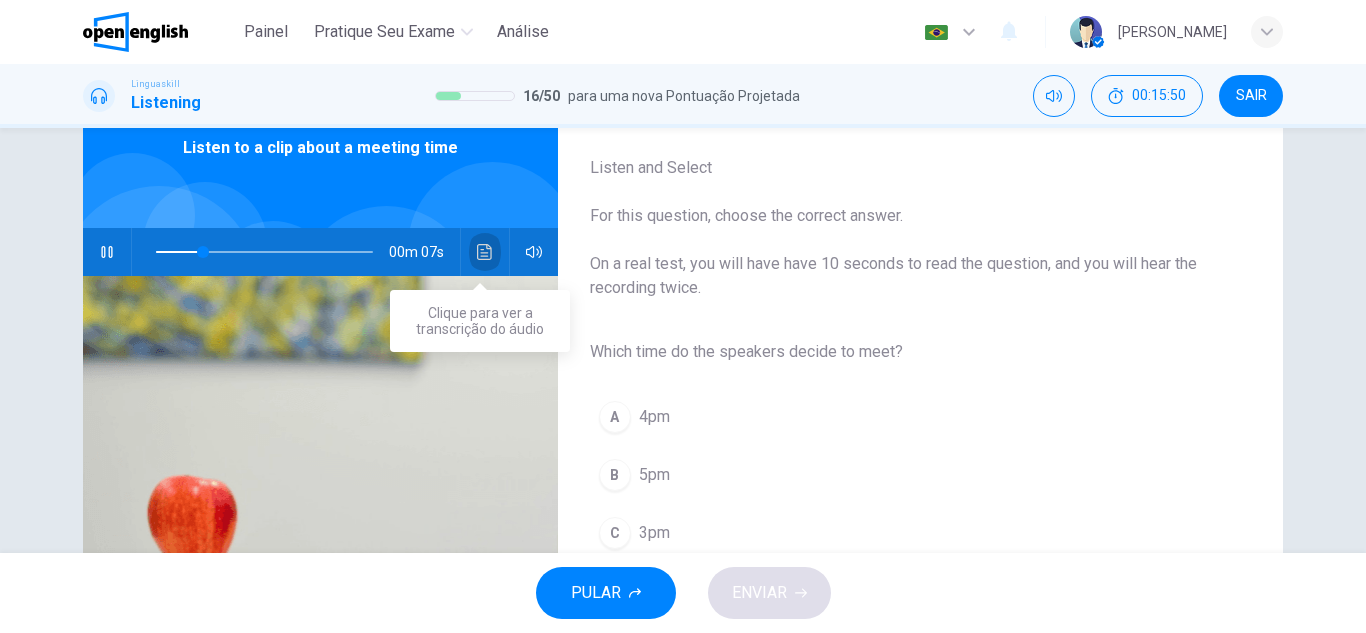 click 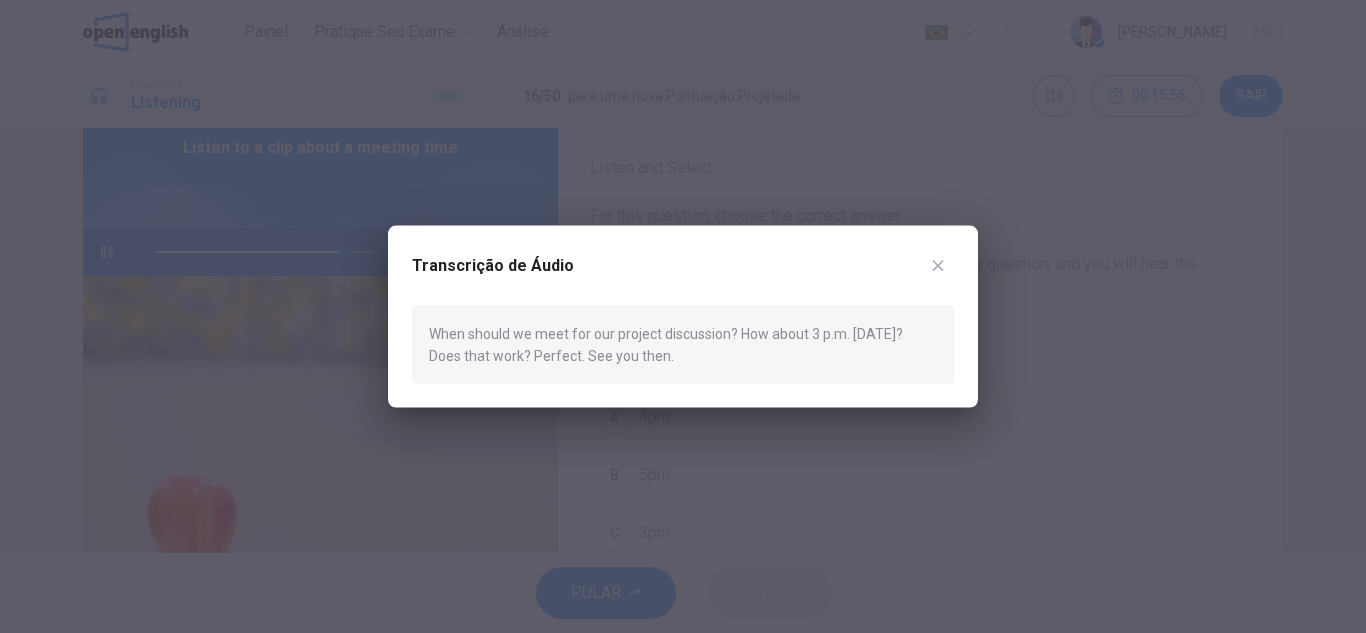click 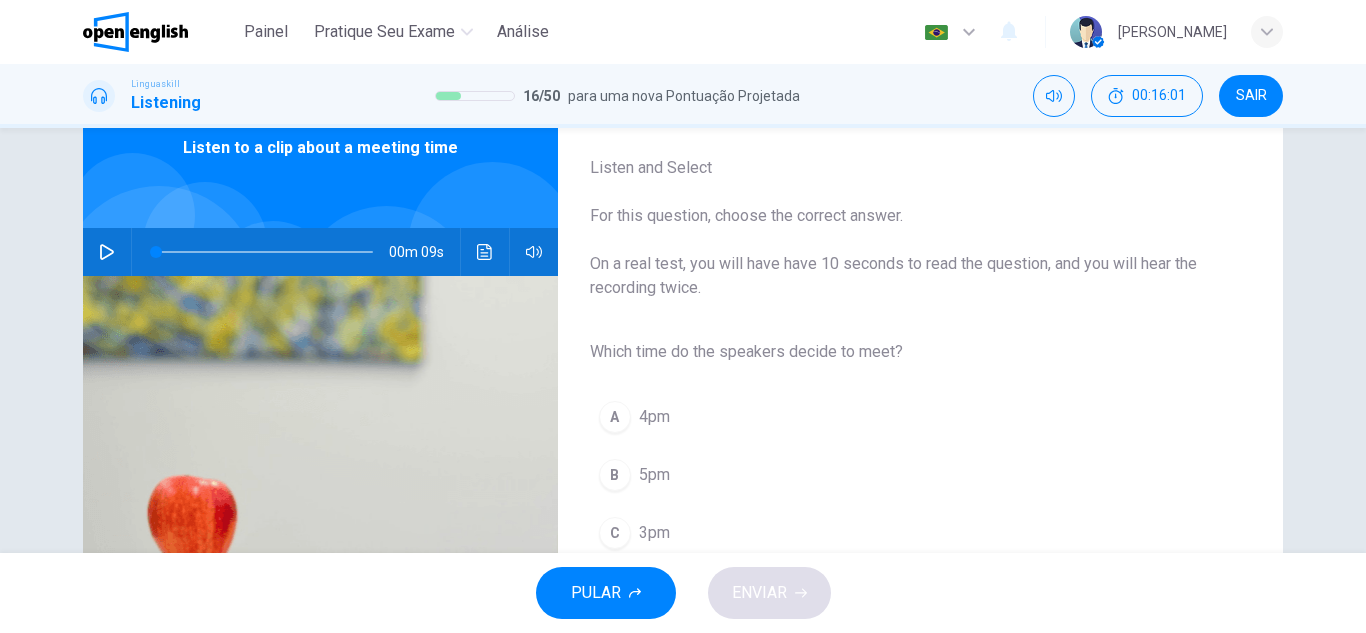 scroll, scrollTop: 200, scrollLeft: 0, axis: vertical 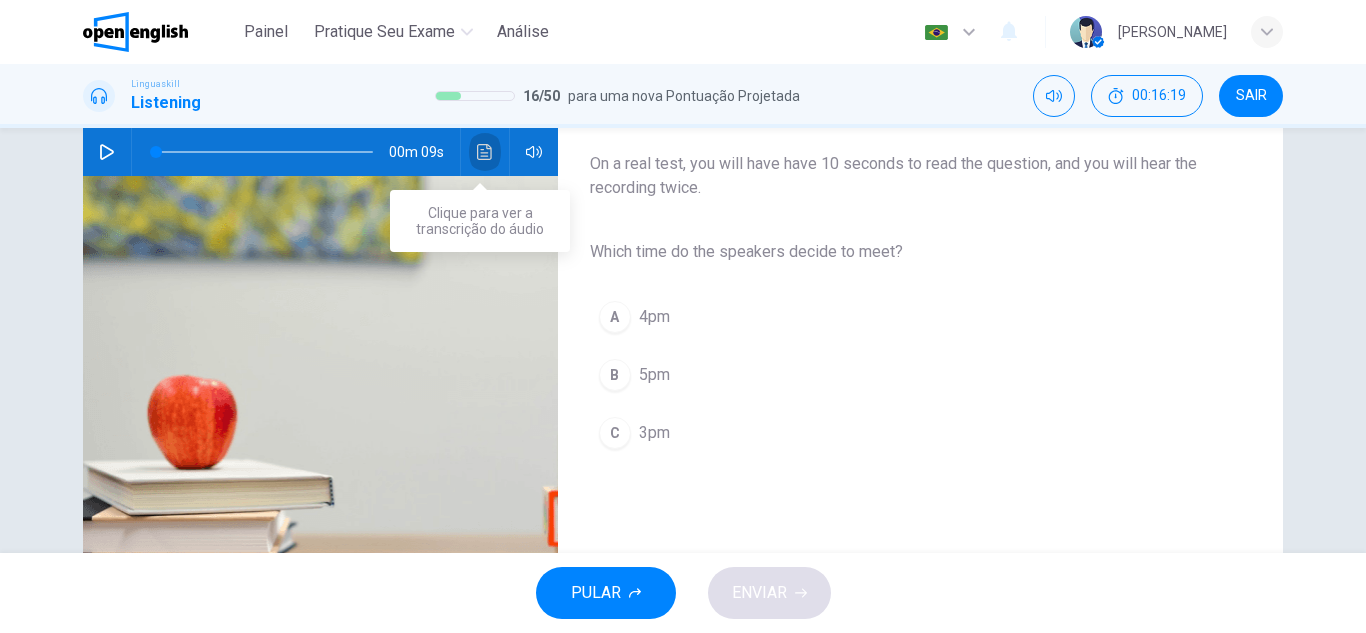 click 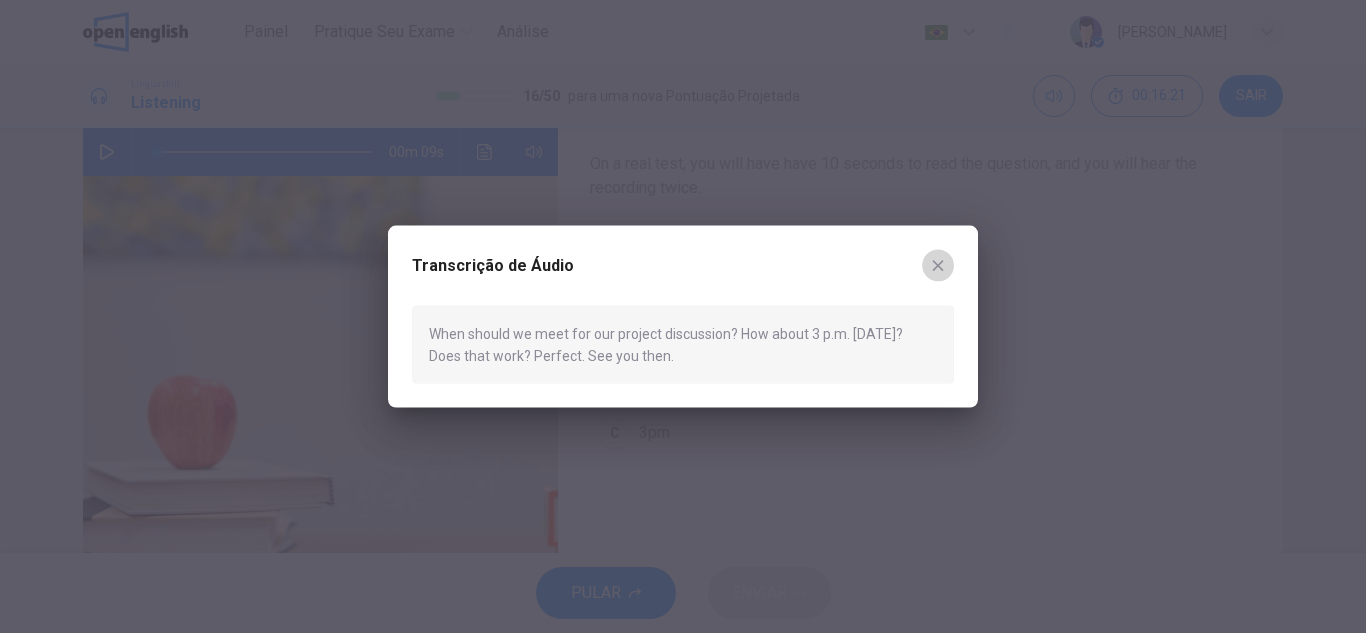 click at bounding box center [938, 265] 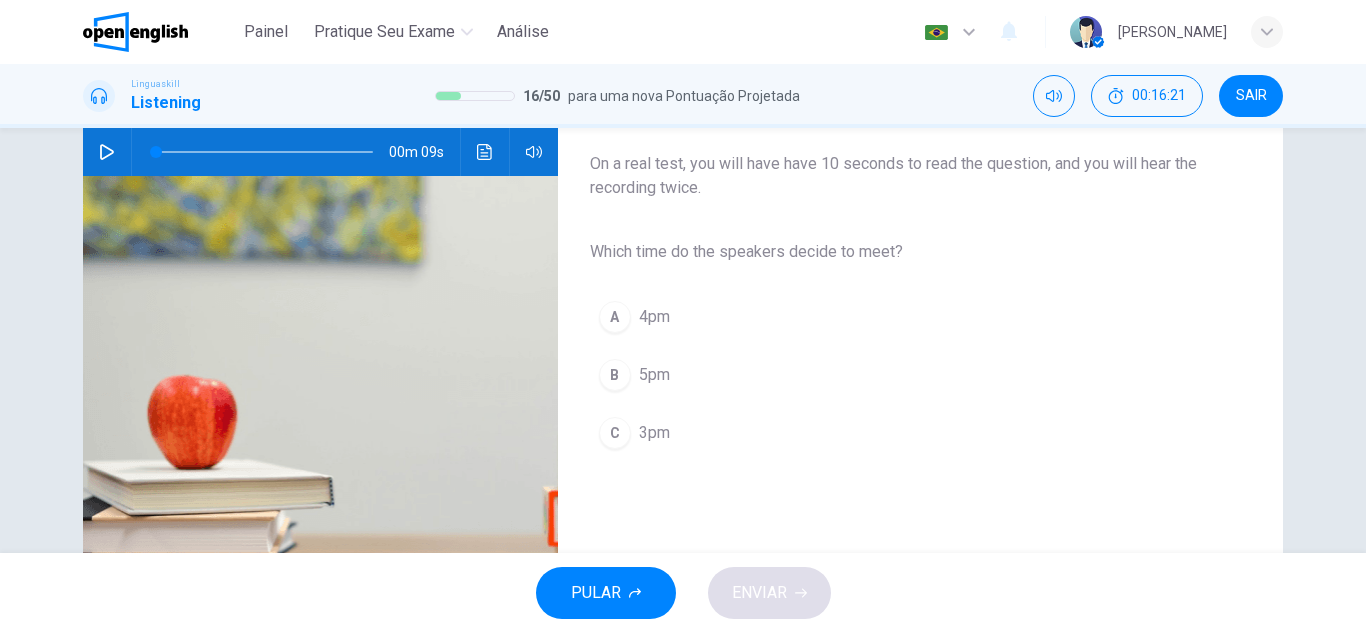 click on "C 3pm" at bounding box center (904, 433) 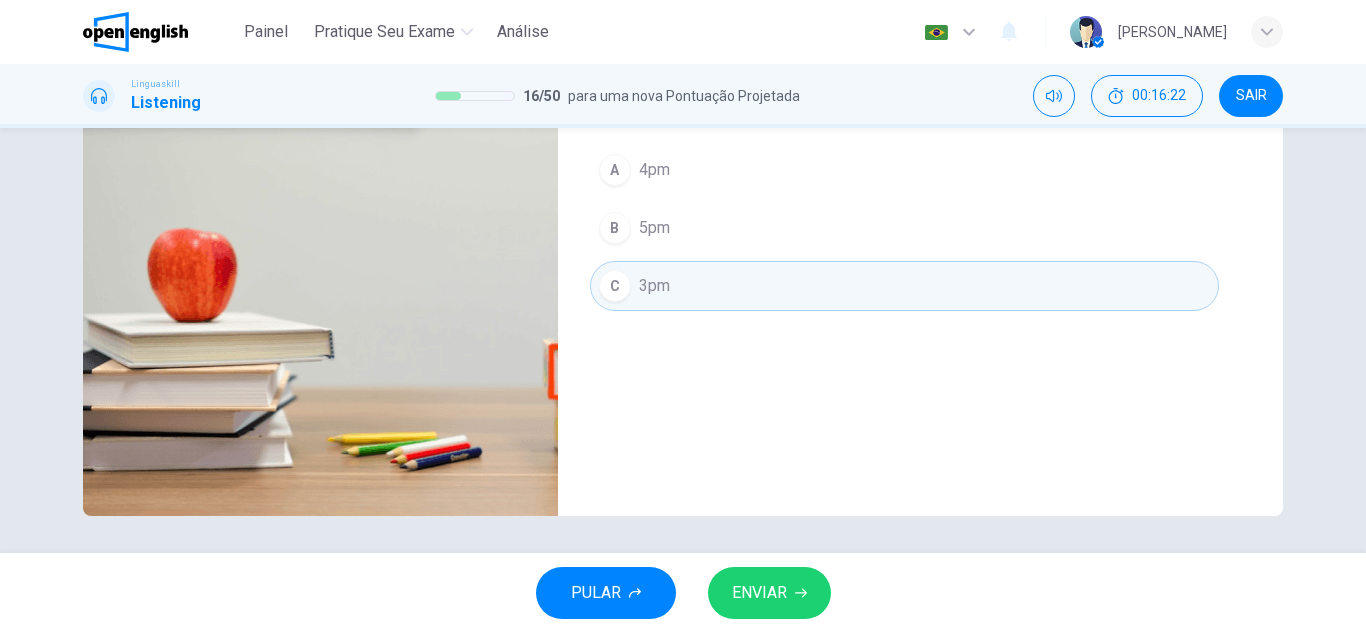 scroll, scrollTop: 350, scrollLeft: 0, axis: vertical 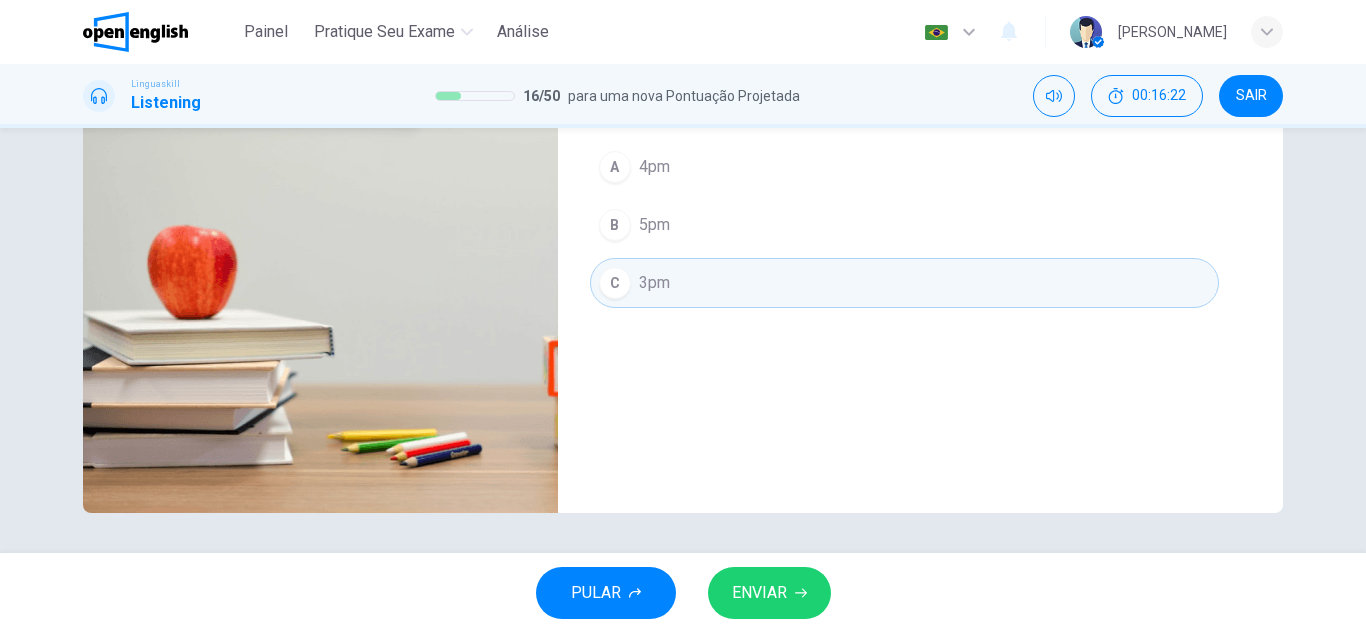 click on "ENVIAR" at bounding box center [759, 593] 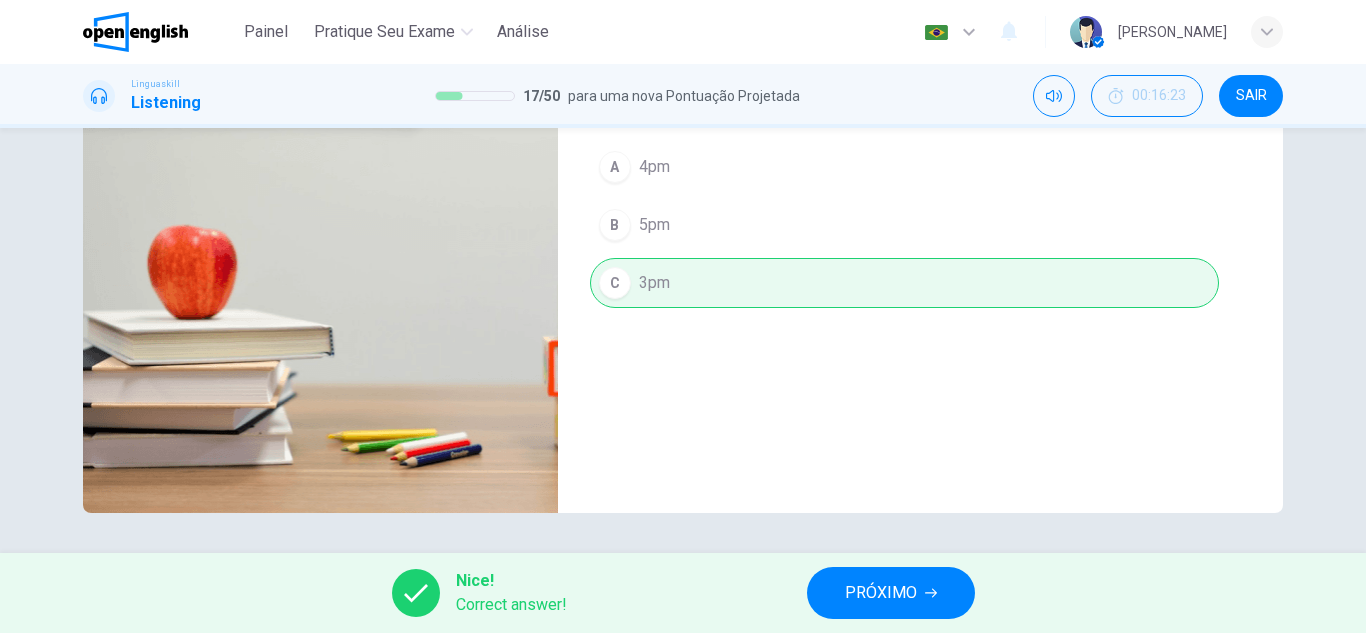 click on "PRÓXIMO" at bounding box center [881, 593] 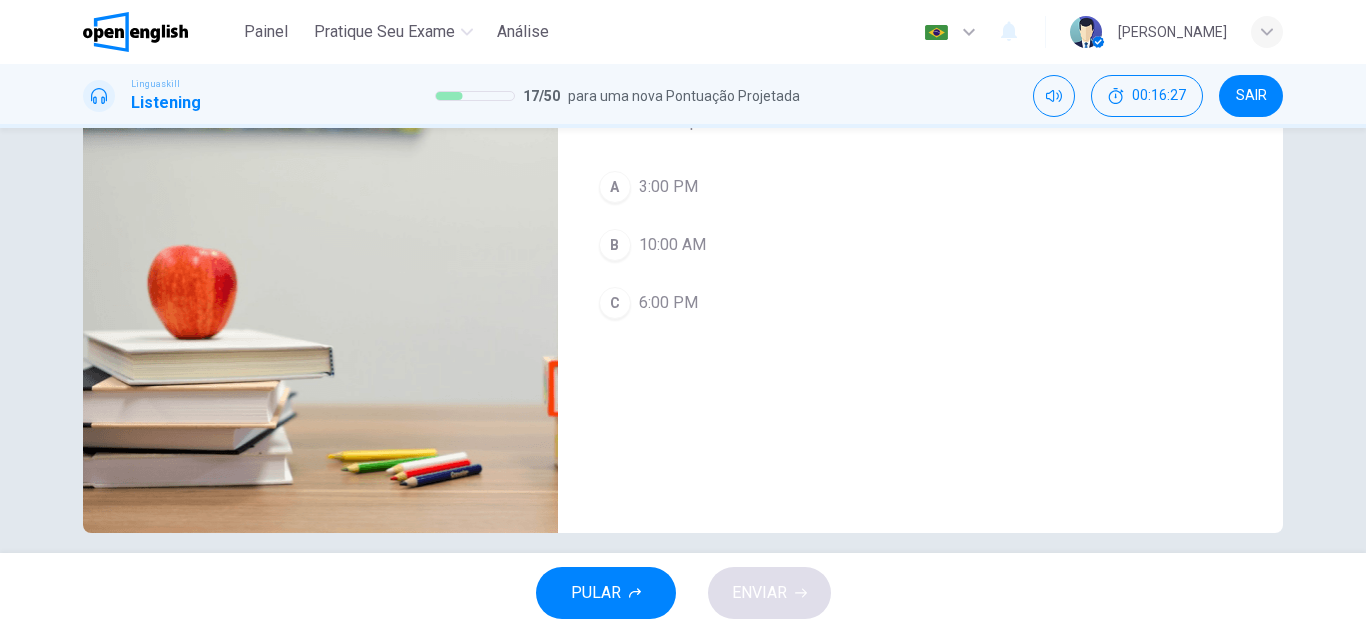 scroll, scrollTop: 350, scrollLeft: 0, axis: vertical 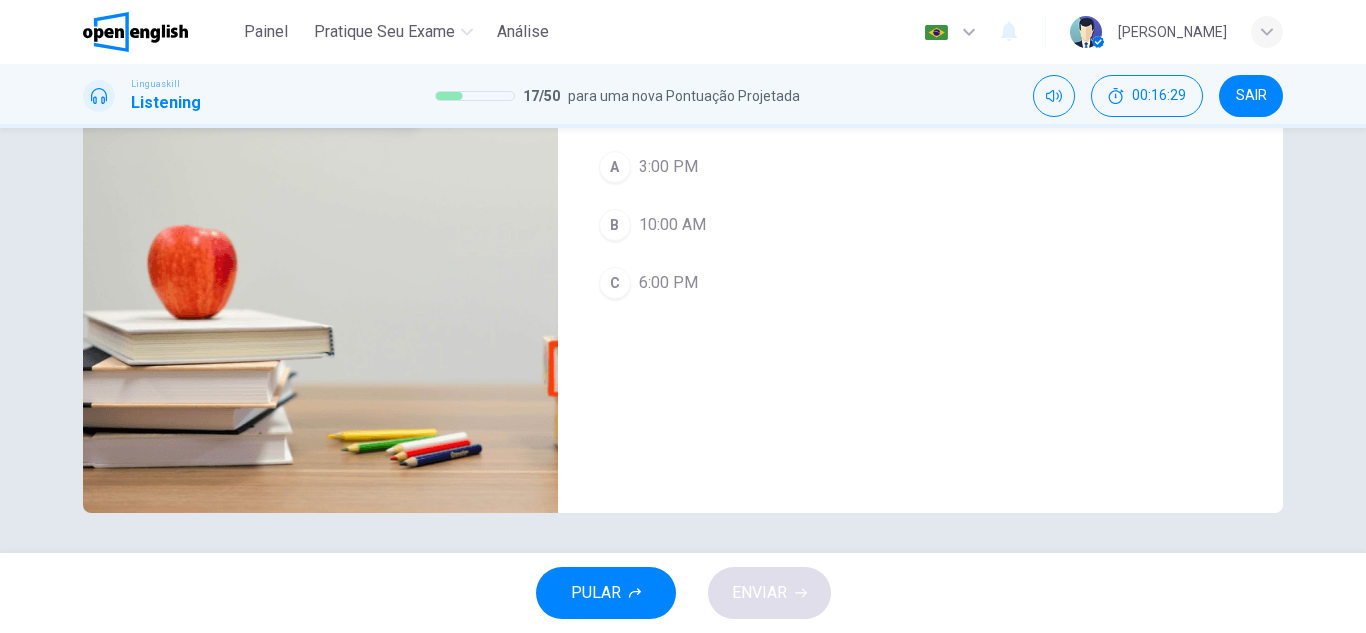 click on "PULAR ENVIAR" at bounding box center [683, 593] 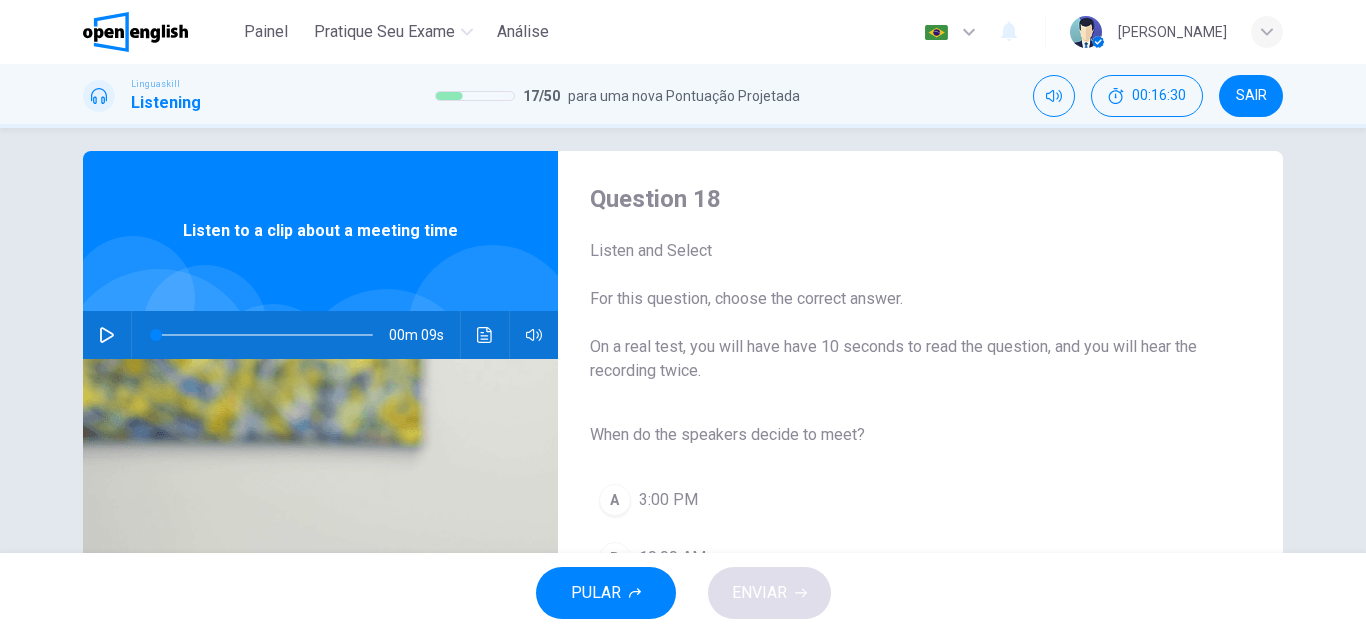 scroll, scrollTop: 0, scrollLeft: 0, axis: both 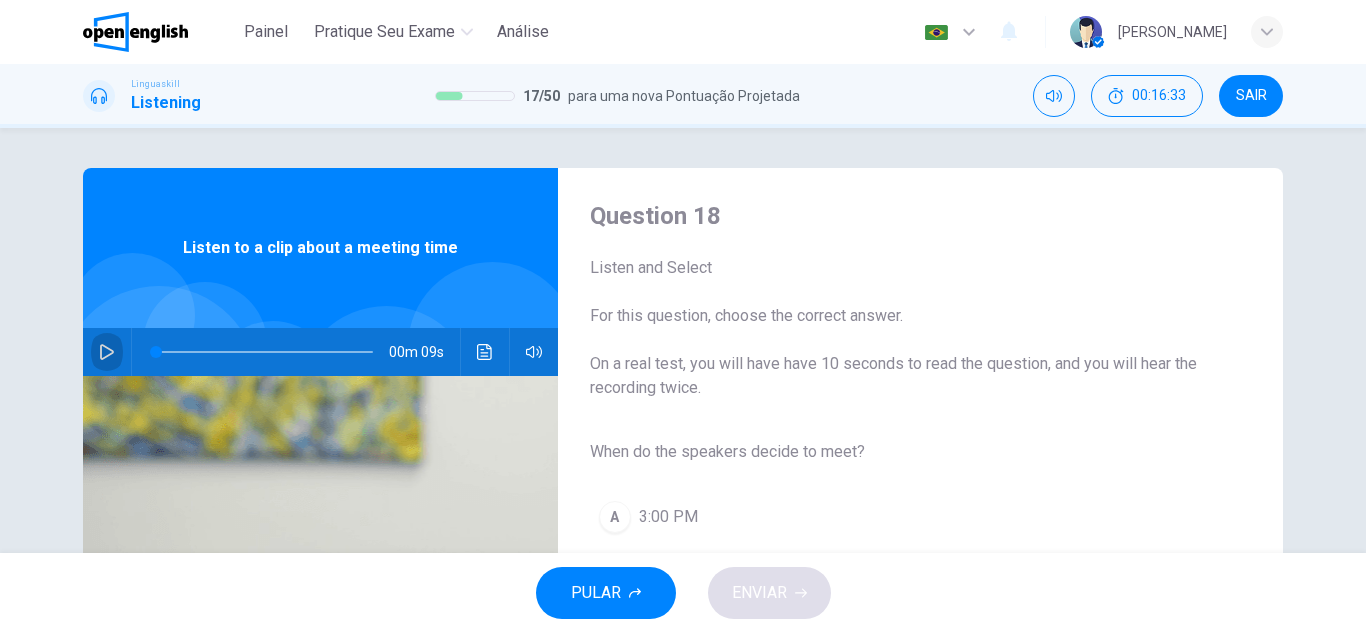 click 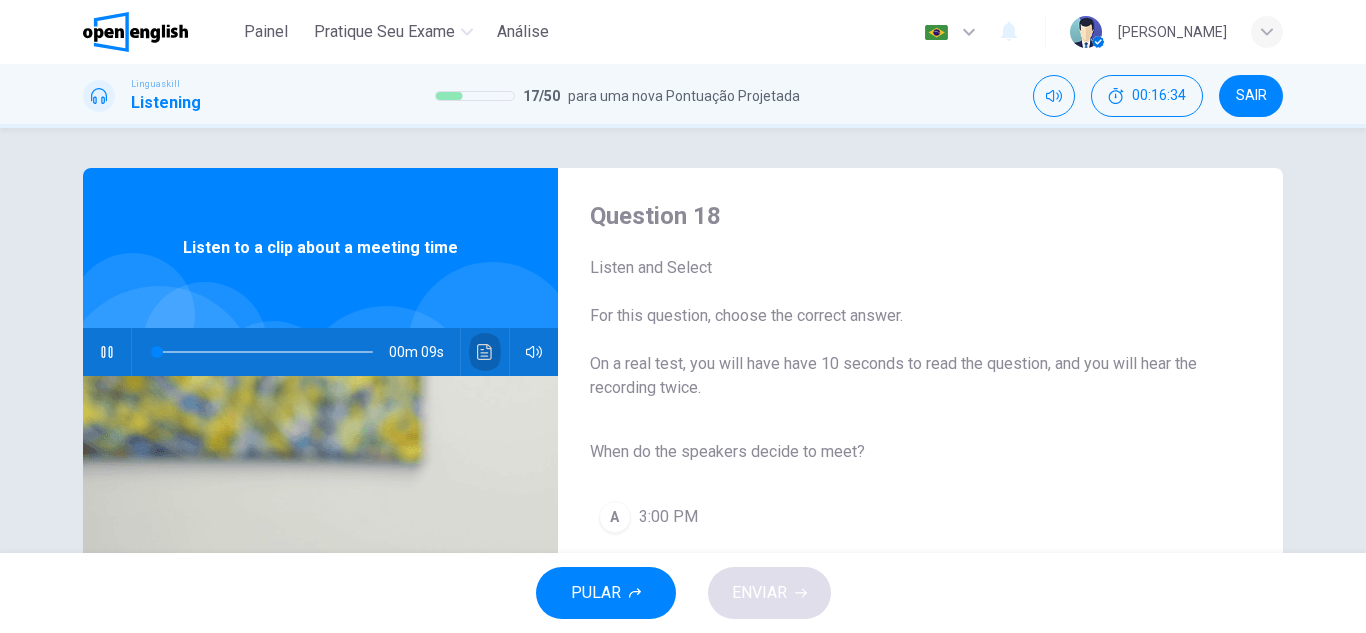 click at bounding box center (485, 352) 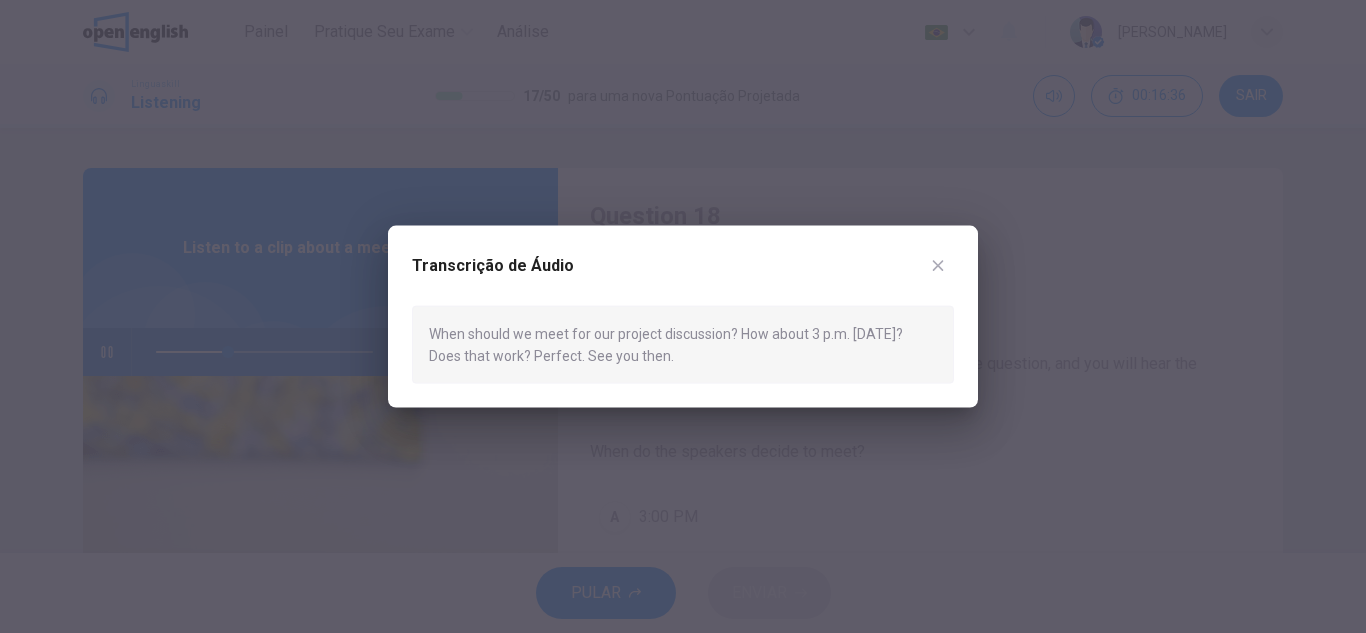 click 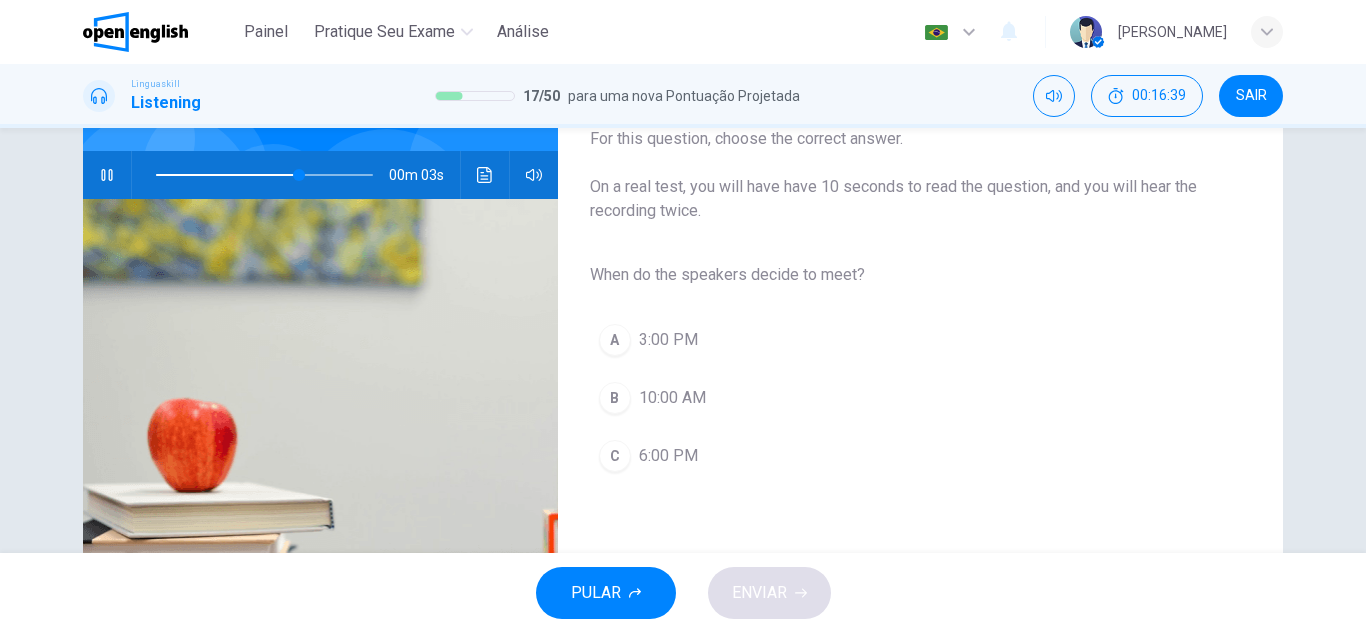 scroll, scrollTop: 200, scrollLeft: 0, axis: vertical 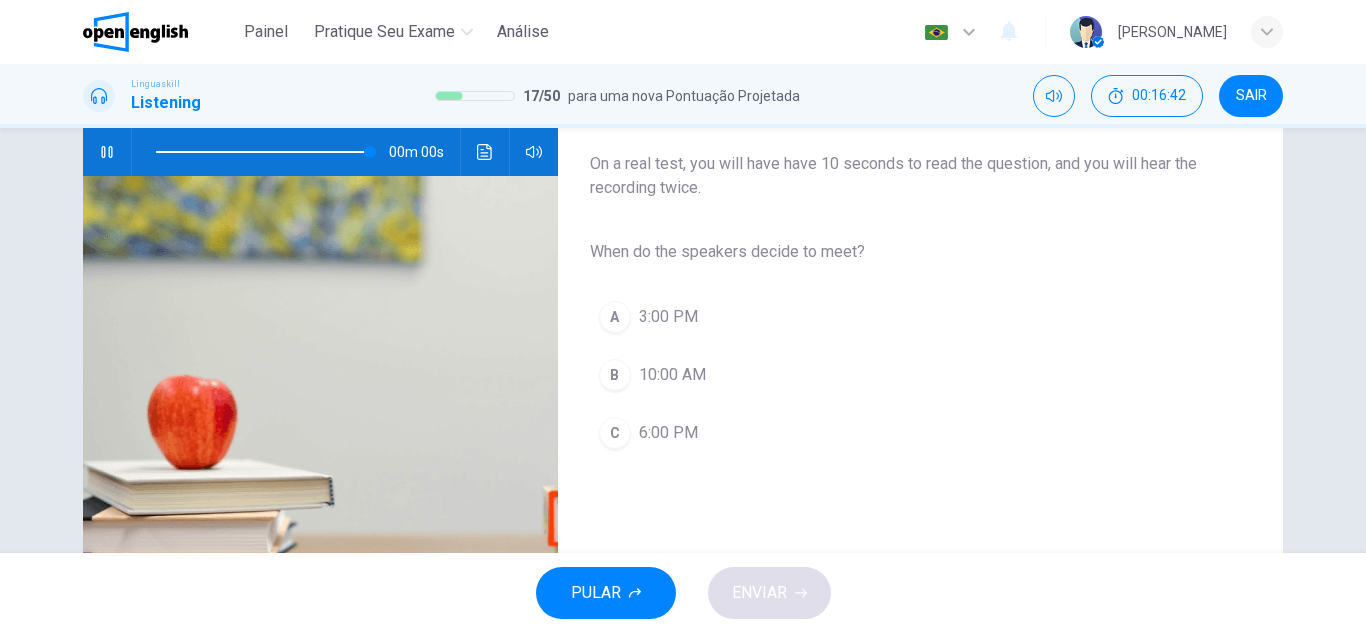 type on "*" 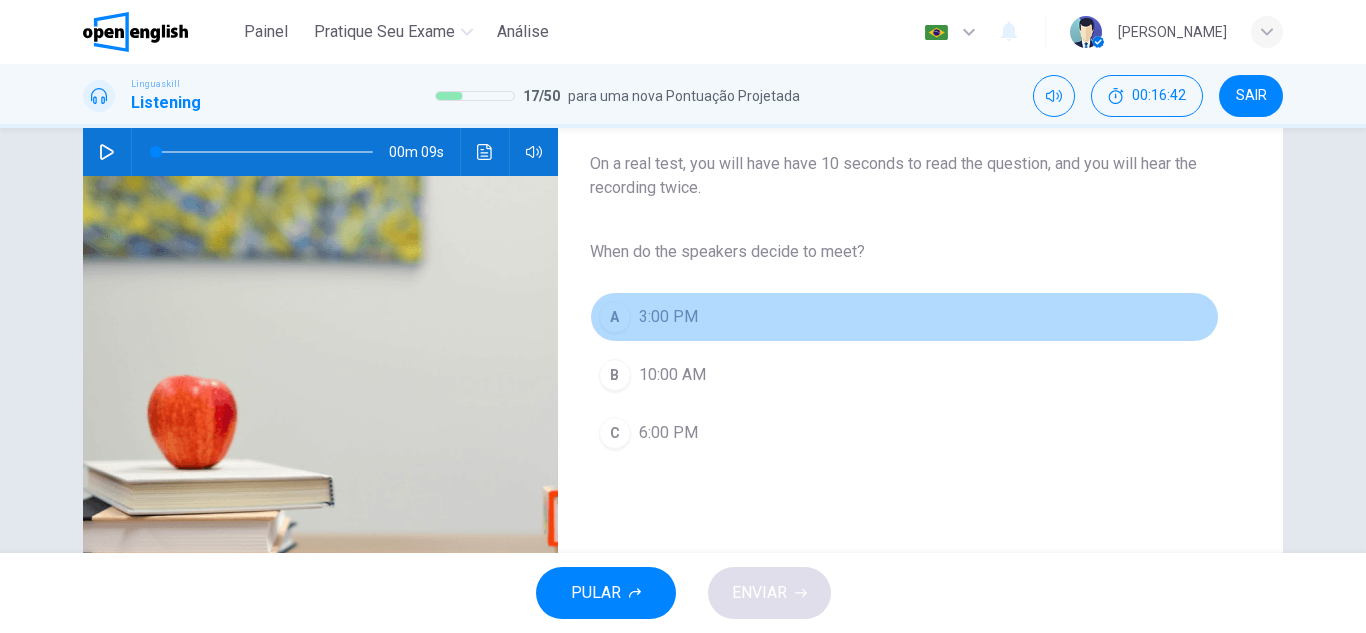 click on "A 3:00 PM" at bounding box center [904, 317] 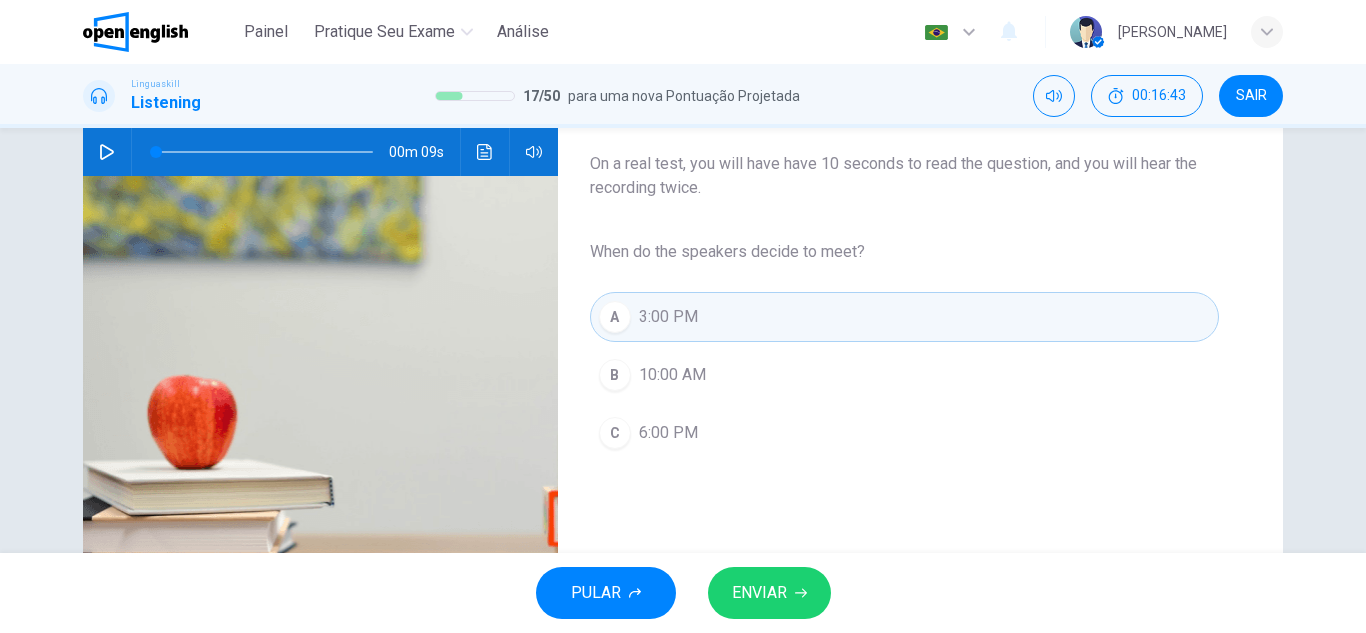 click on "ENVIAR" at bounding box center (759, 593) 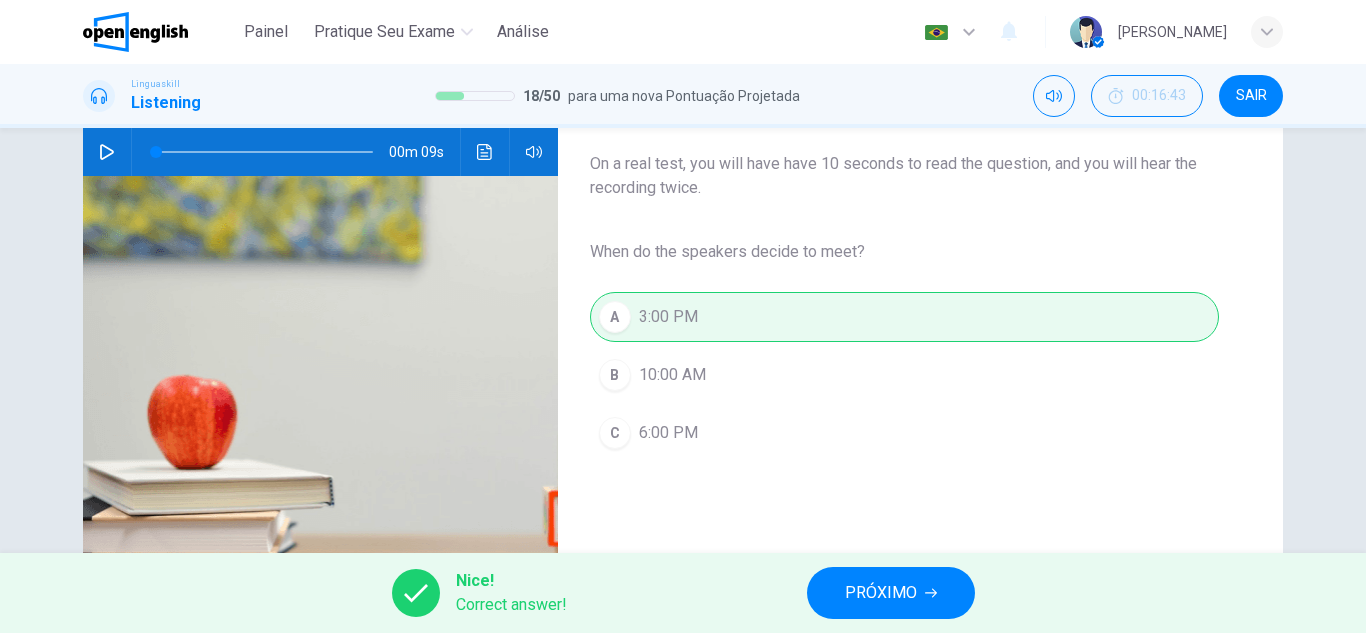 click on "PRÓXIMO" at bounding box center (881, 593) 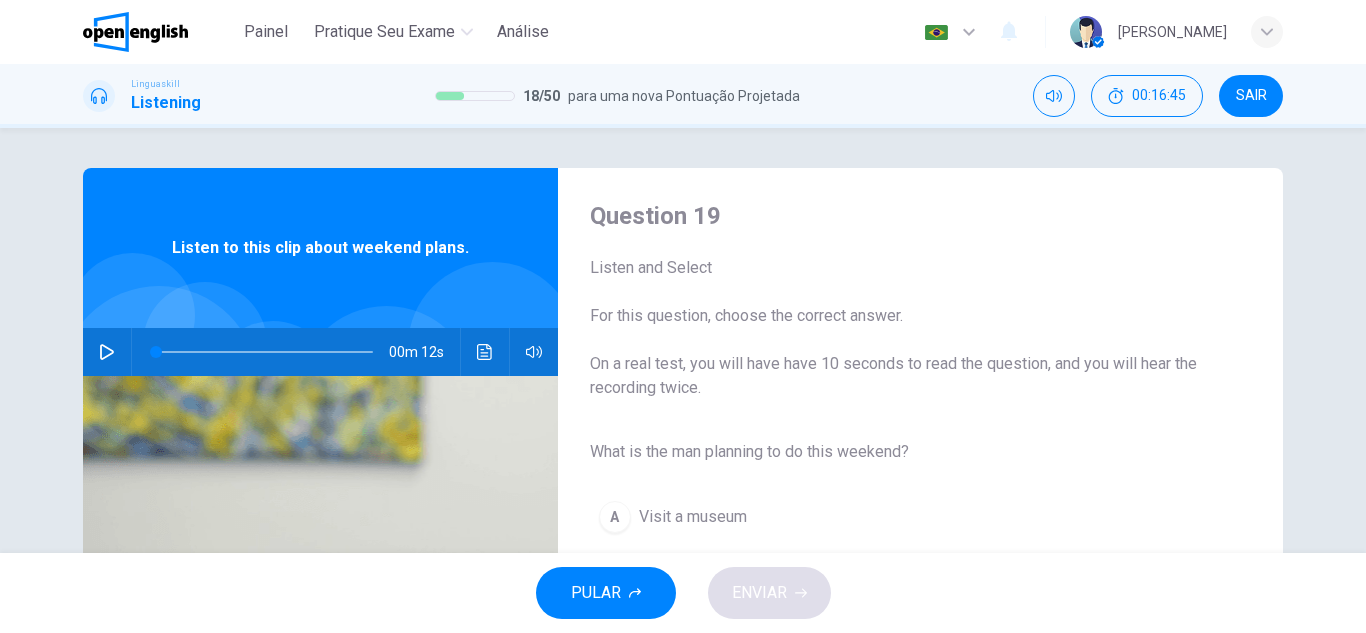 click 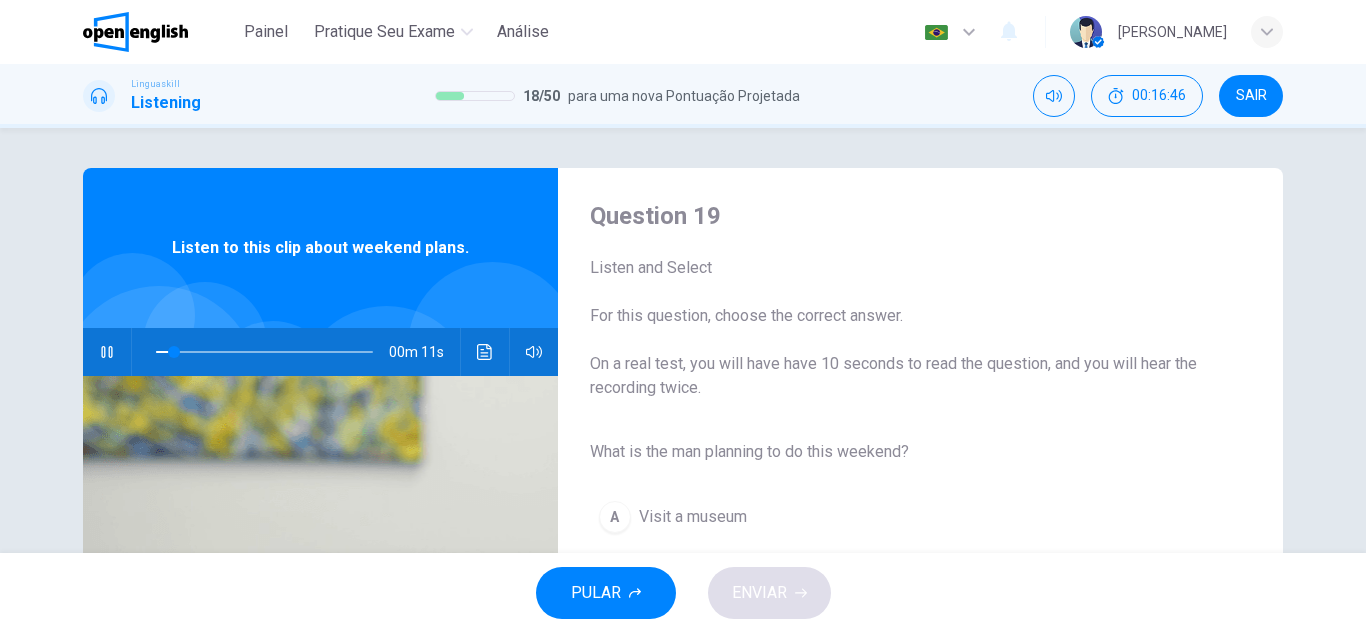 click 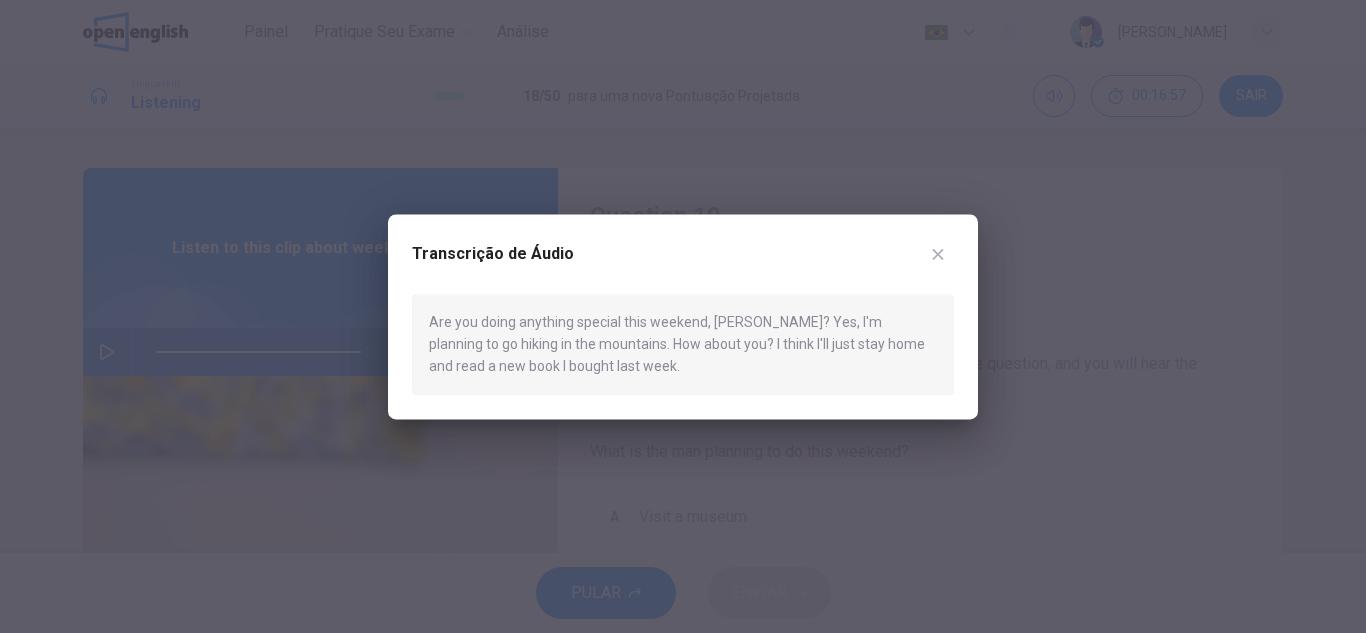 type on "*" 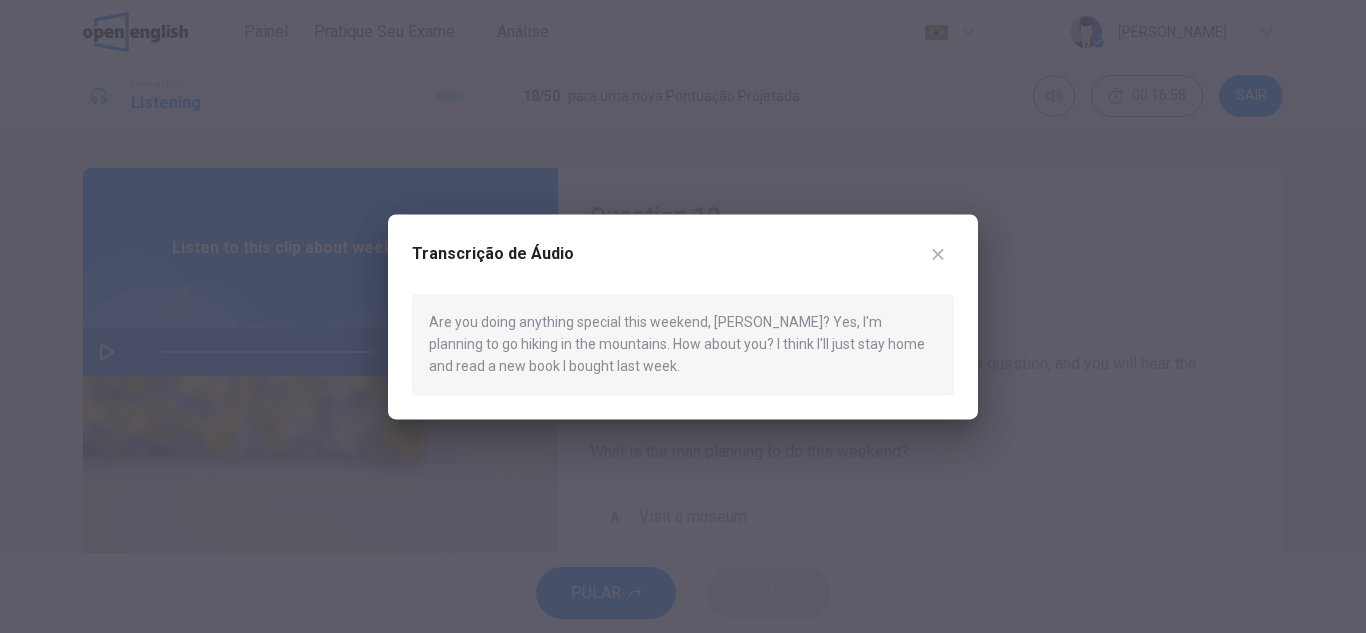 click at bounding box center (938, 254) 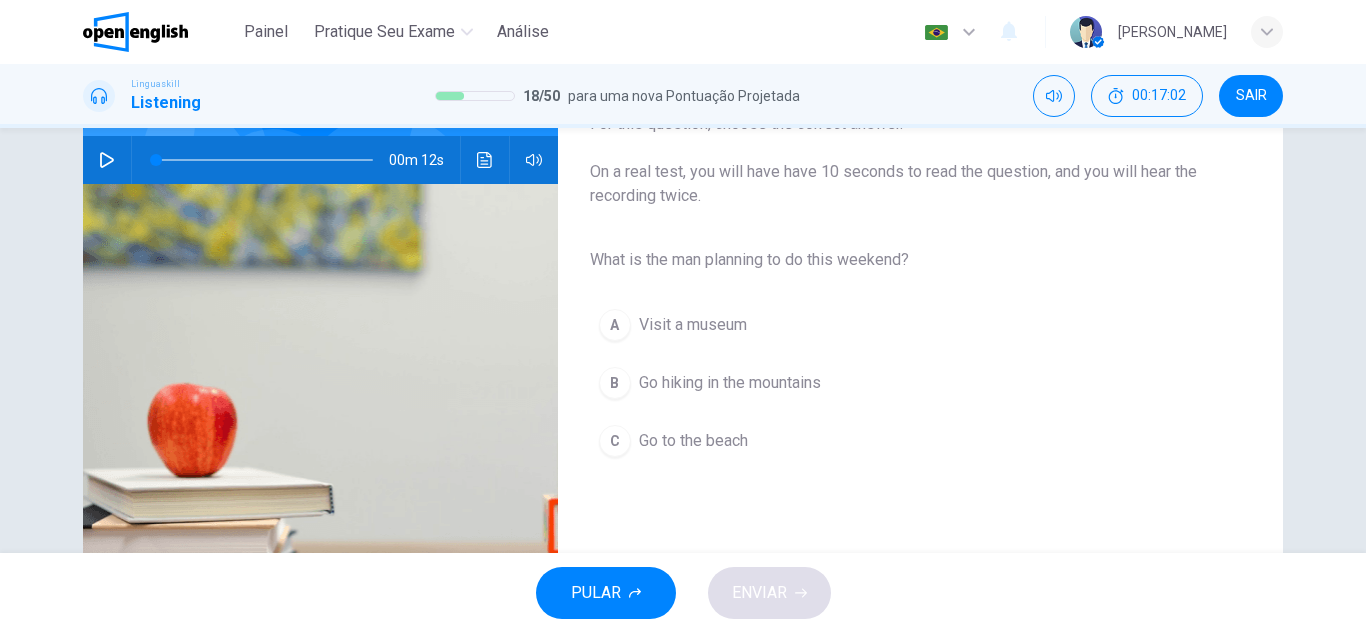 scroll, scrollTop: 200, scrollLeft: 0, axis: vertical 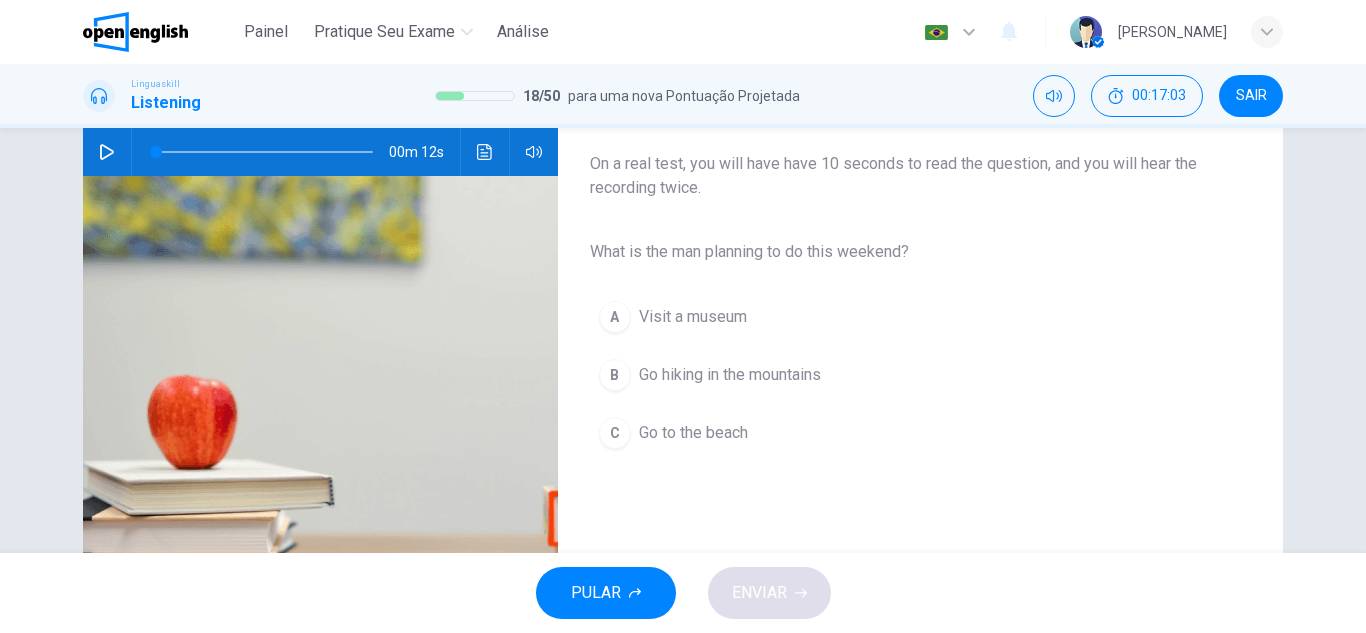 click on "Go hiking in the mountains" at bounding box center [730, 375] 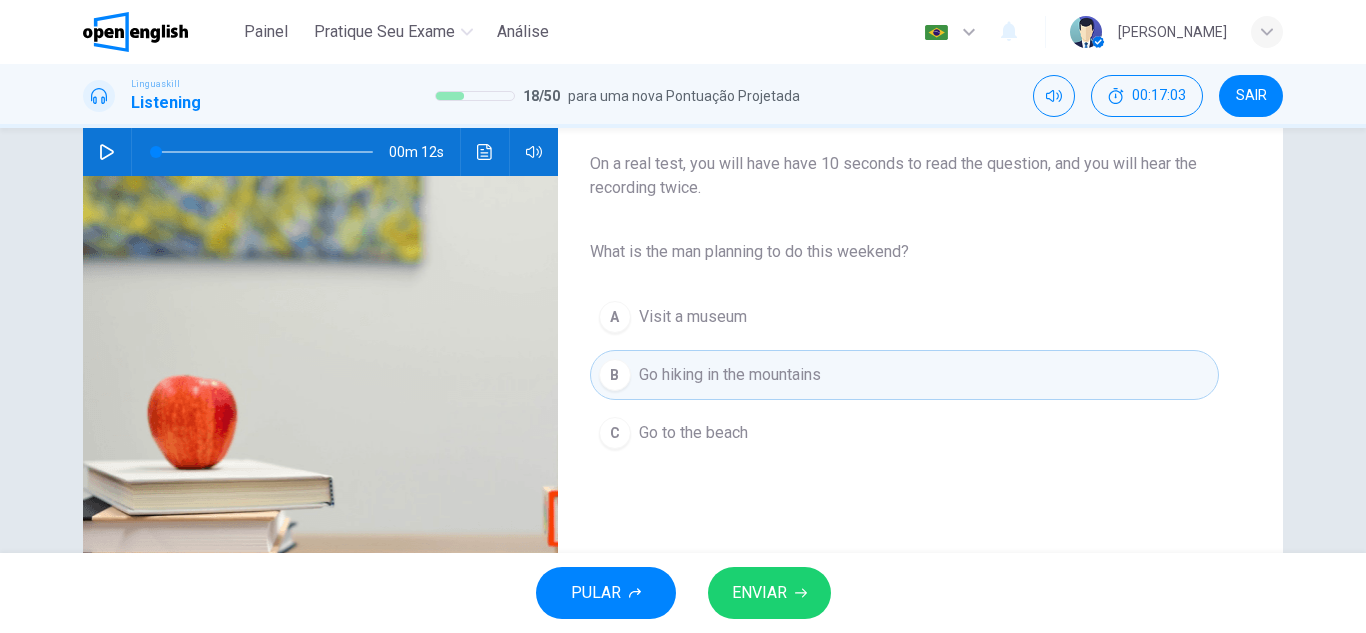click on "ENVIAR" at bounding box center (759, 593) 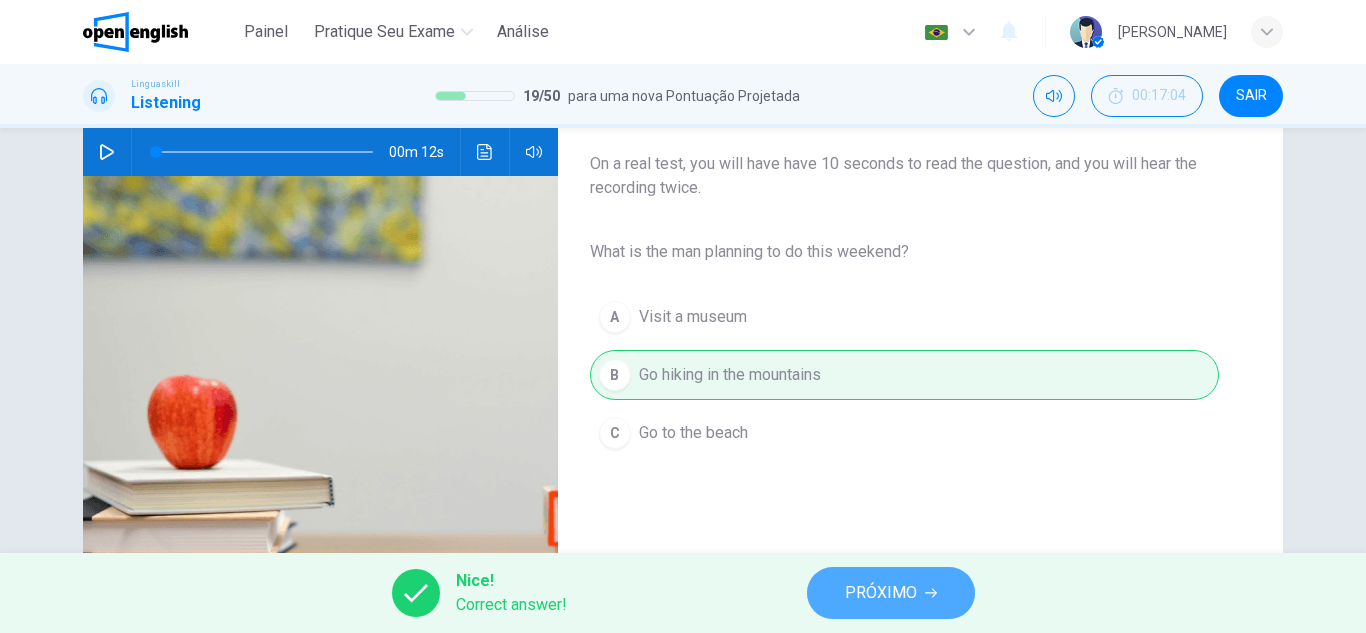 click on "PRÓXIMO" at bounding box center [881, 593] 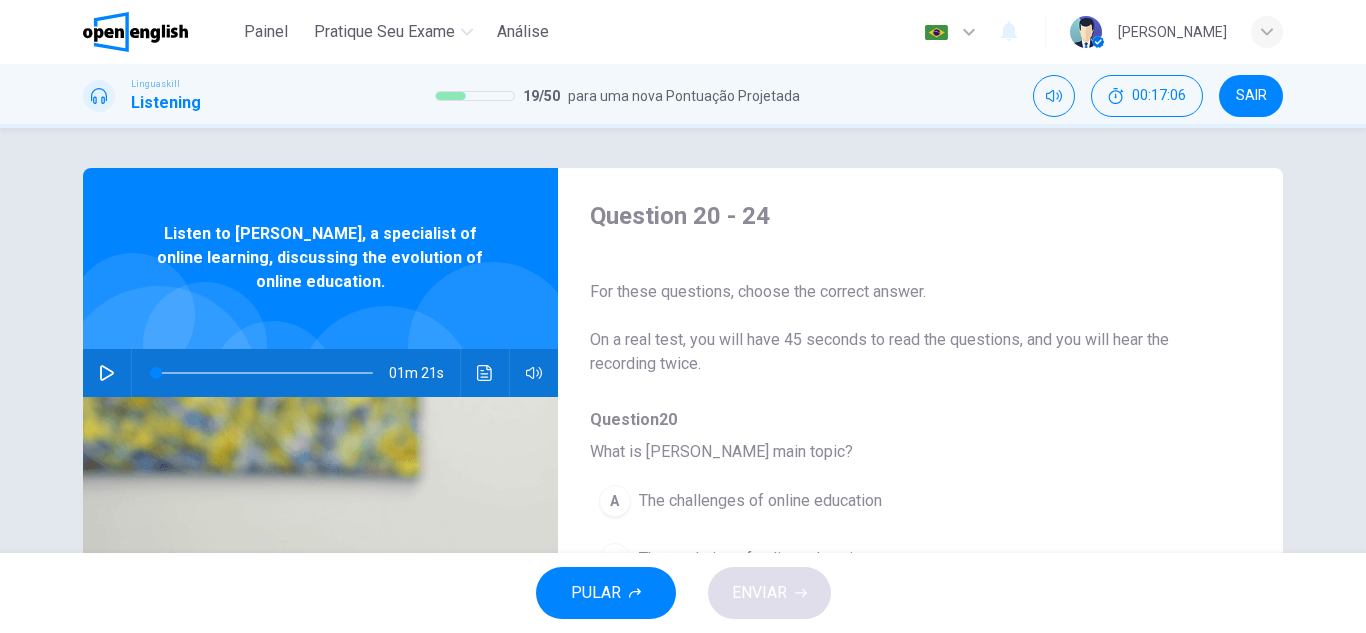 click 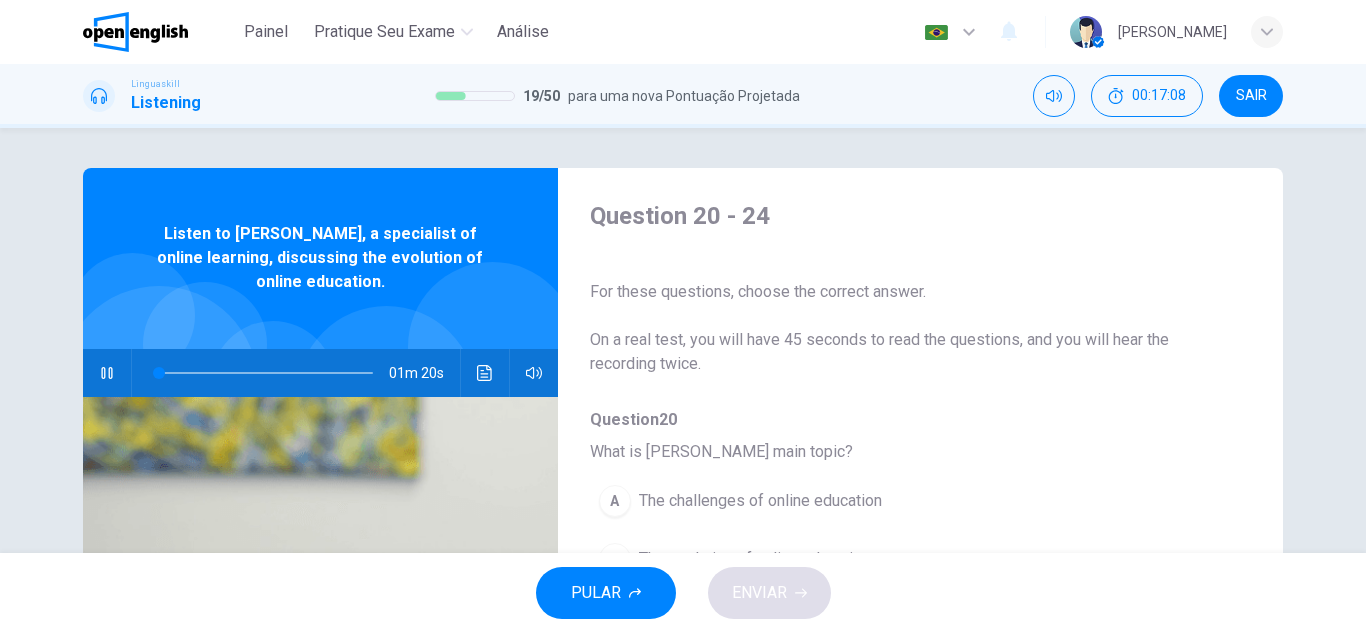click at bounding box center [485, 373] 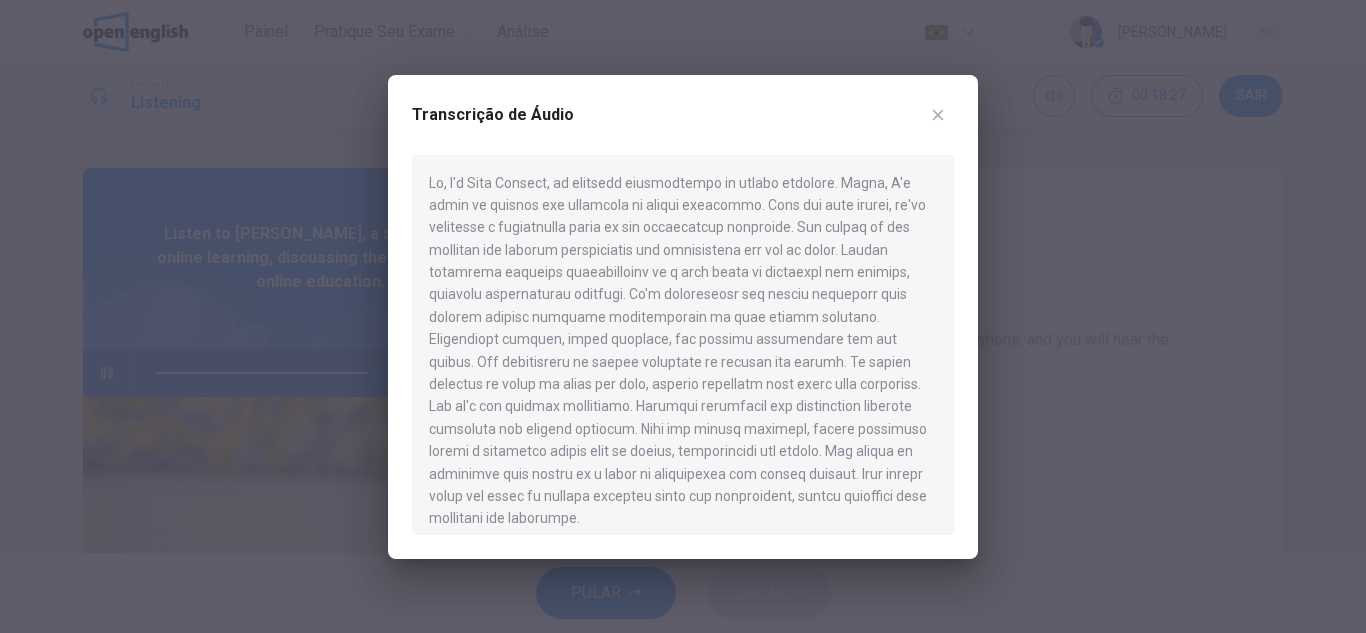 type on "*" 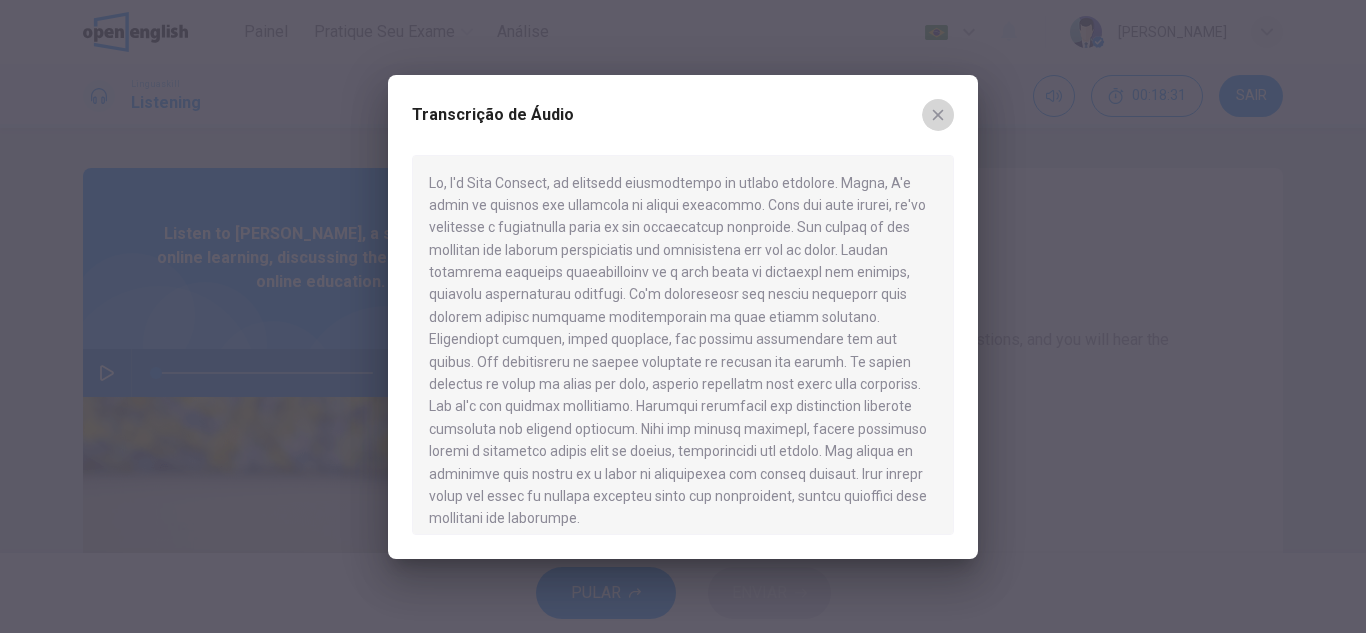 click at bounding box center (938, 115) 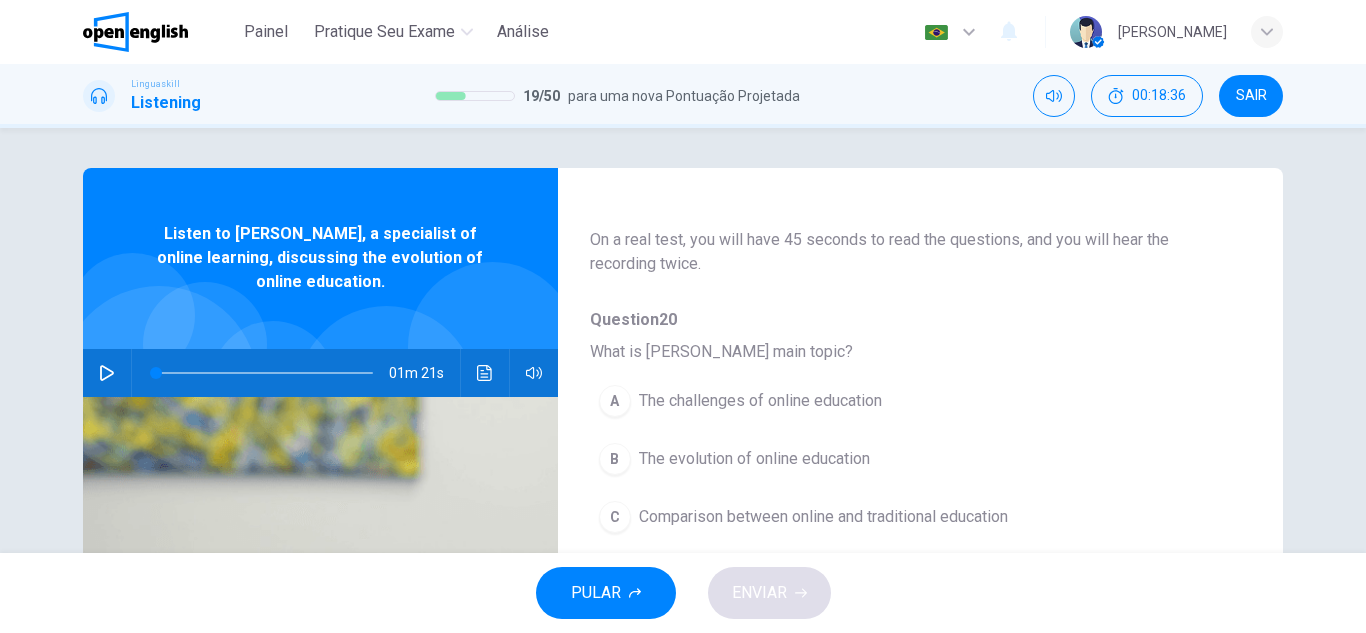 scroll, scrollTop: 200, scrollLeft: 0, axis: vertical 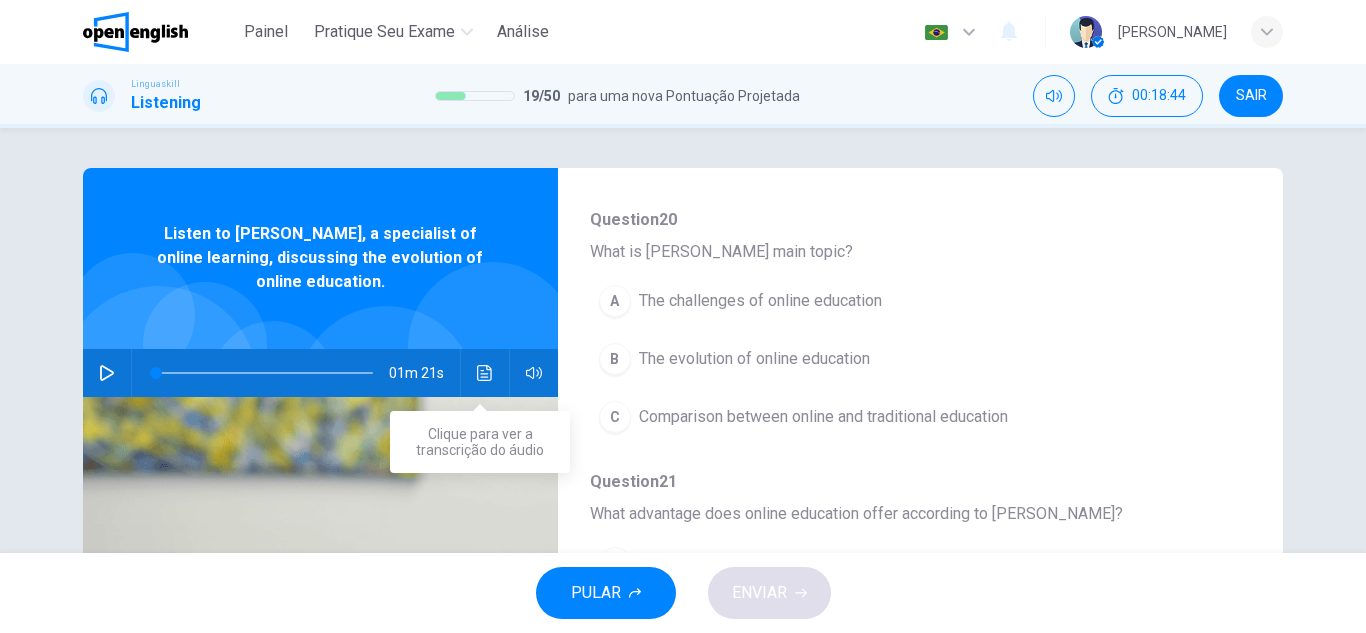 click at bounding box center (485, 373) 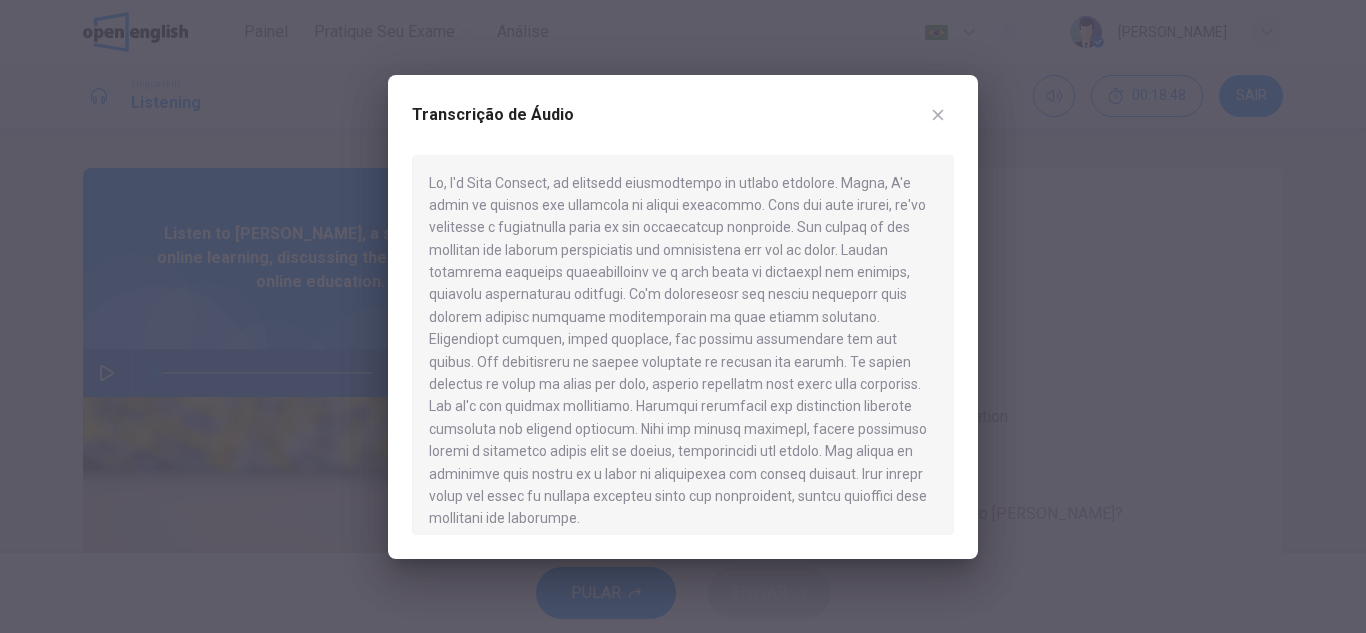 click at bounding box center (938, 115) 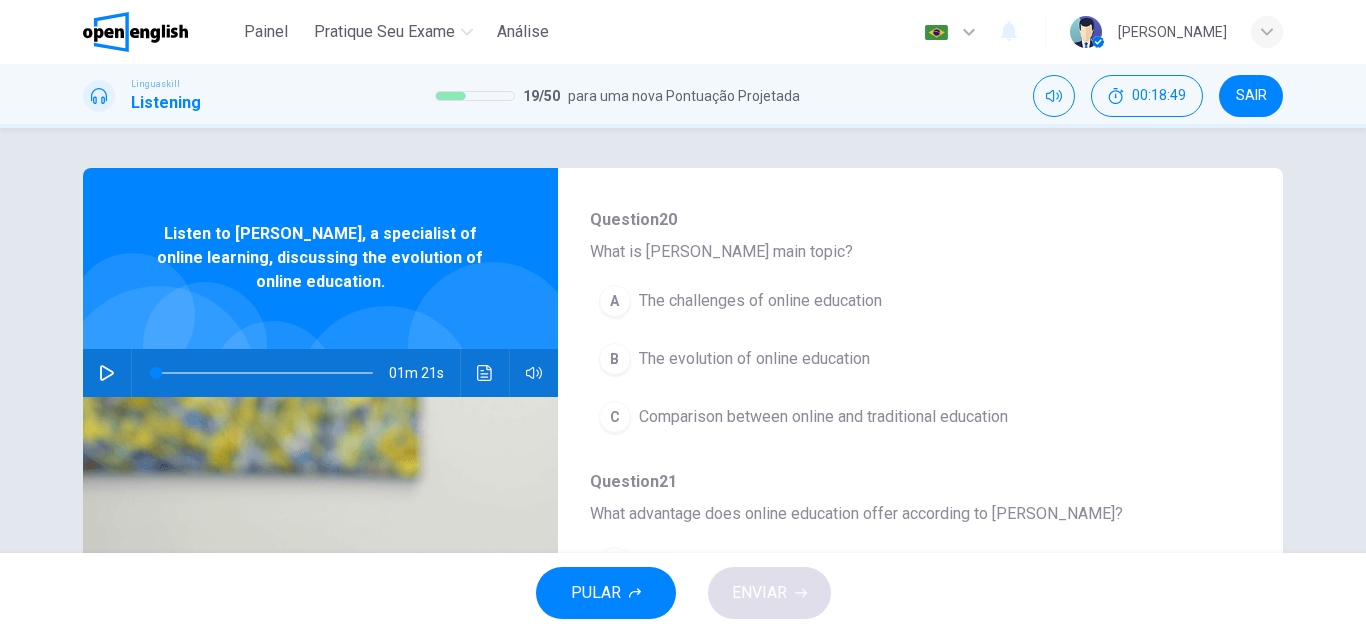 click on "The evolution of online education" at bounding box center [754, 359] 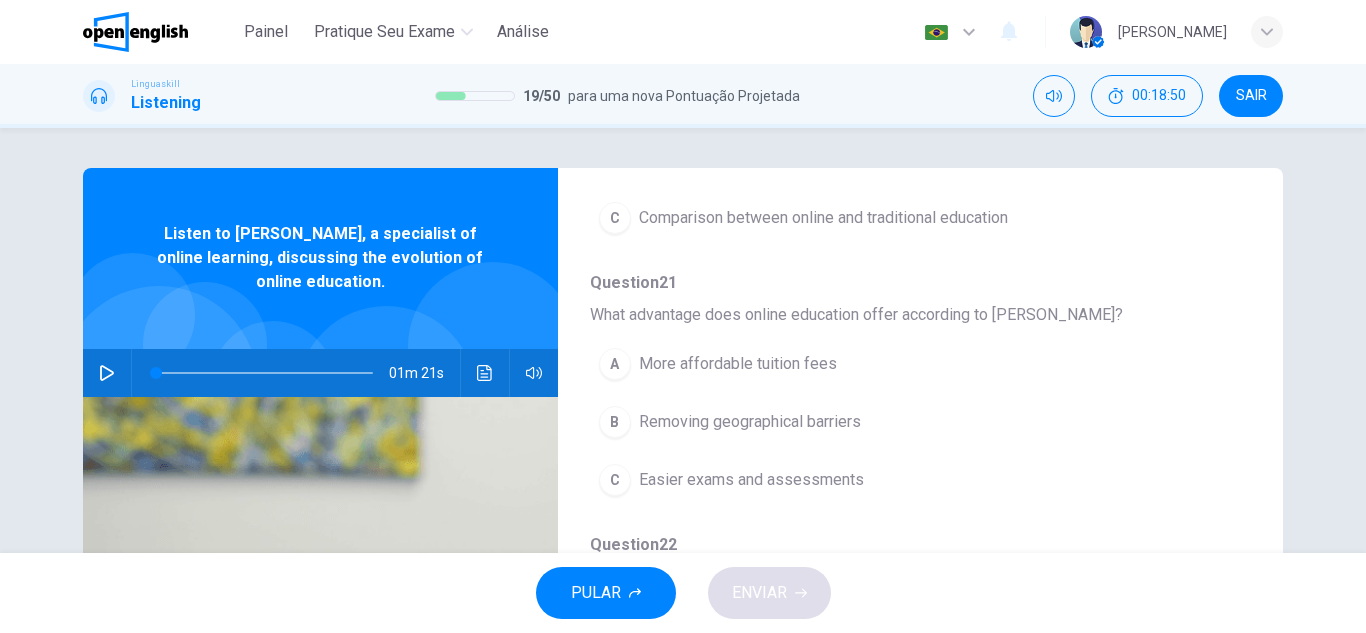 scroll, scrollTop: 400, scrollLeft: 0, axis: vertical 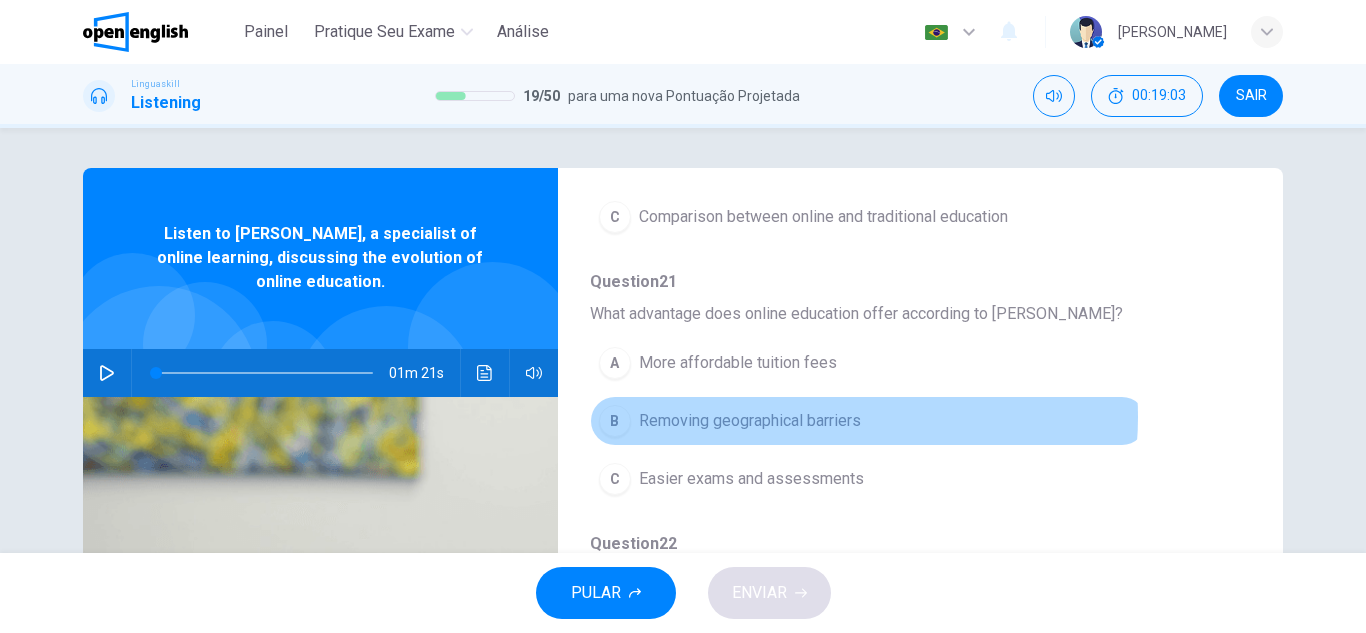 click on "Removing geographical barriers" at bounding box center (750, 421) 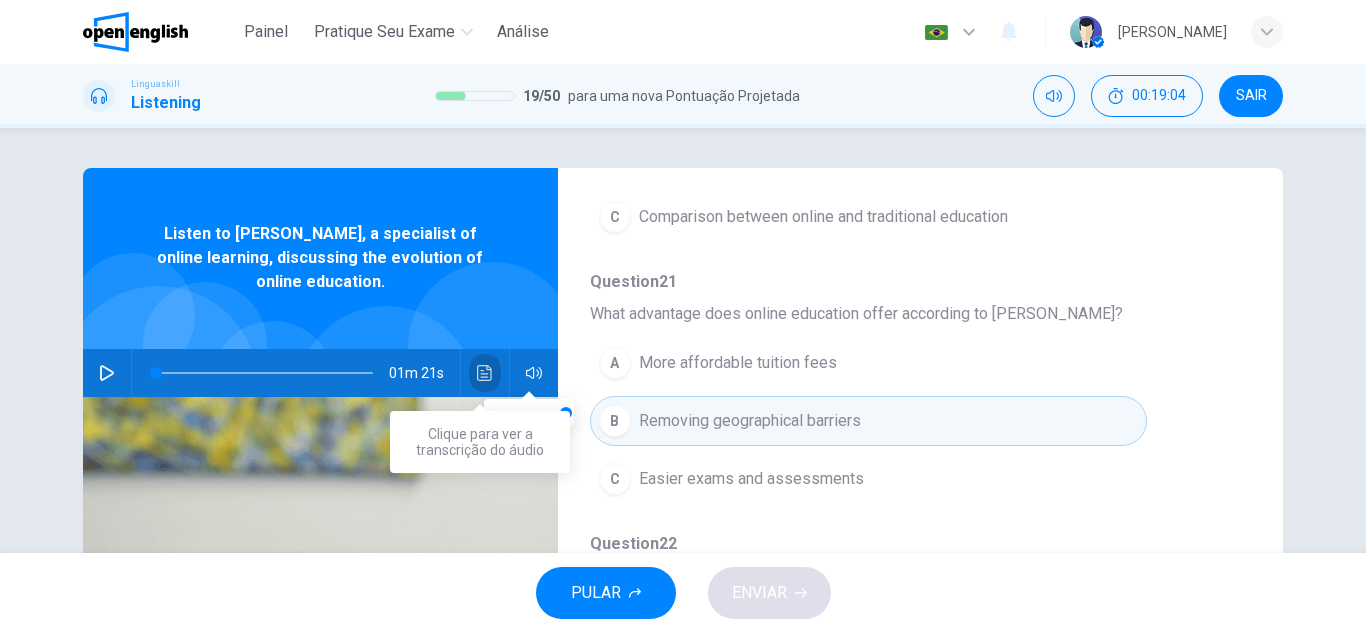 click at bounding box center (485, 373) 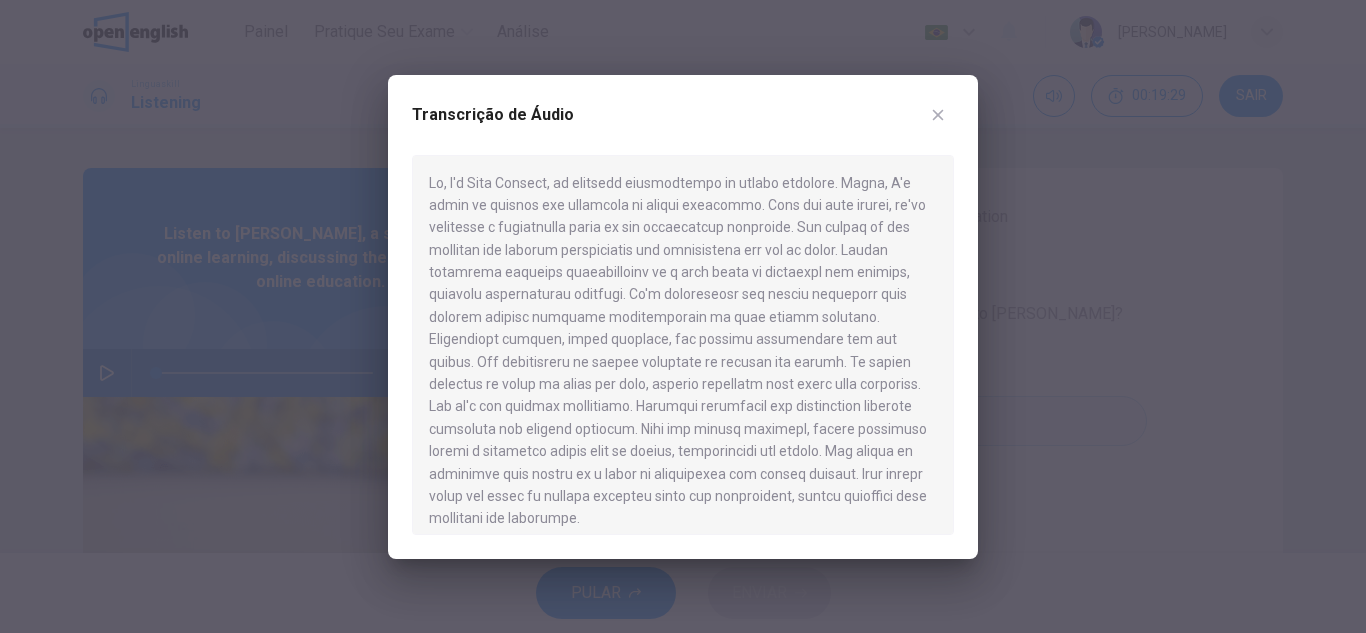 click at bounding box center [683, 316] 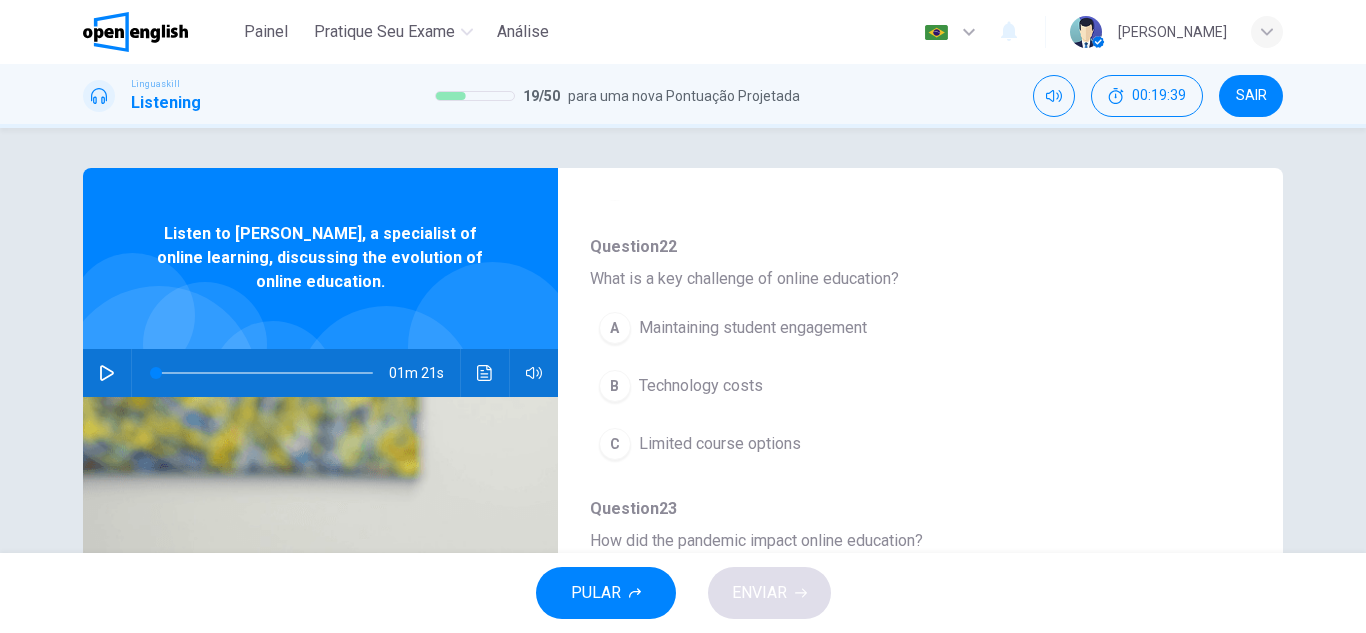 scroll, scrollTop: 700, scrollLeft: 0, axis: vertical 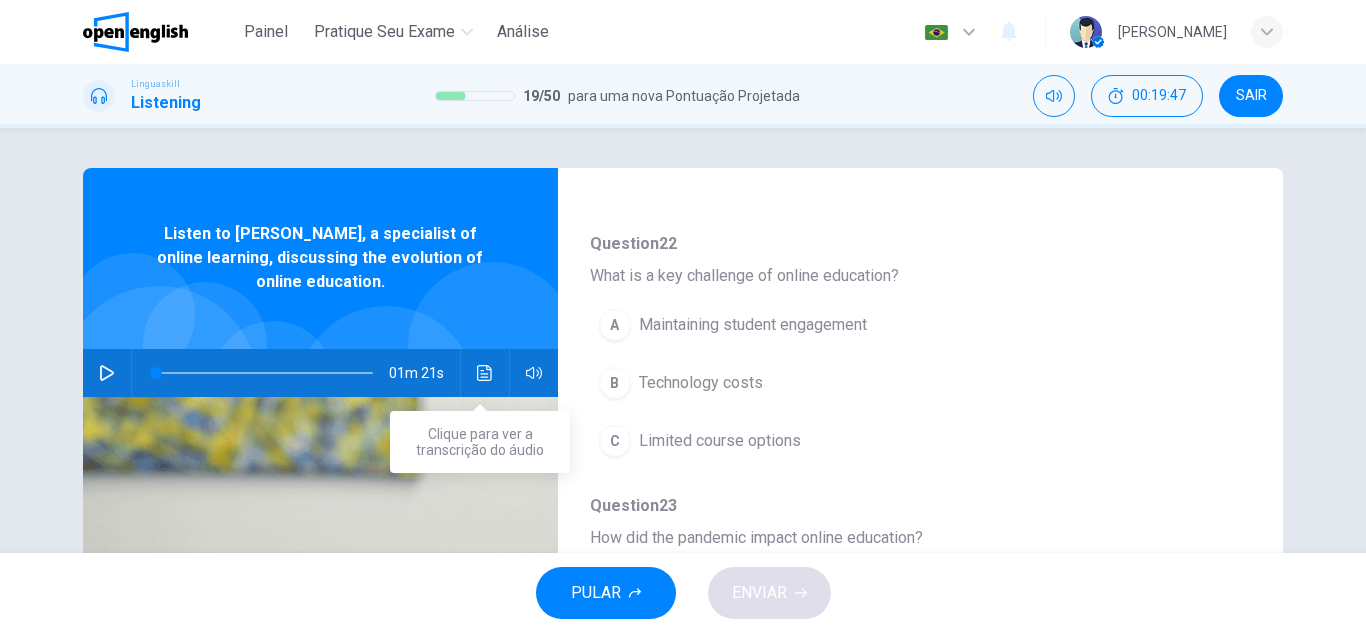 click 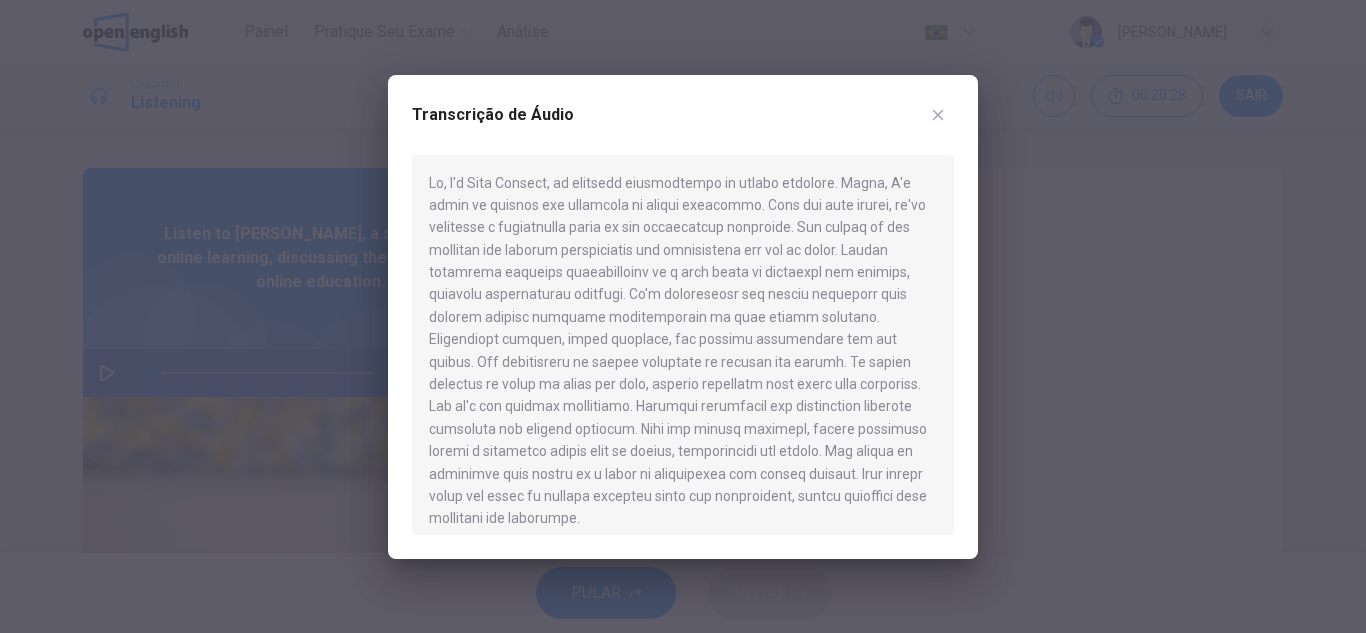click on "Transcrição de Áudio" at bounding box center (683, 317) 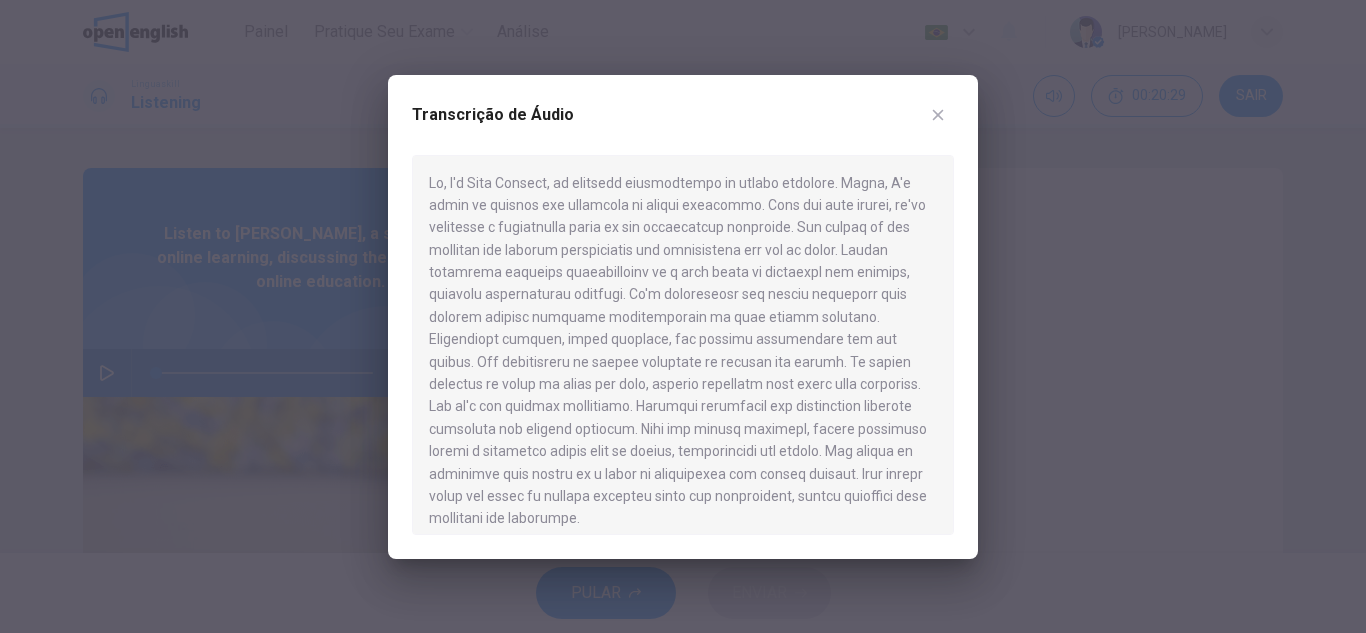 click at bounding box center (683, 316) 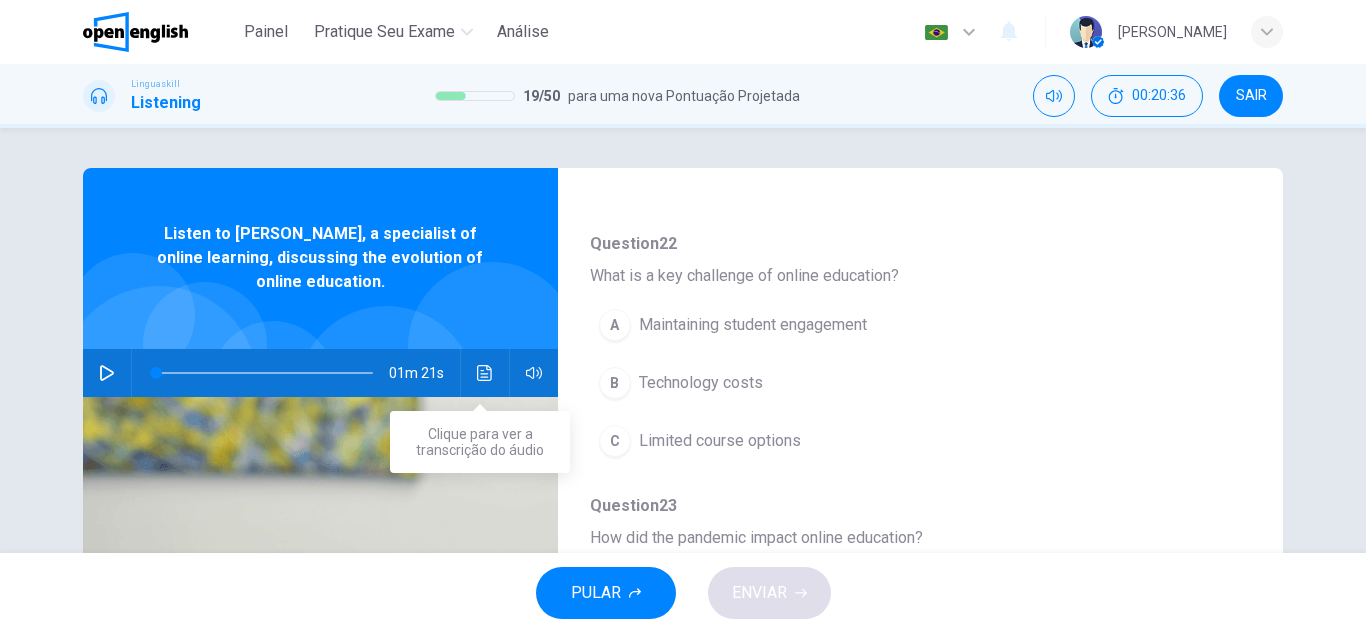 click 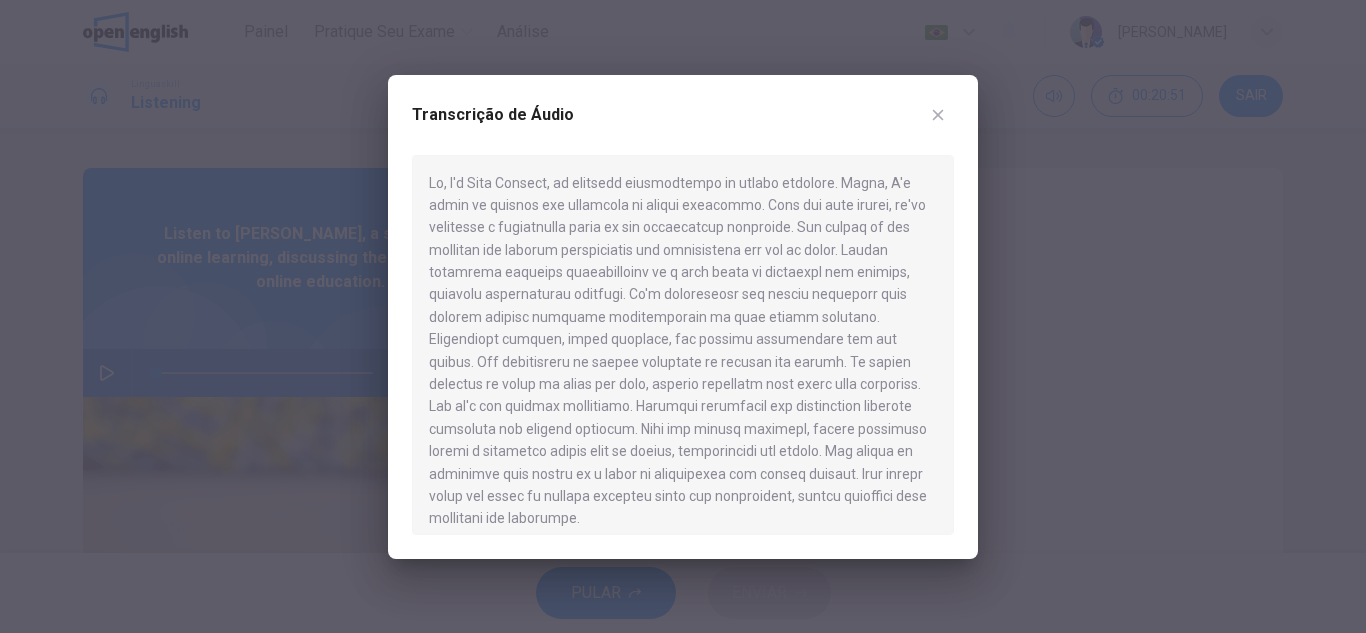 click on "Transcrição de Áudio" at bounding box center [683, 317] 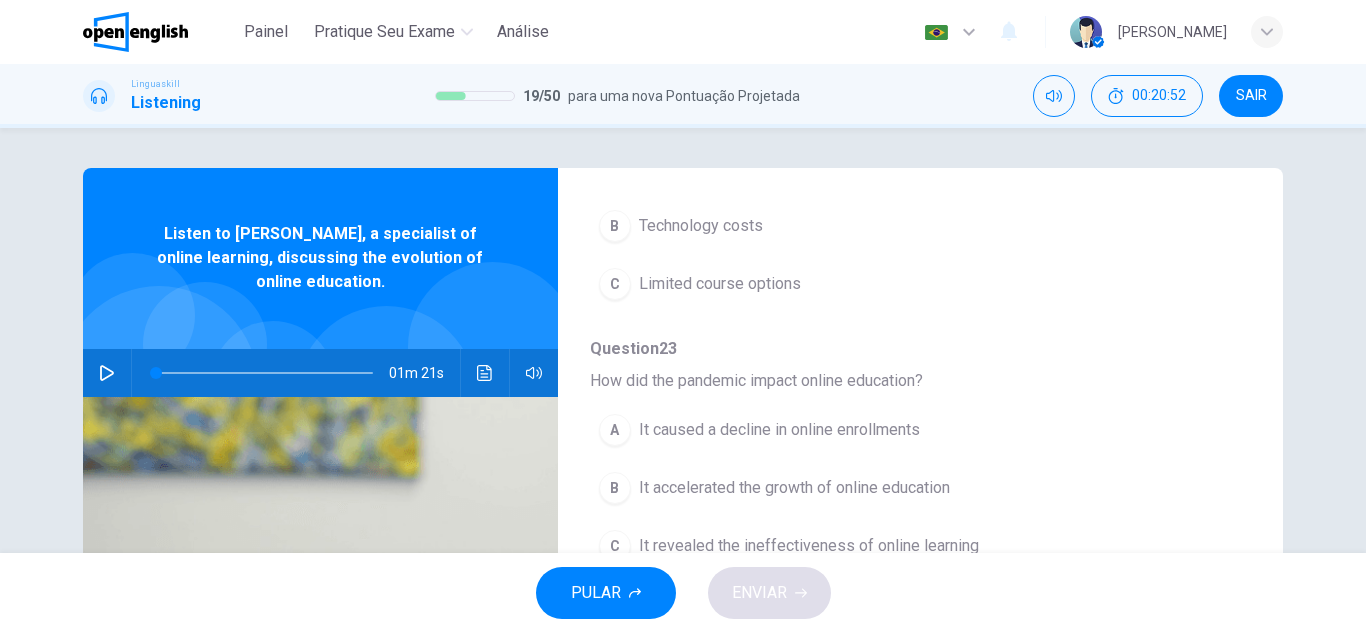 scroll, scrollTop: 863, scrollLeft: 0, axis: vertical 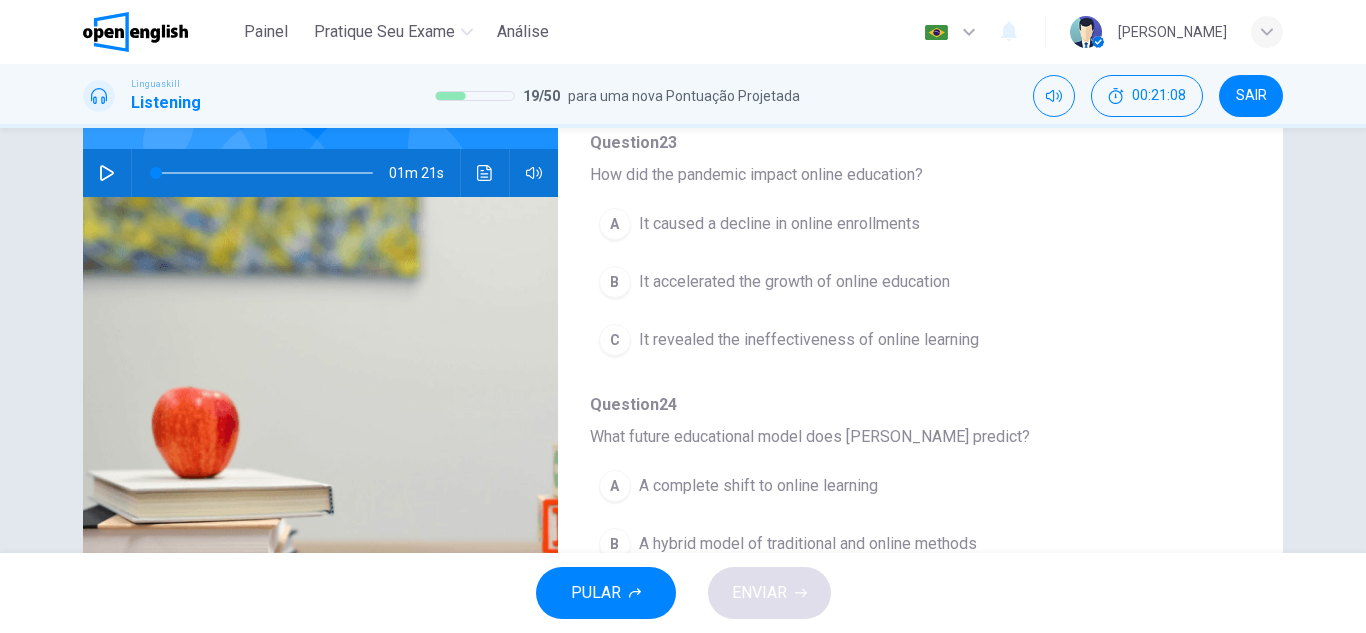 click on "It accelerated the growth of online education" at bounding box center [794, 282] 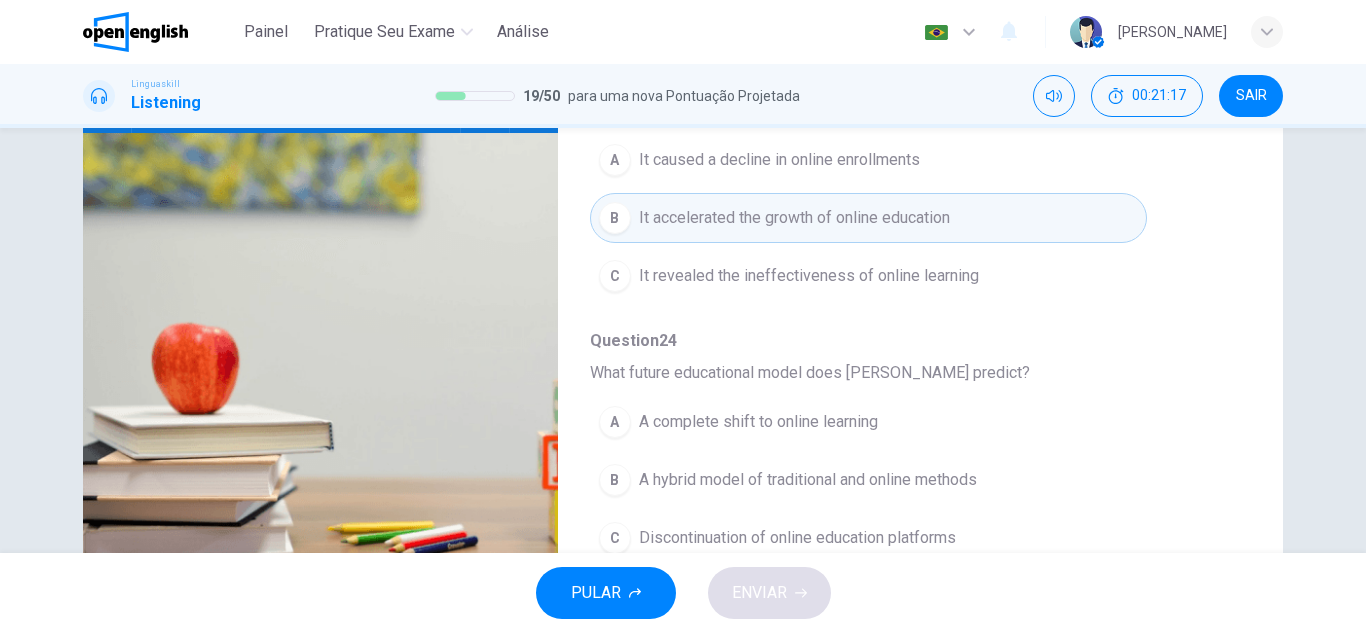 scroll, scrollTop: 150, scrollLeft: 0, axis: vertical 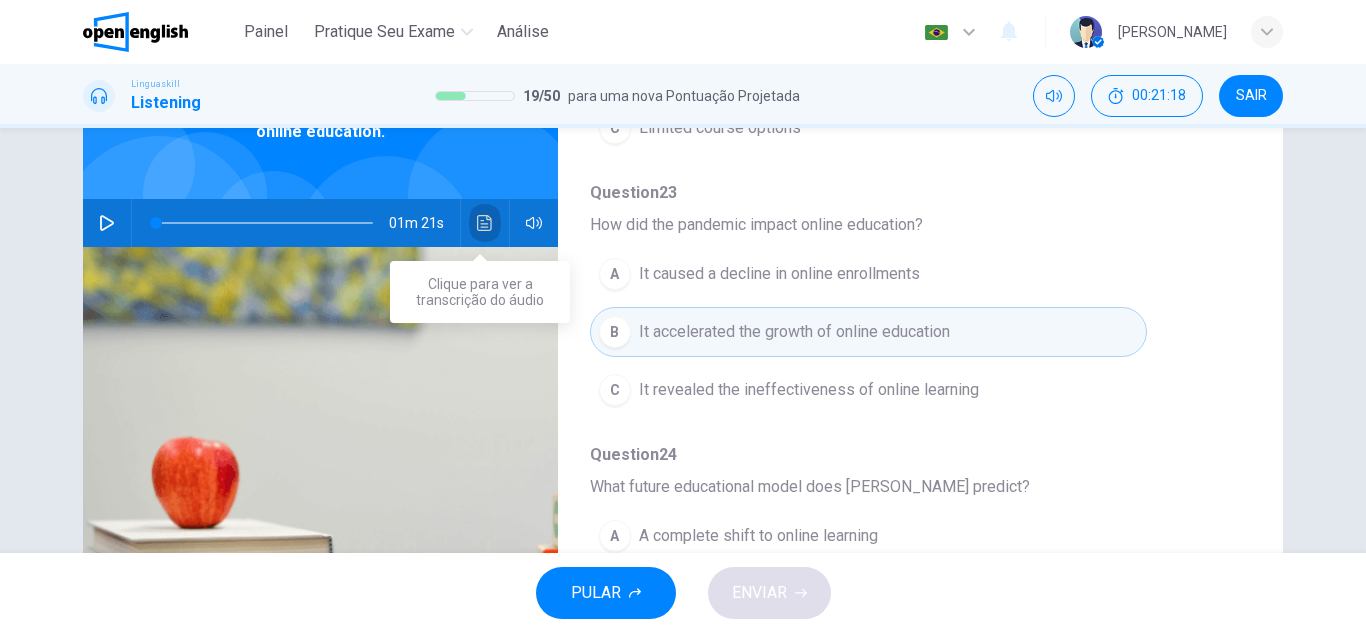 click at bounding box center (485, 223) 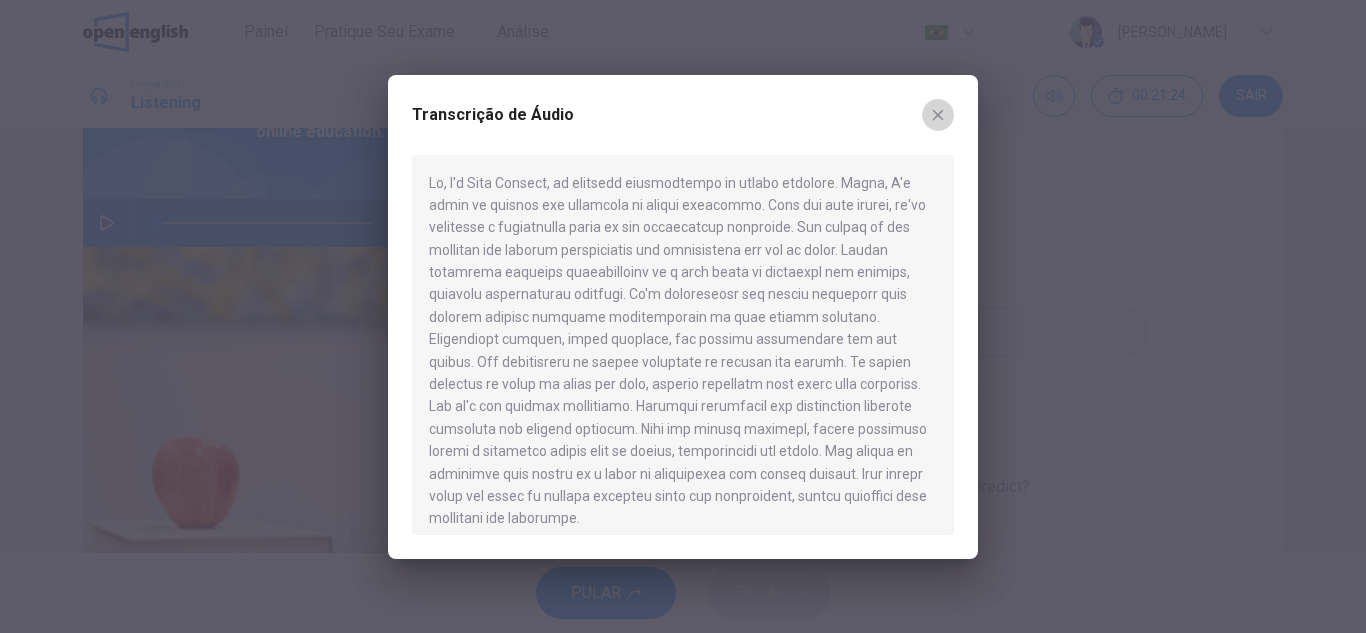 click 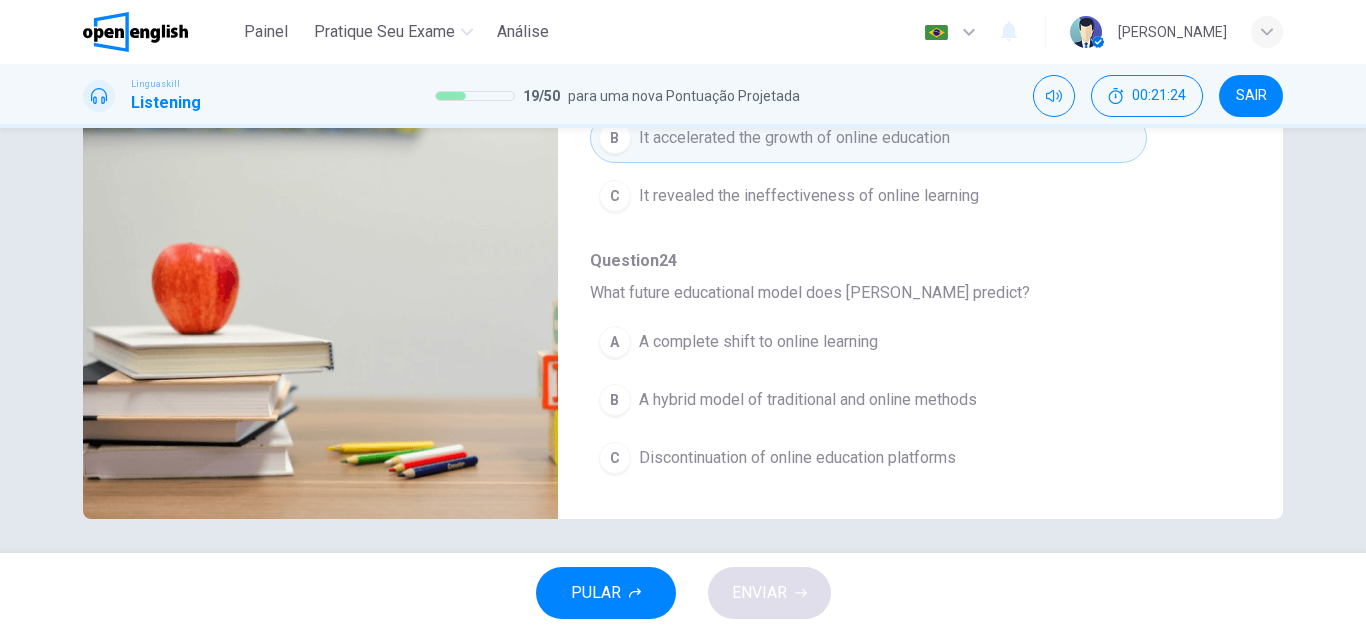 scroll, scrollTop: 350, scrollLeft: 0, axis: vertical 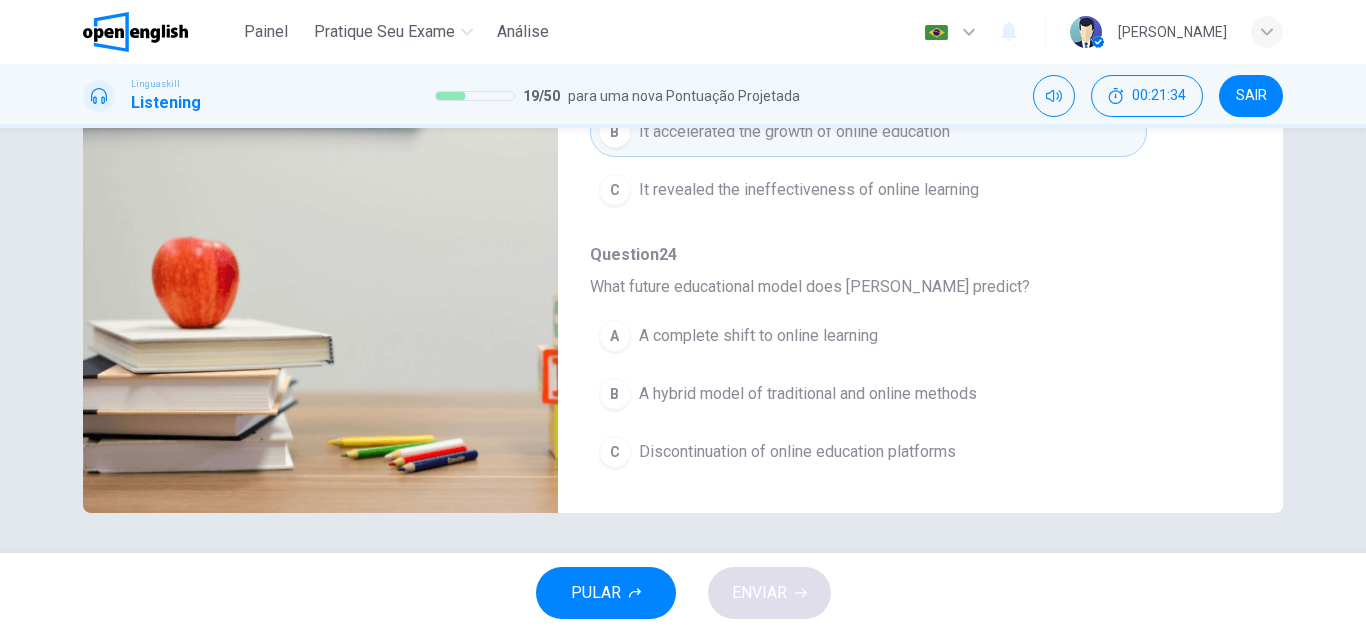 click on "A hybrid model of traditional and online methods" at bounding box center (808, 394) 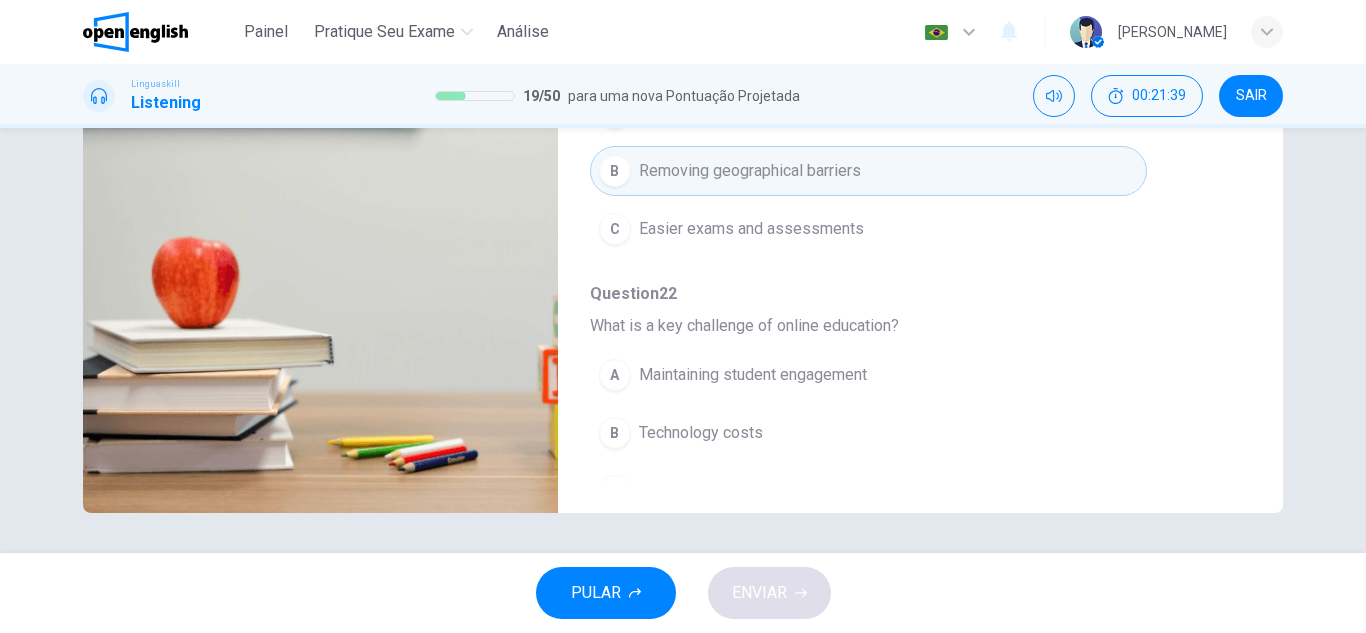 scroll, scrollTop: 400, scrollLeft: 0, axis: vertical 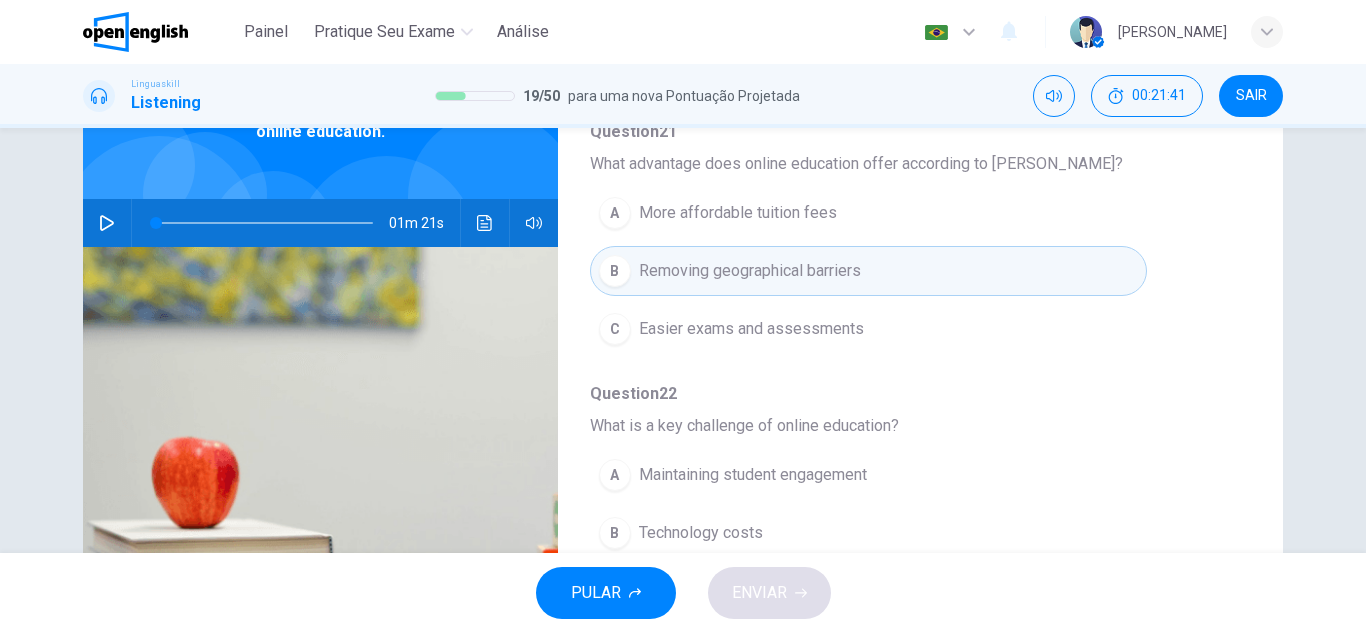 click at bounding box center (485, 223) 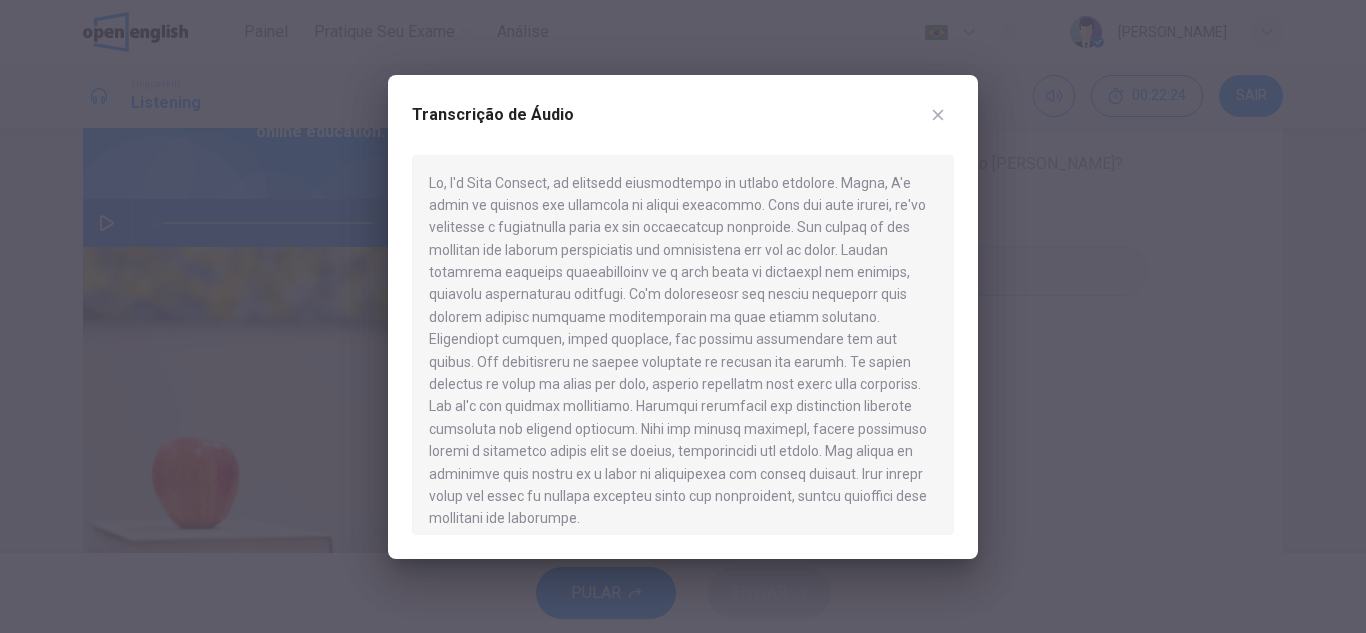 click on "Transcrição de Áudio" at bounding box center (683, 127) 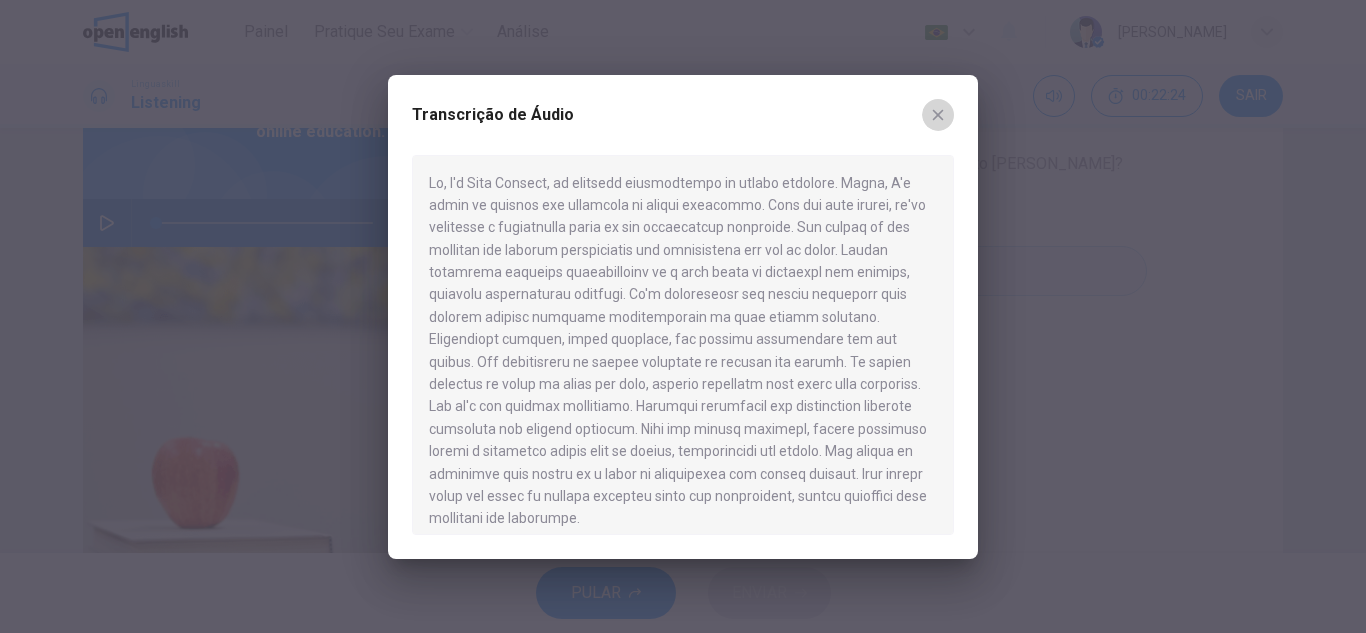 click at bounding box center [938, 115] 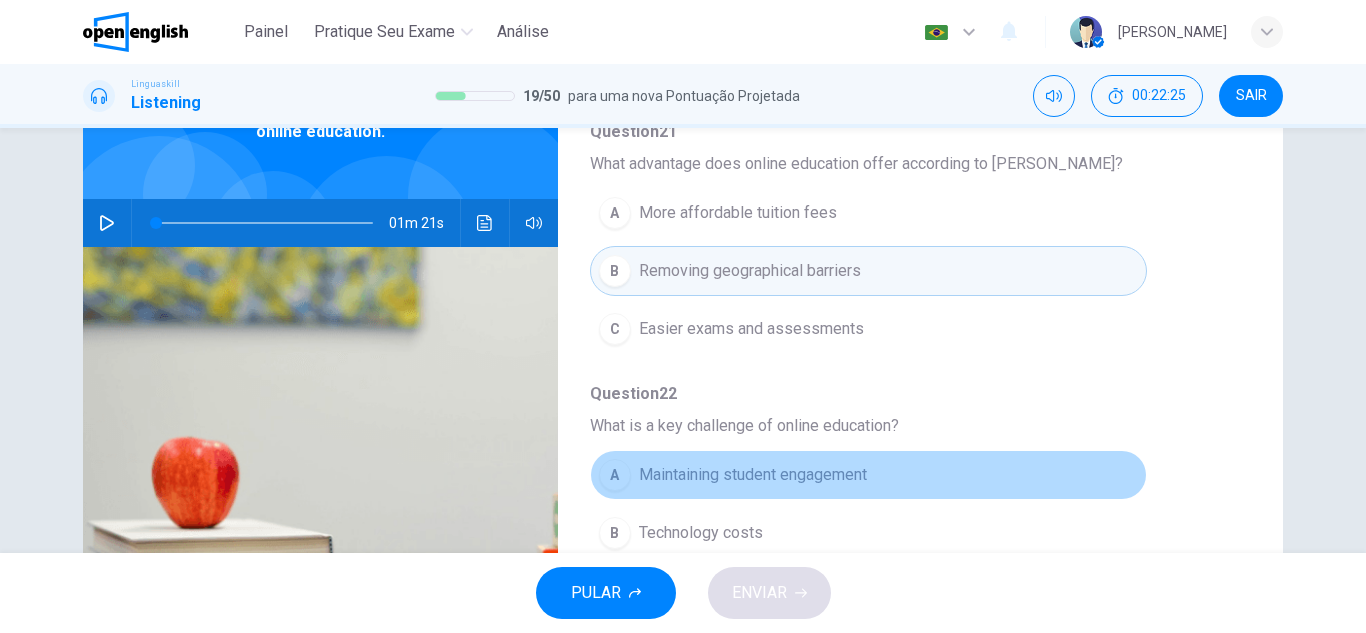 click on "A Maintaining student engagement" at bounding box center (868, 475) 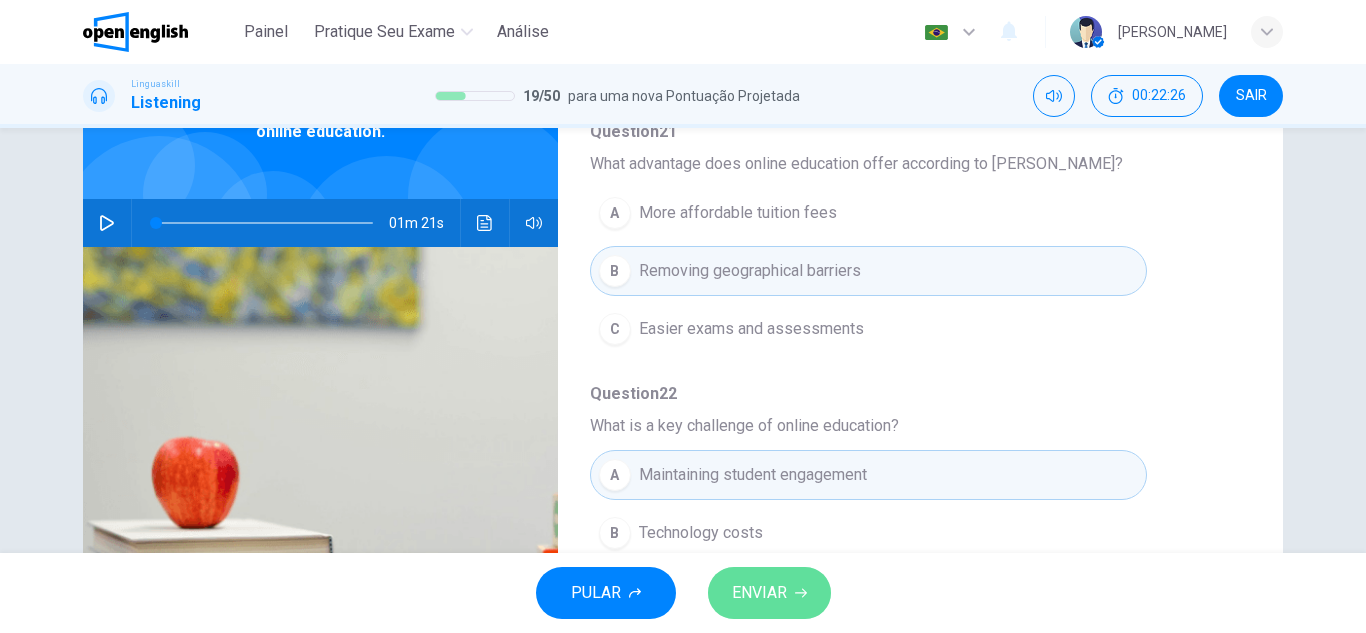 click on "ENVIAR" at bounding box center (759, 593) 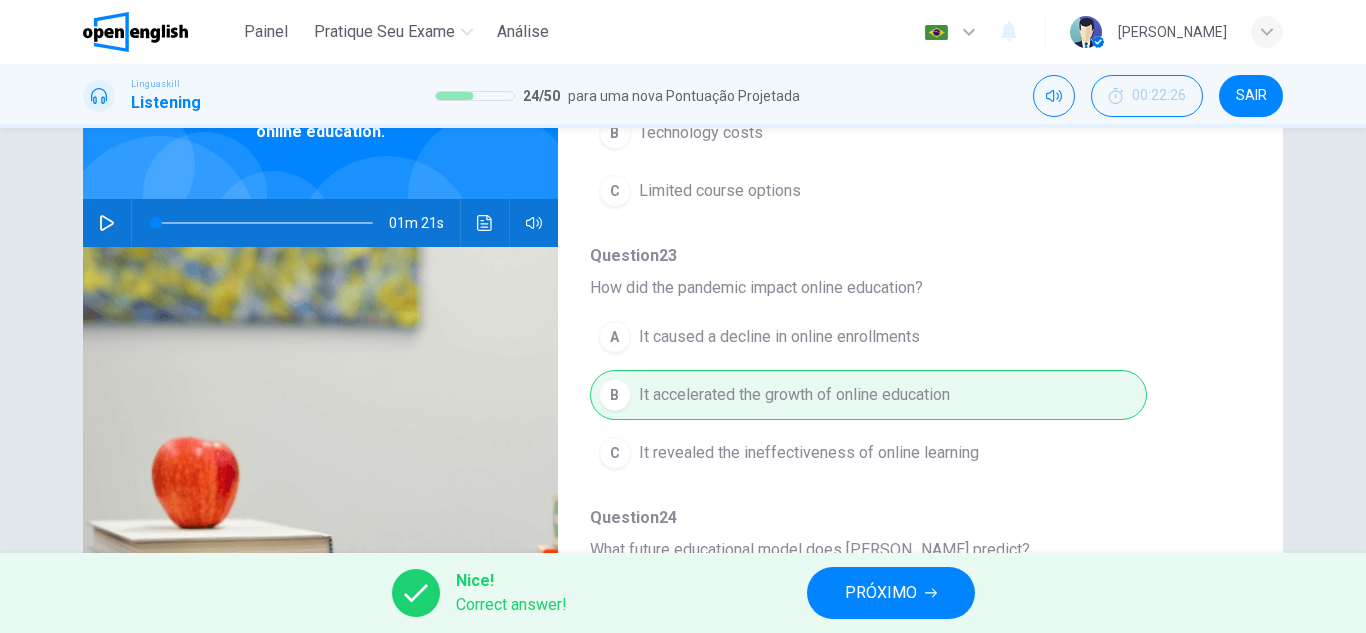 scroll, scrollTop: 863, scrollLeft: 0, axis: vertical 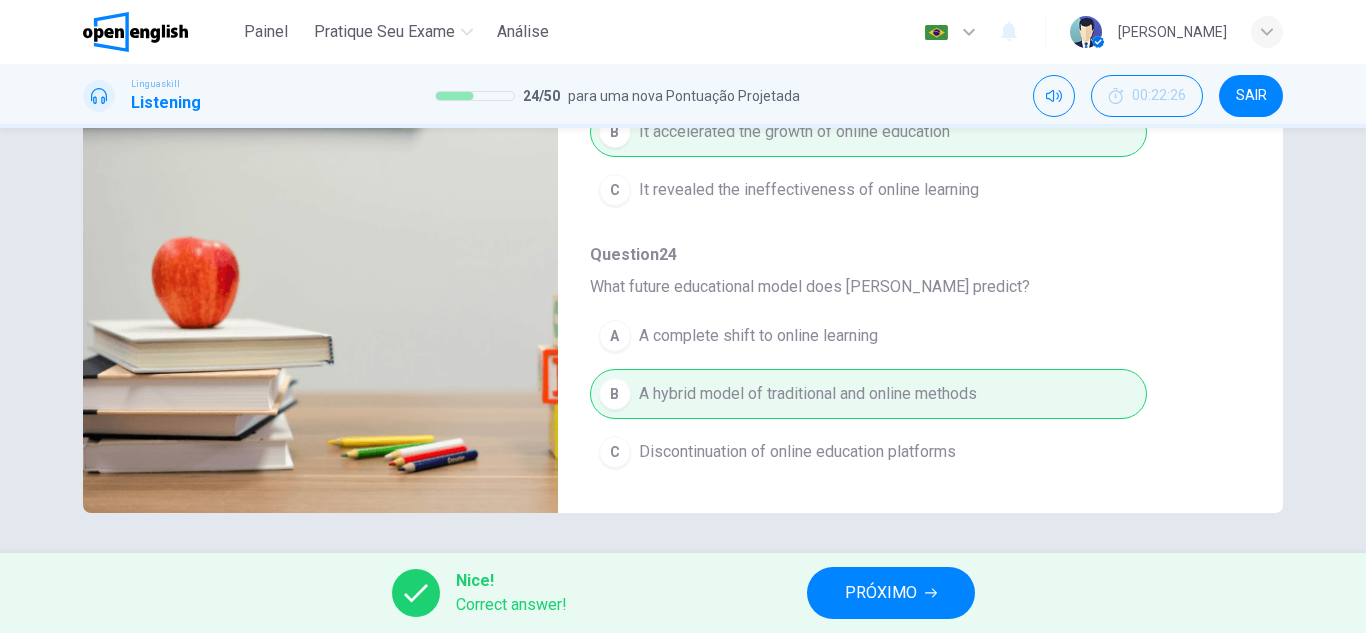 click on "PRÓXIMO" at bounding box center [881, 593] 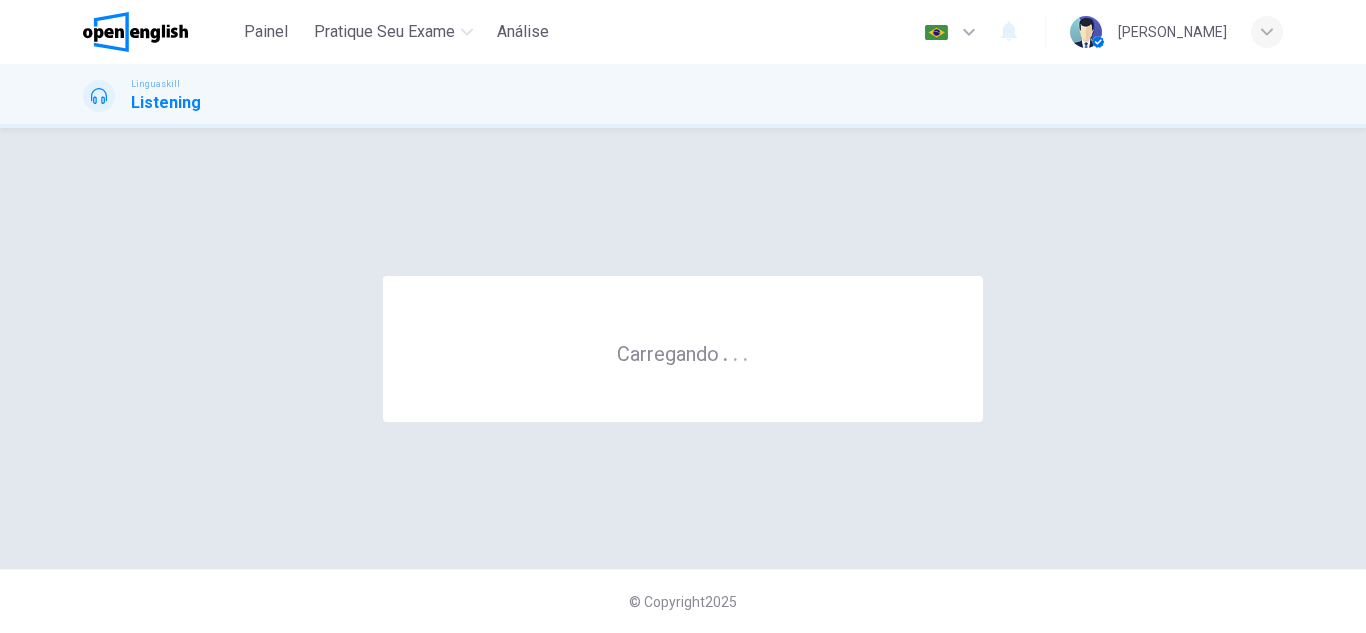 scroll, scrollTop: 0, scrollLeft: 0, axis: both 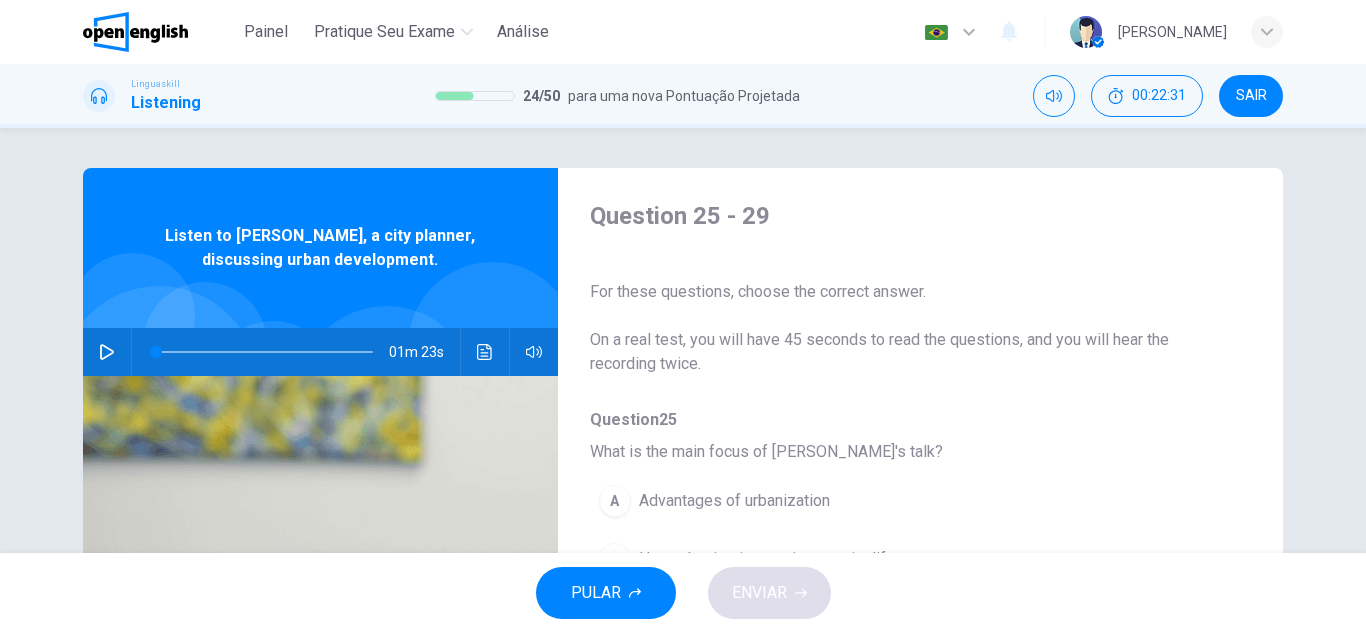 click on "SAIR" at bounding box center [1251, 96] 